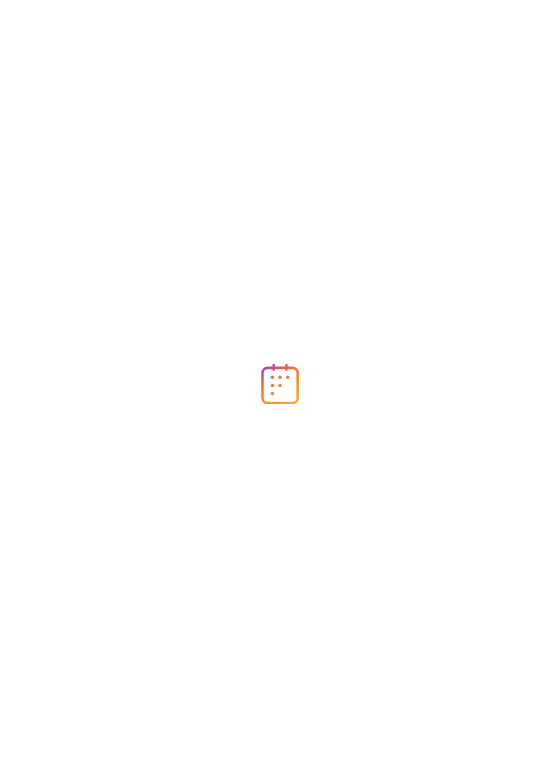 scroll, scrollTop: 0, scrollLeft: 0, axis: both 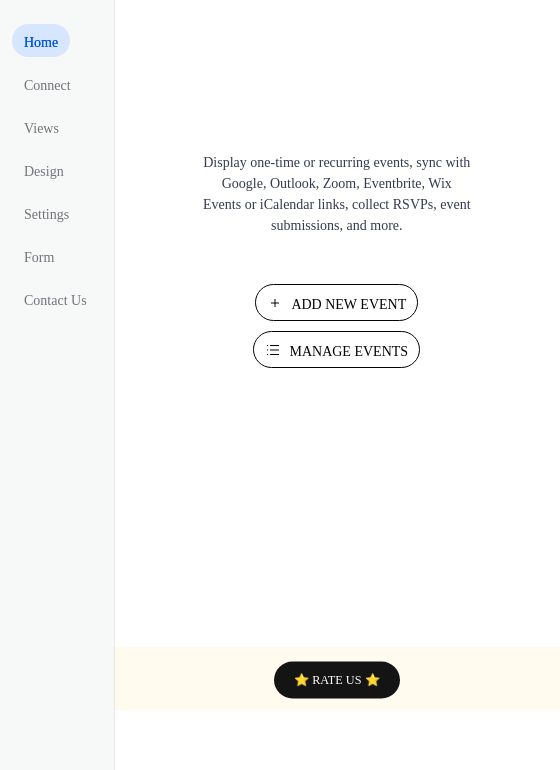 click on "Add New Event" at bounding box center [336, 302] 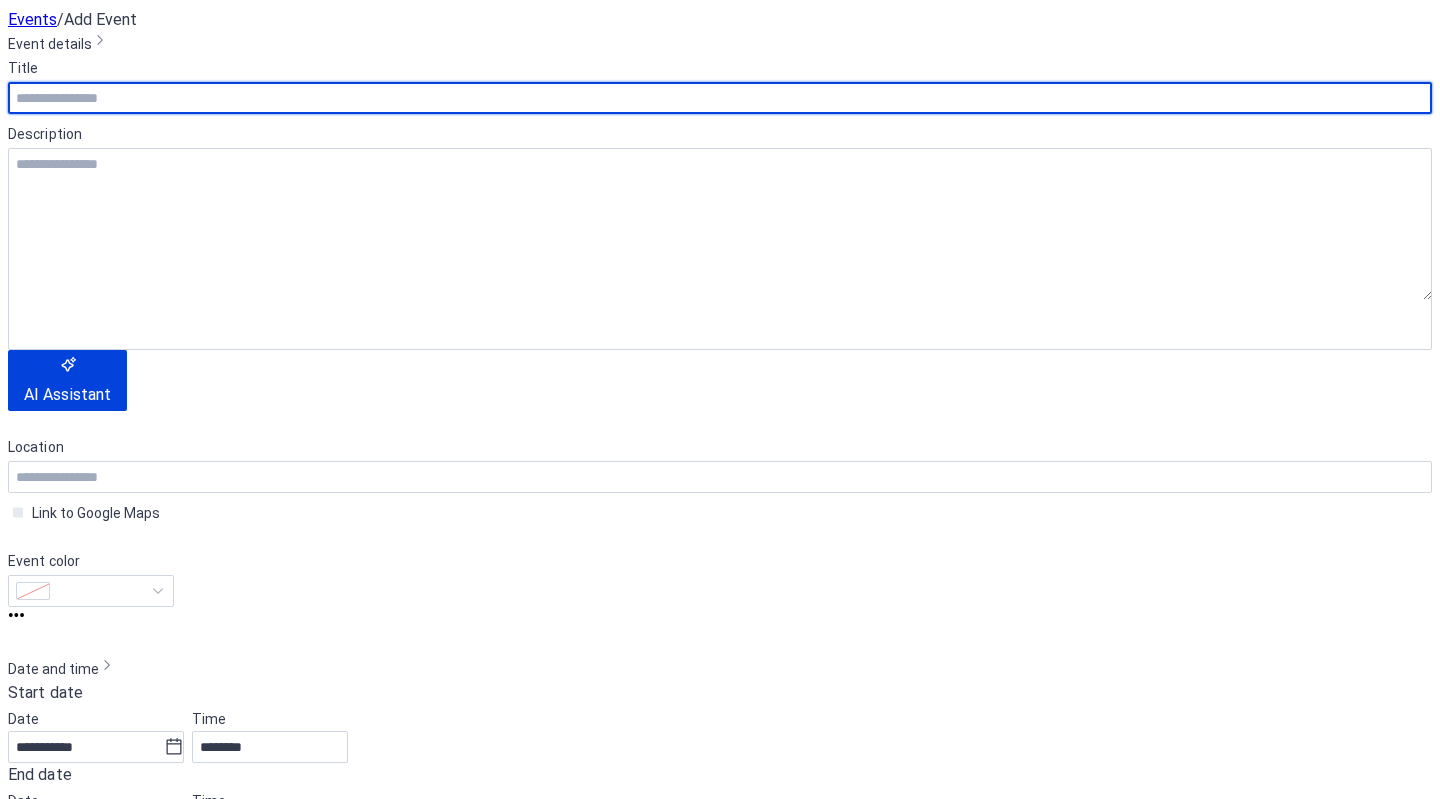 scroll, scrollTop: 0, scrollLeft: 0, axis: both 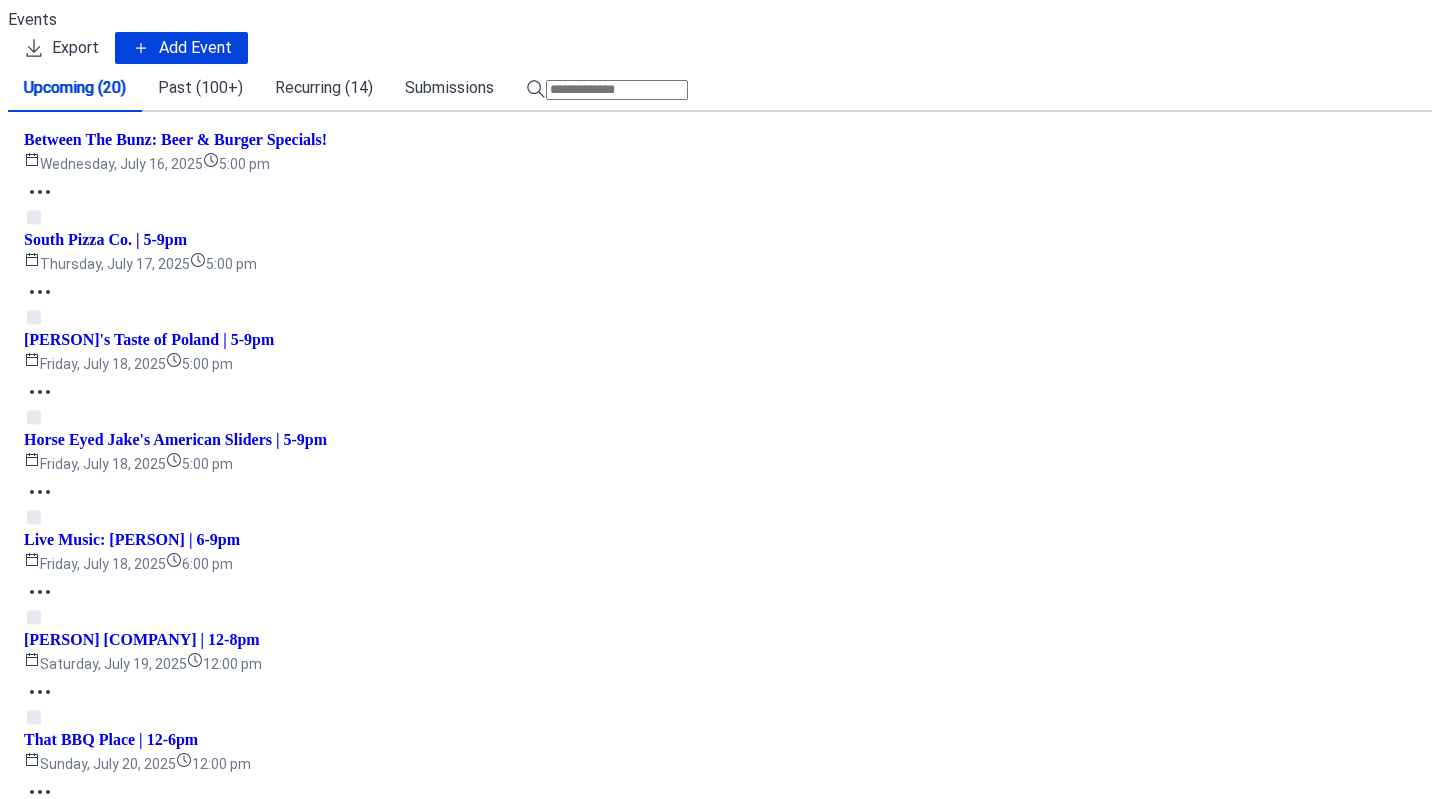 click at bounding box center [617, 90] 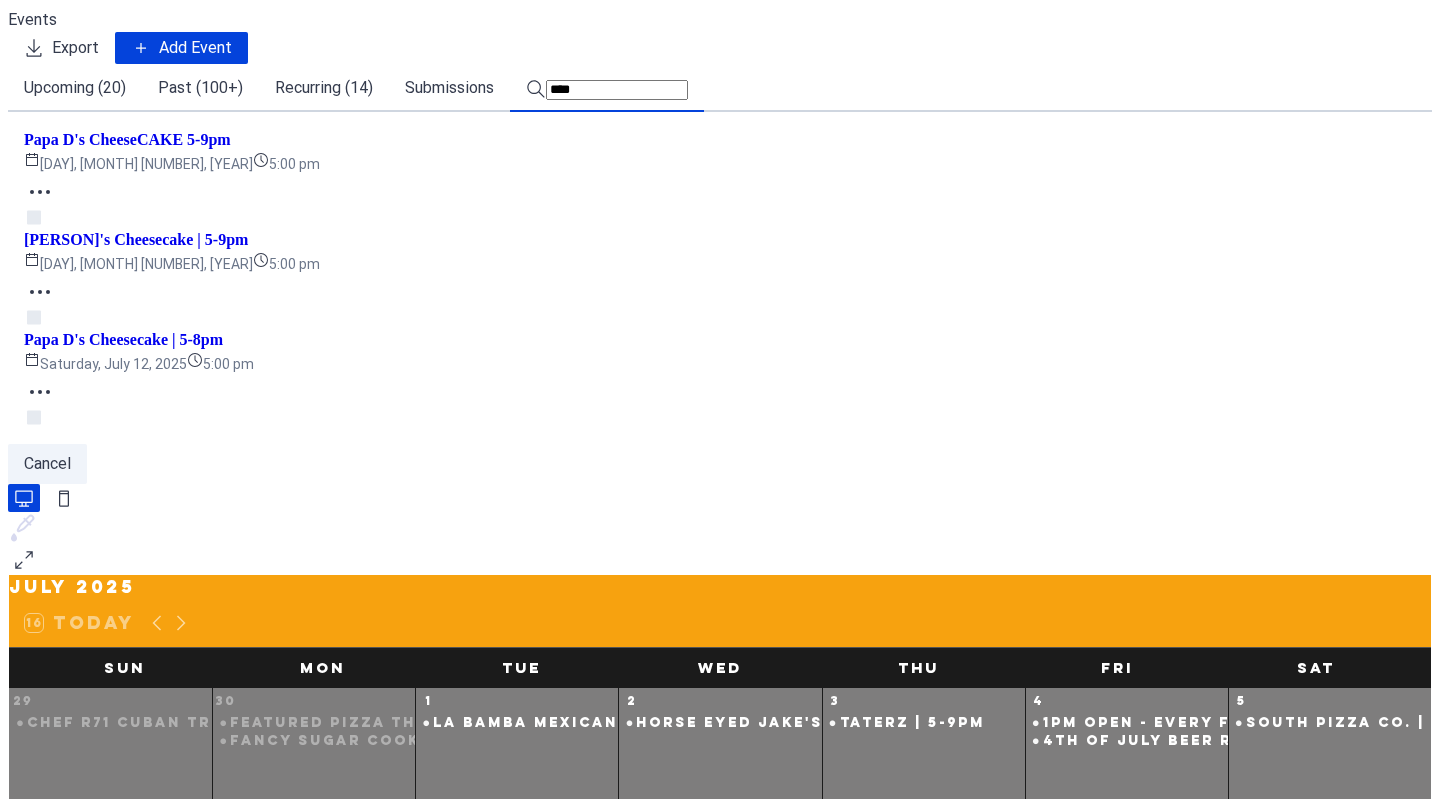 type on "****" 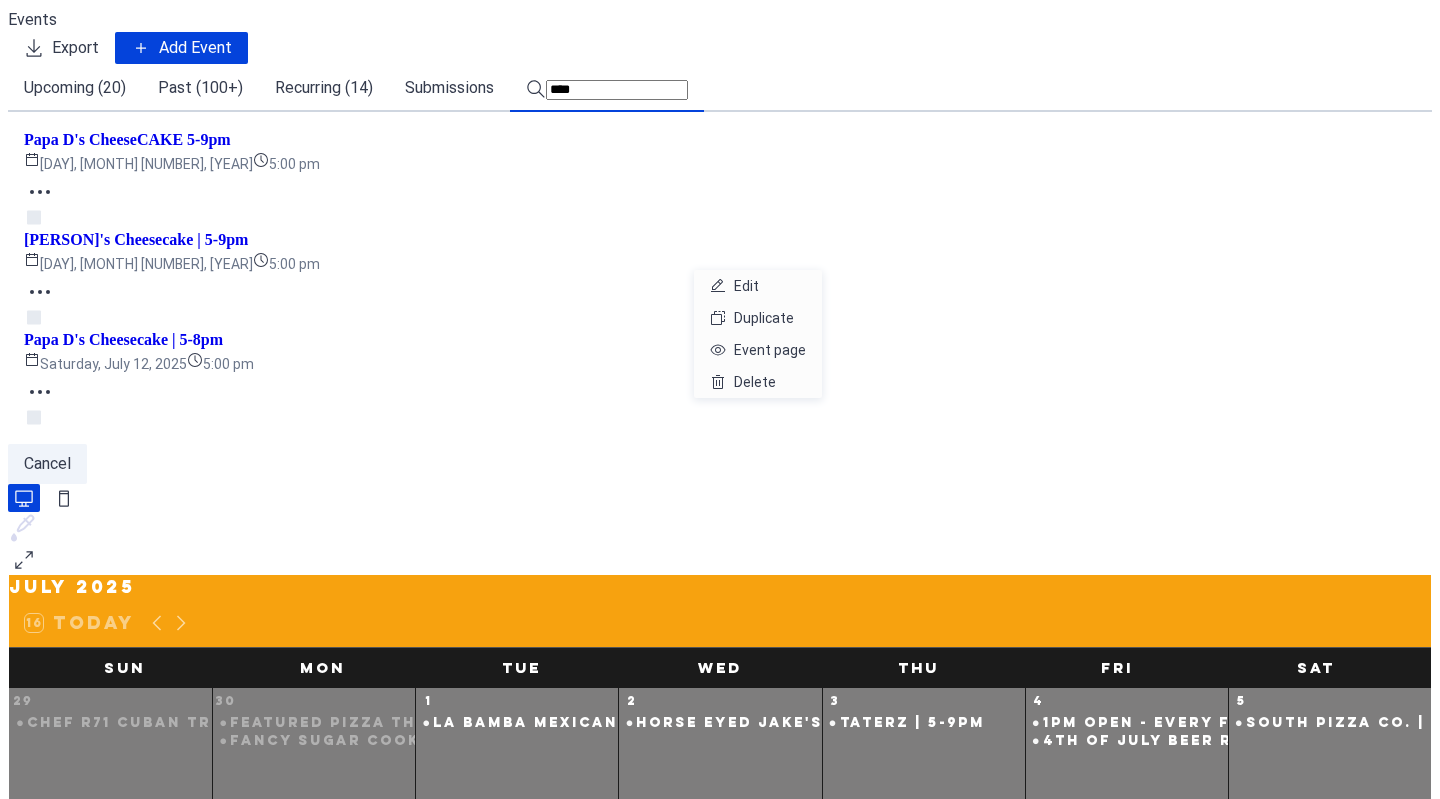 click 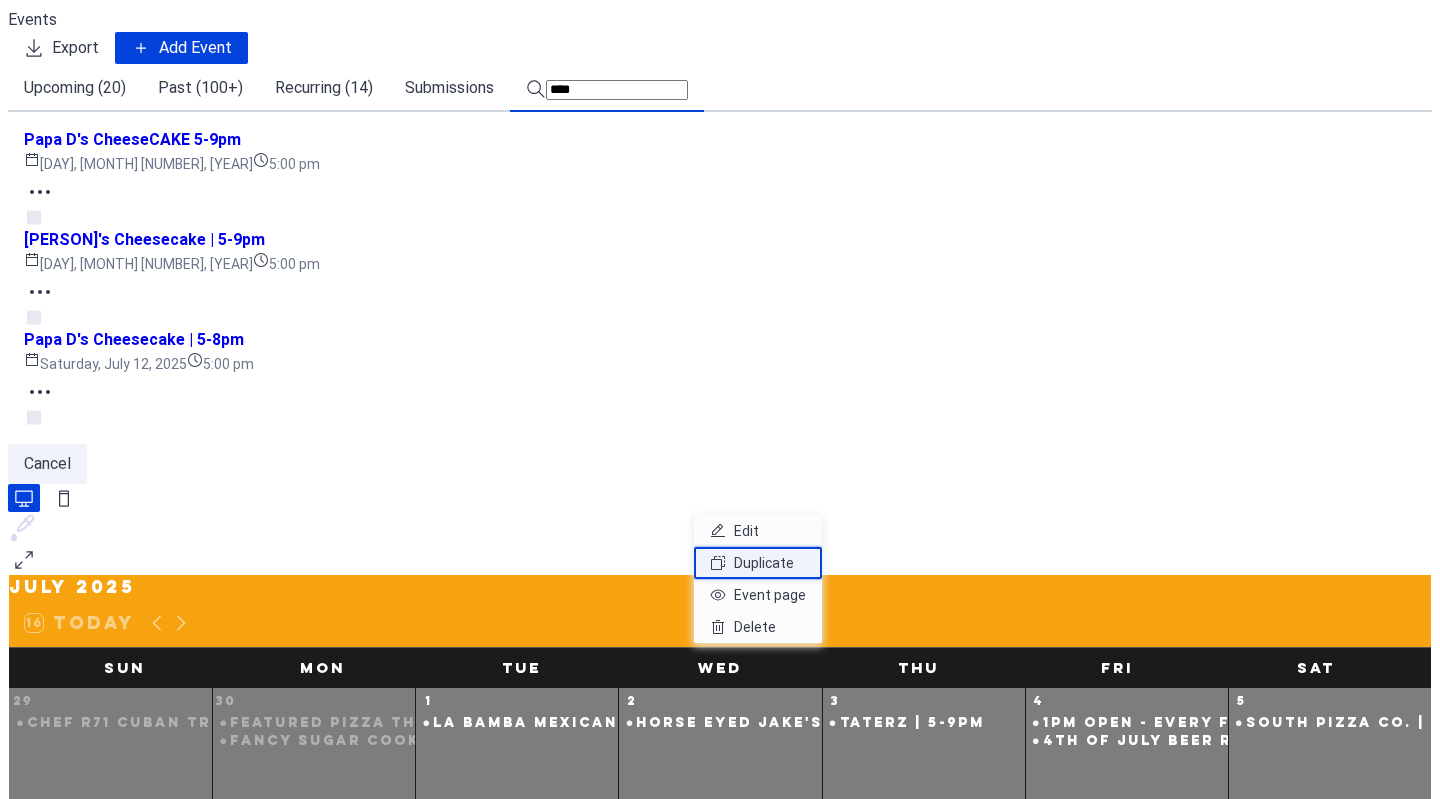 click on "Duplicate" at bounding box center [764, 563] 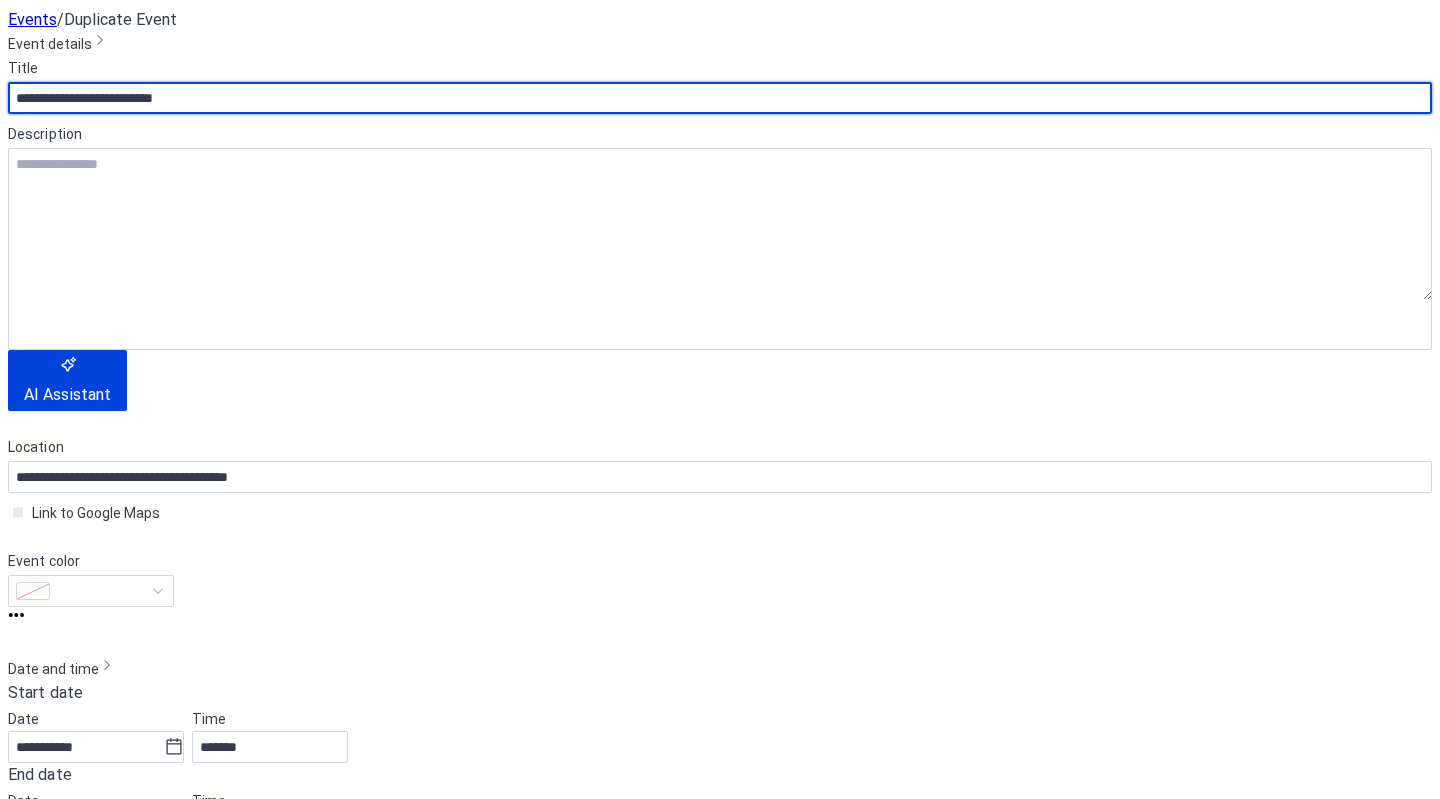 scroll, scrollTop: 263, scrollLeft: 0, axis: vertical 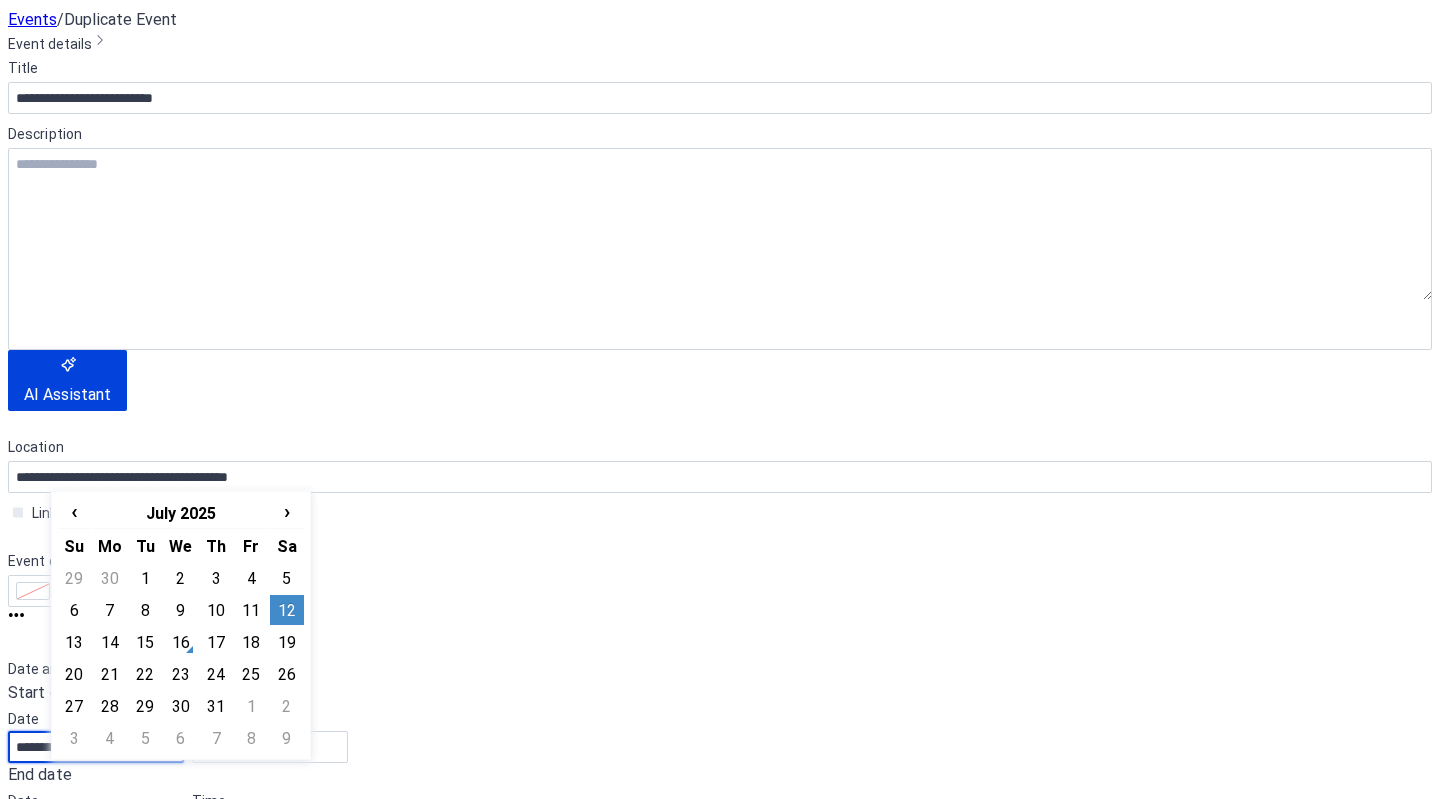 click on "**********" at bounding box center (107, 473) 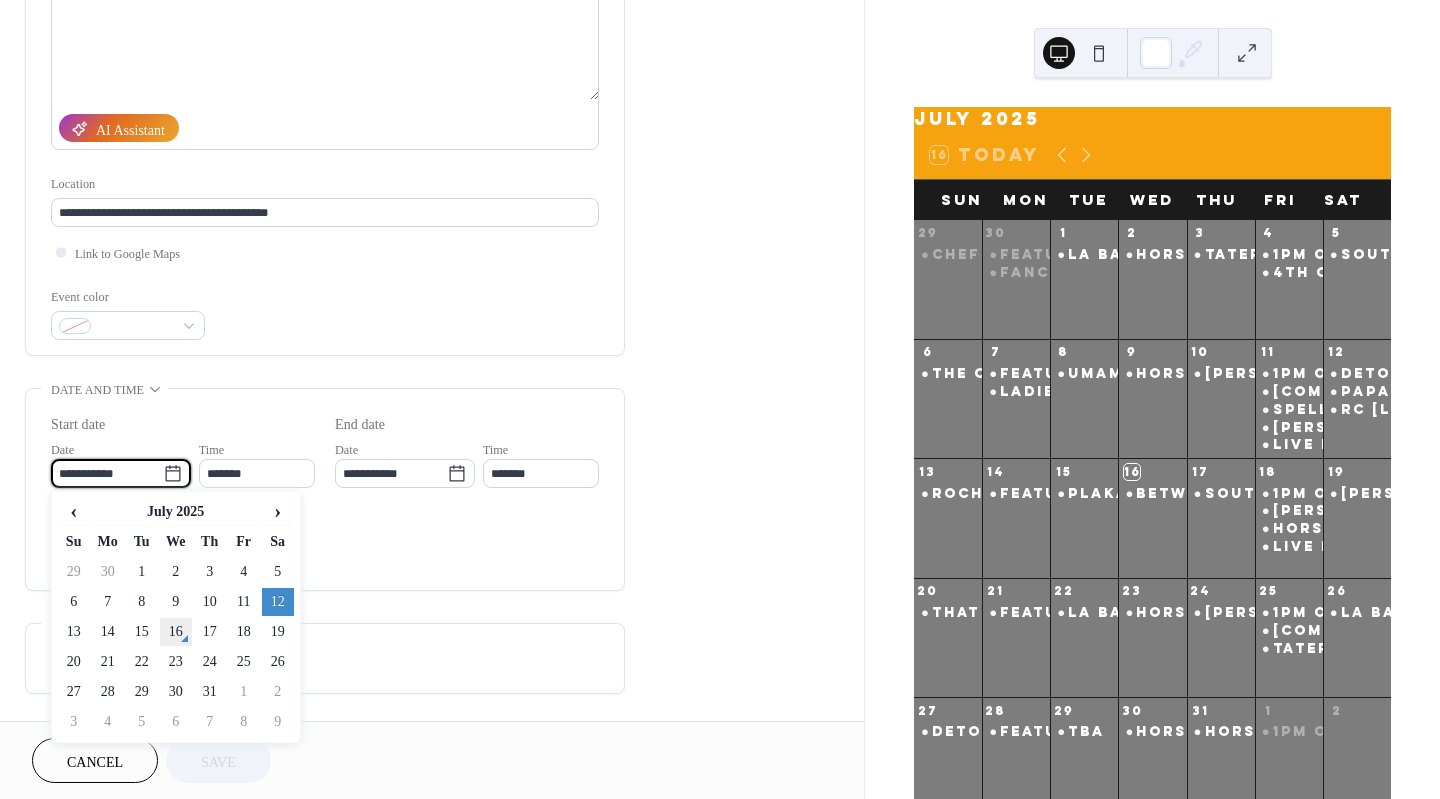click on "16" at bounding box center [176, 632] 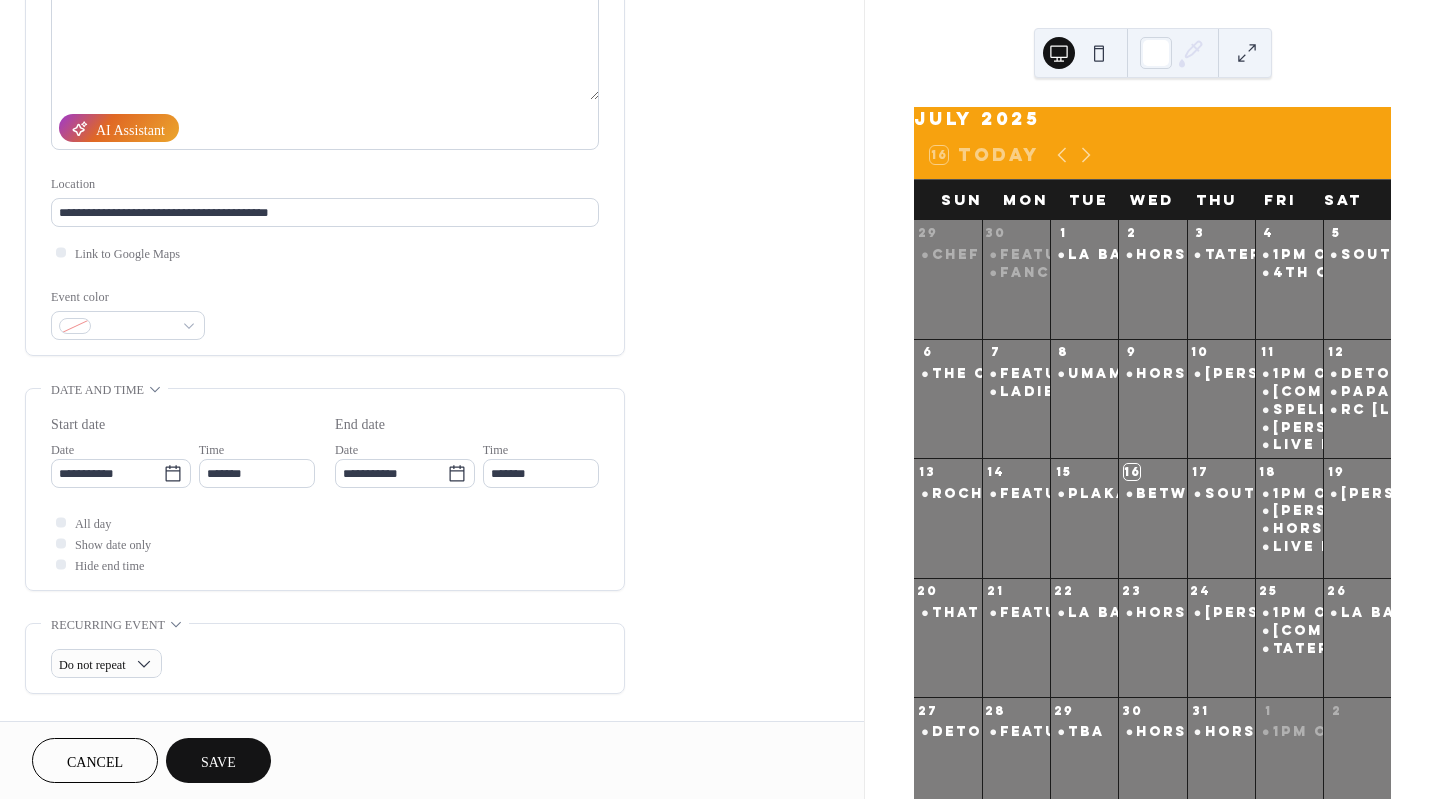 click on "Save" at bounding box center [218, 760] 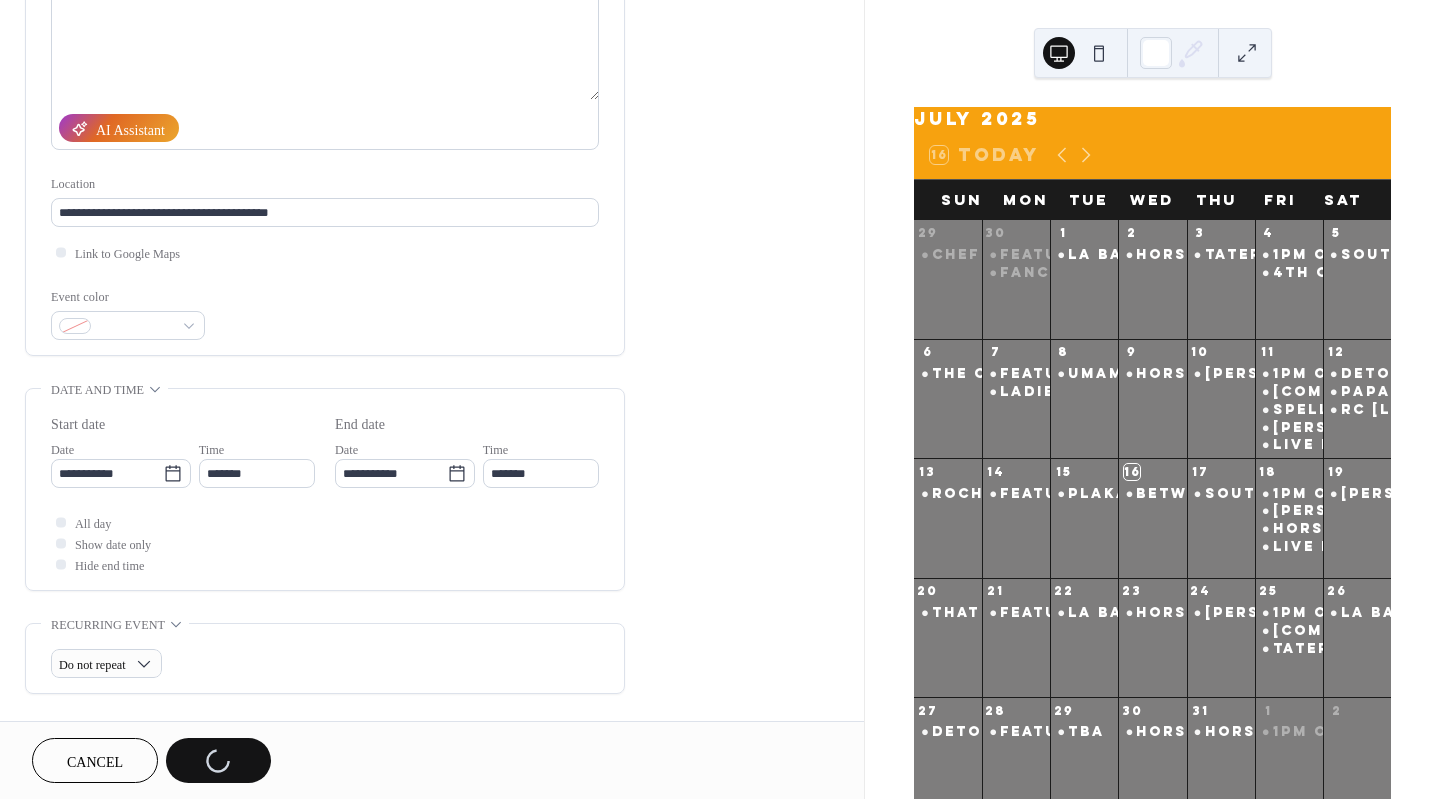 scroll, scrollTop: 0, scrollLeft: 0, axis: both 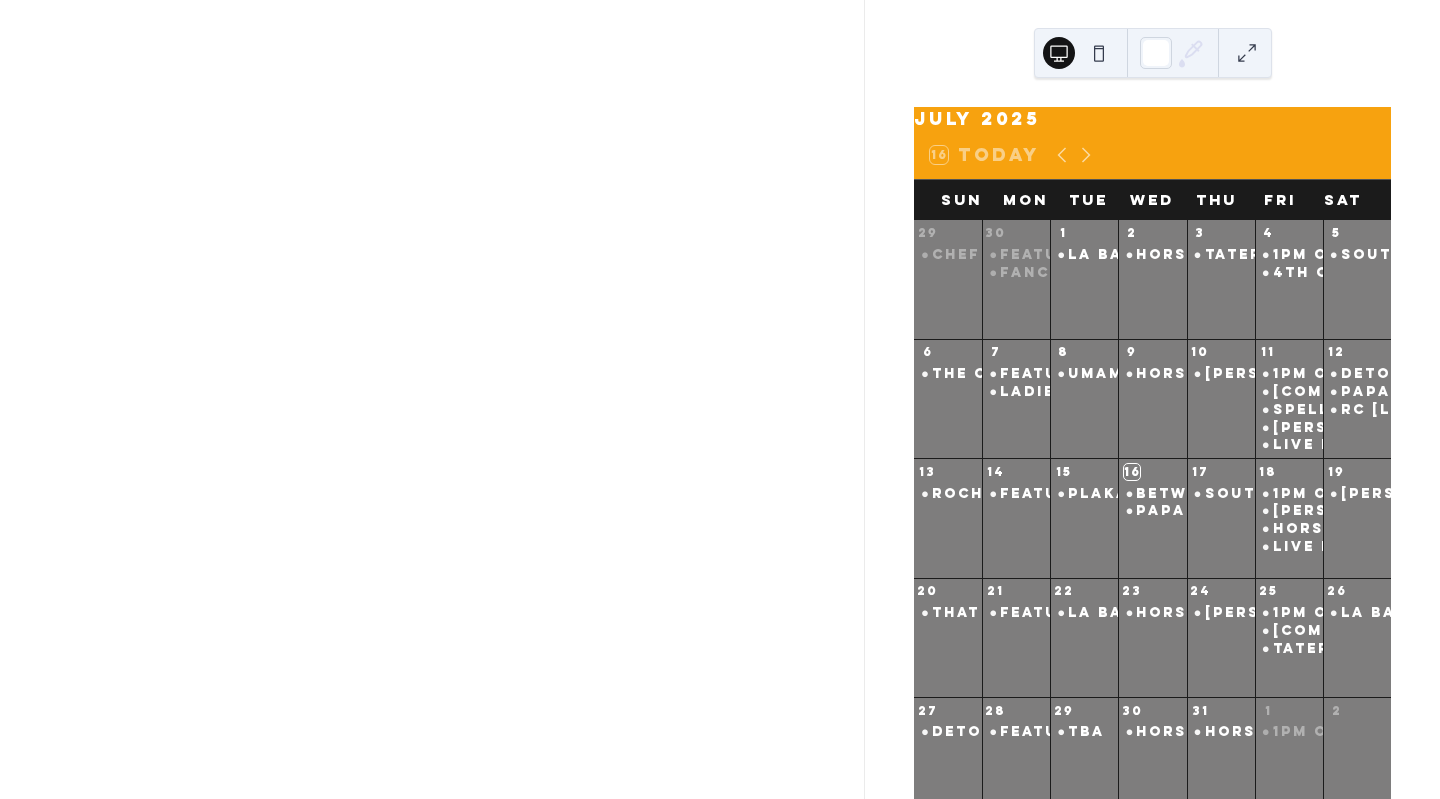 drag, startPoint x: 269, startPoint y: 563, endPoint x: 731, endPoint y: 582, distance: 462.39053 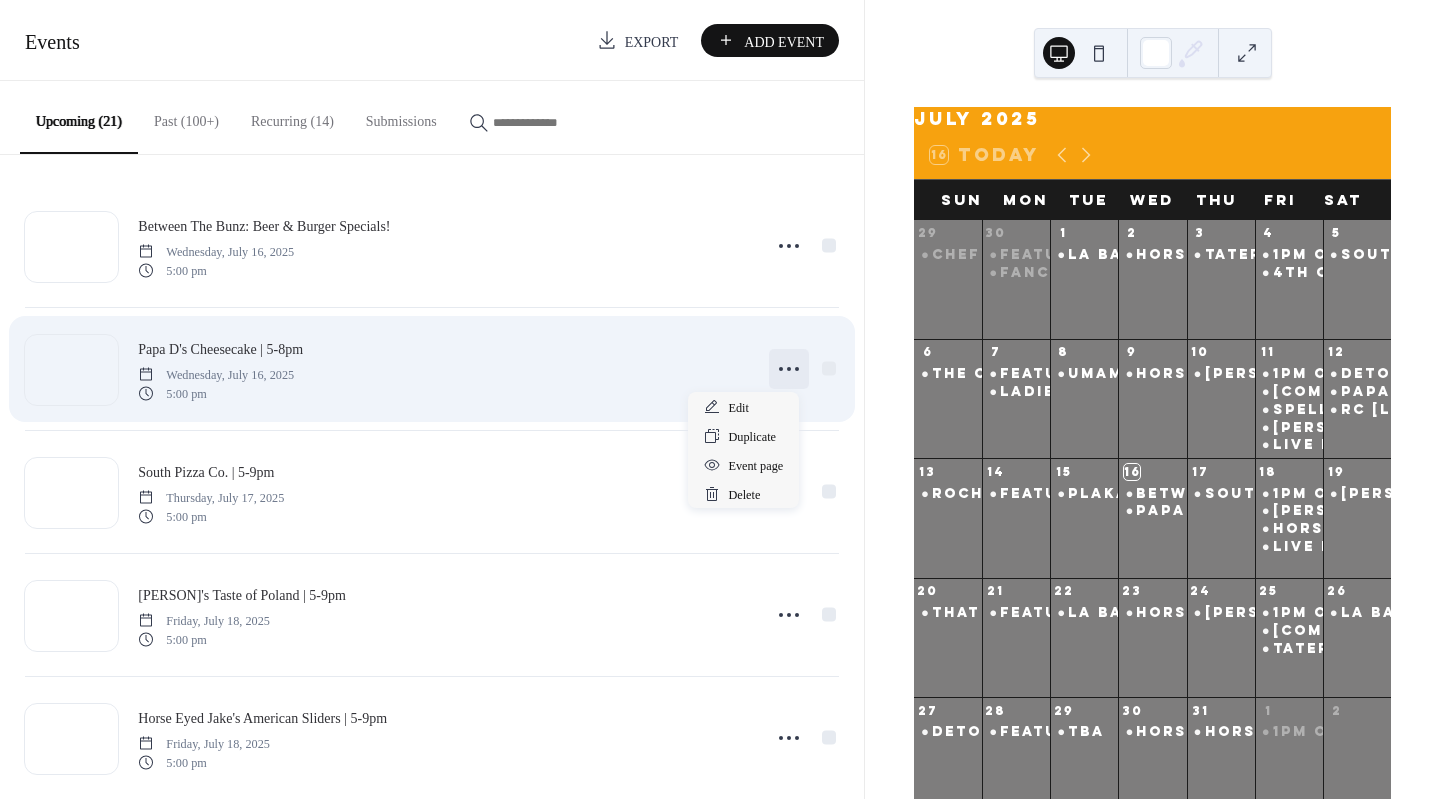 click 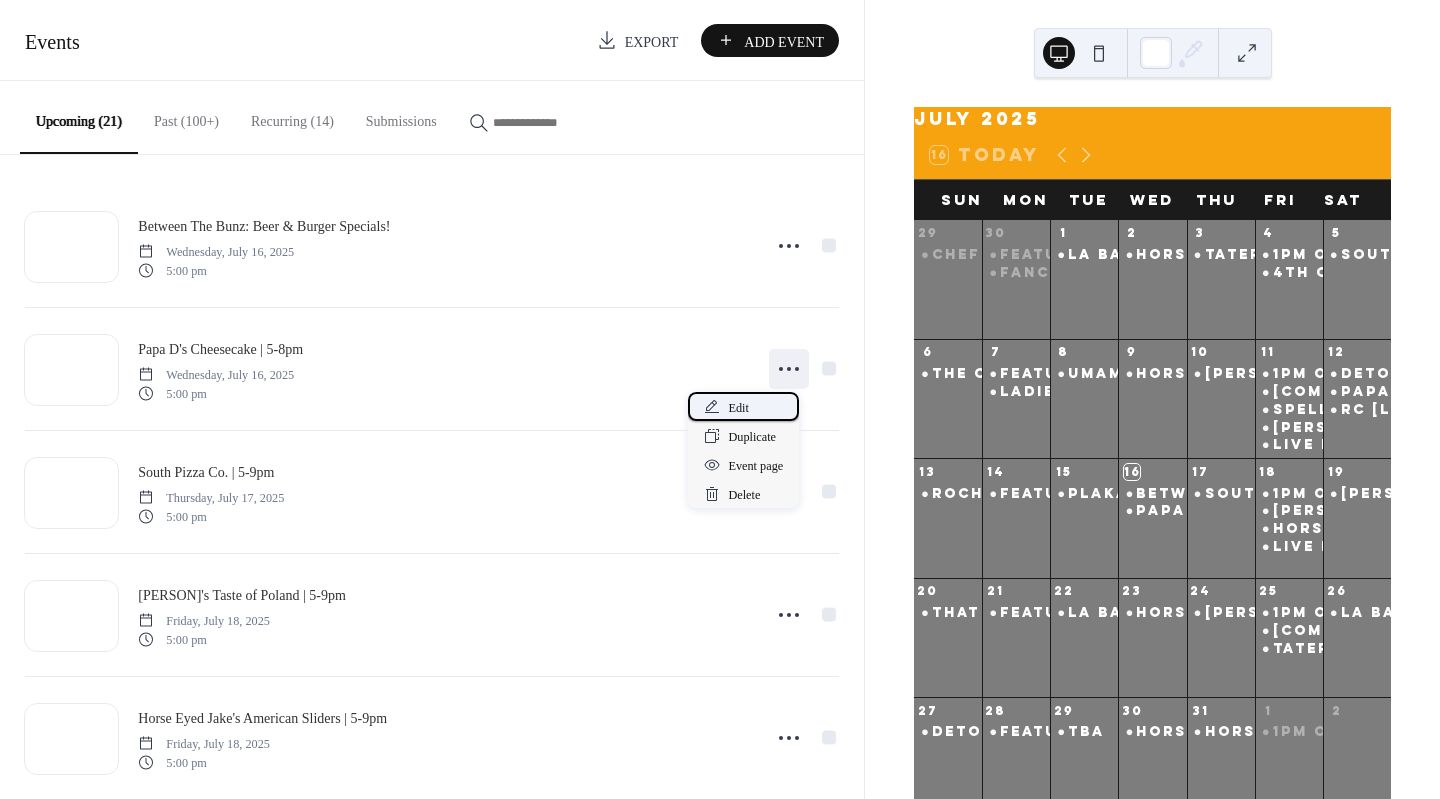 click on "Edit" at bounding box center [738, 408] 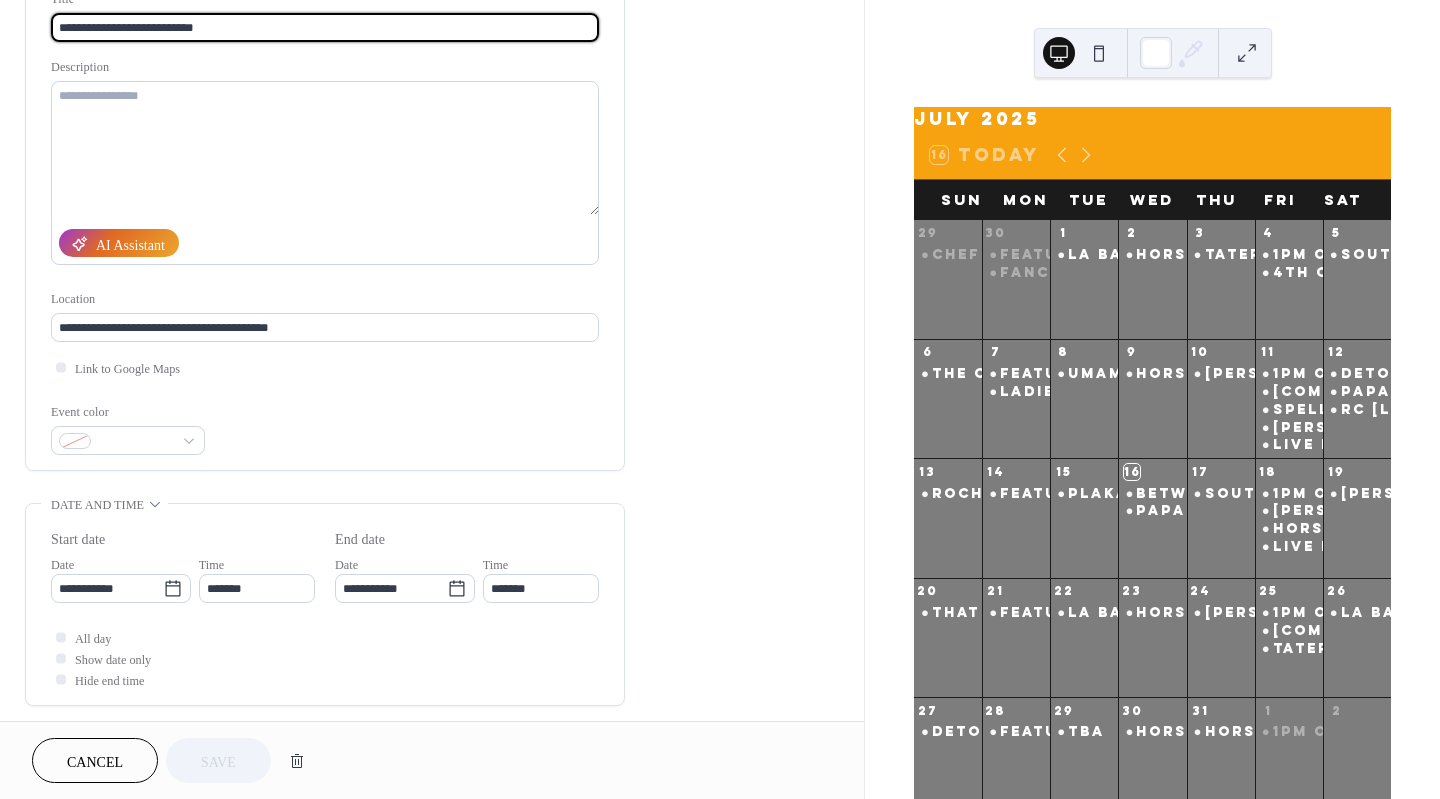 scroll, scrollTop: 152, scrollLeft: 0, axis: vertical 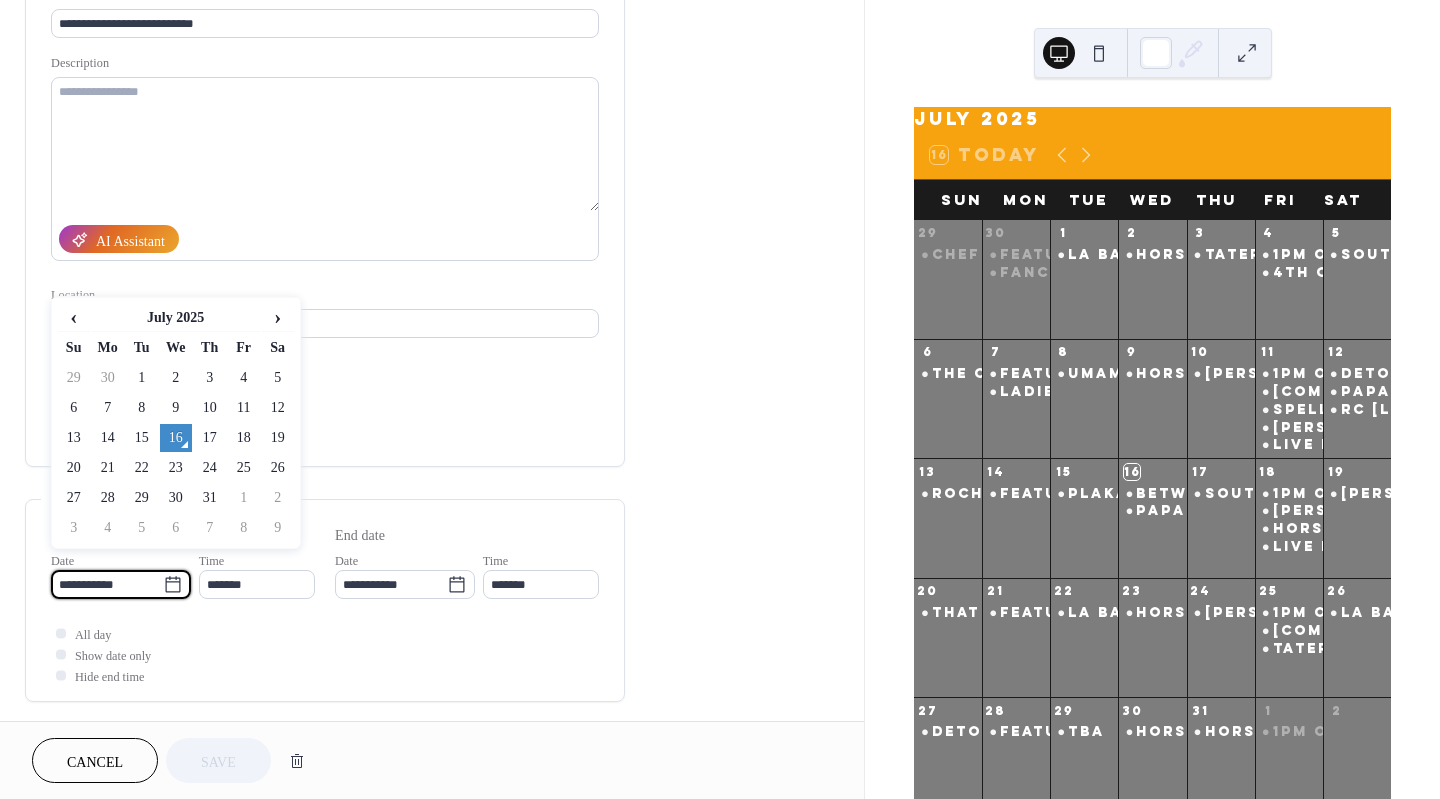 click on "**********" at bounding box center [107, 584] 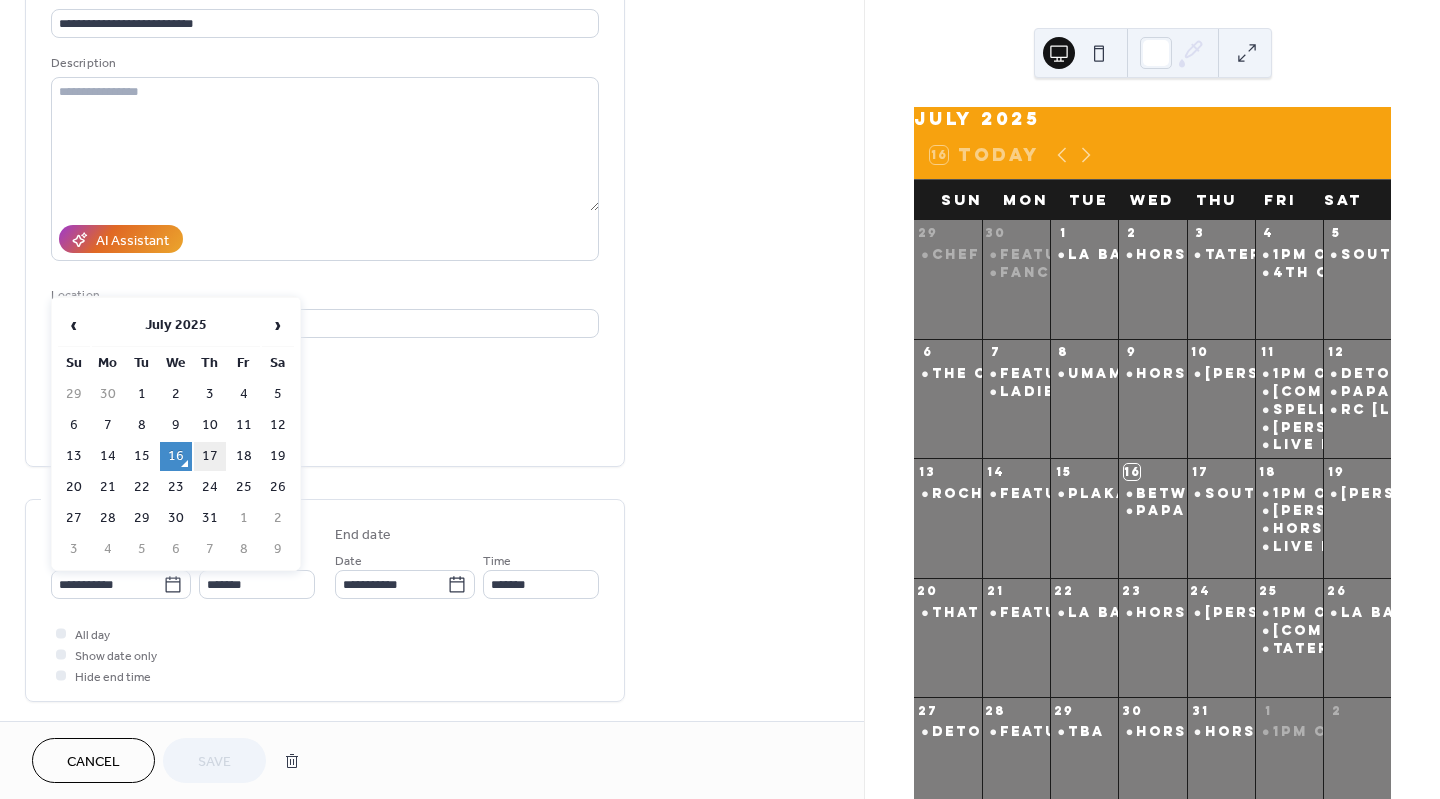 click on "17" at bounding box center [210, 456] 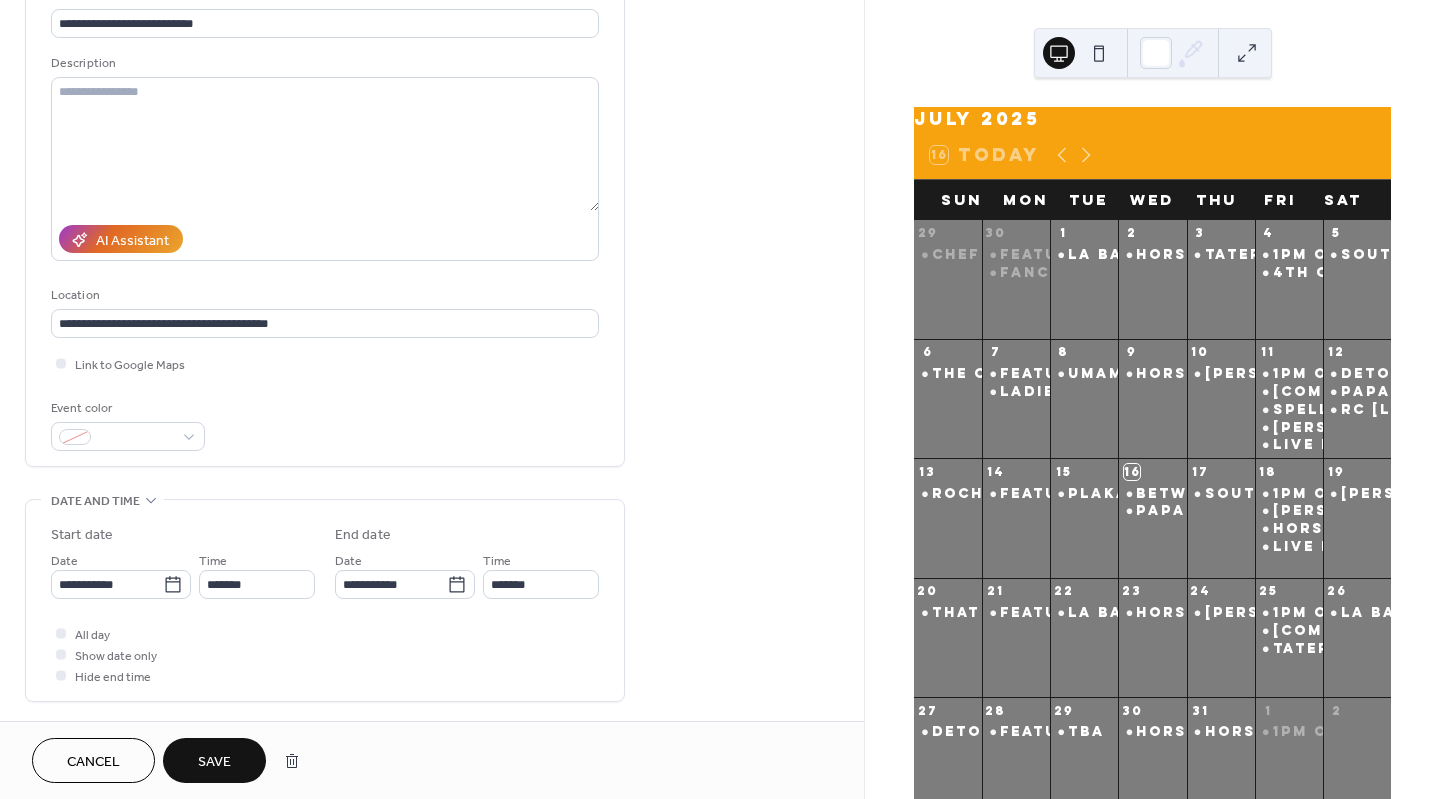 click on "Save" at bounding box center (214, 760) 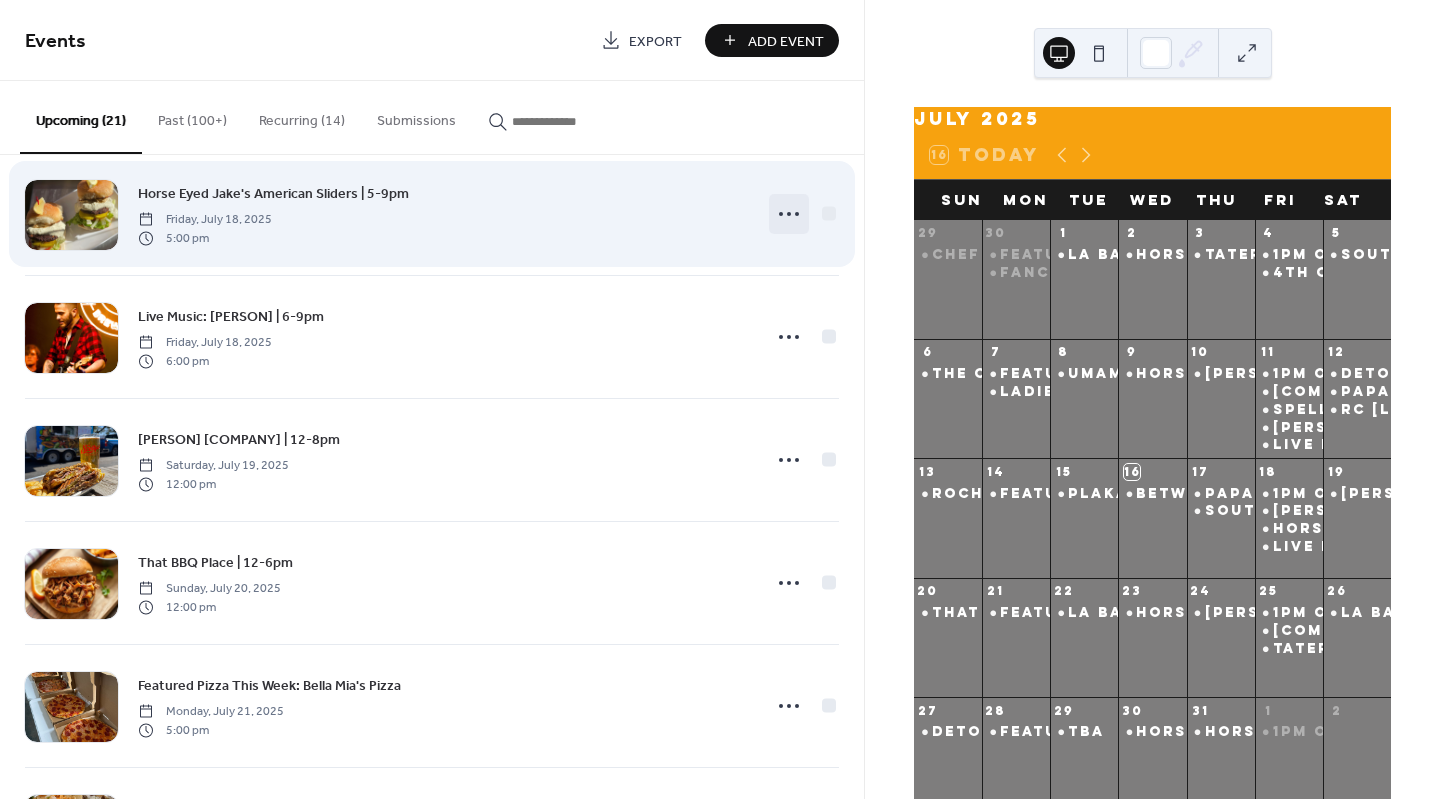 scroll, scrollTop: 525, scrollLeft: 0, axis: vertical 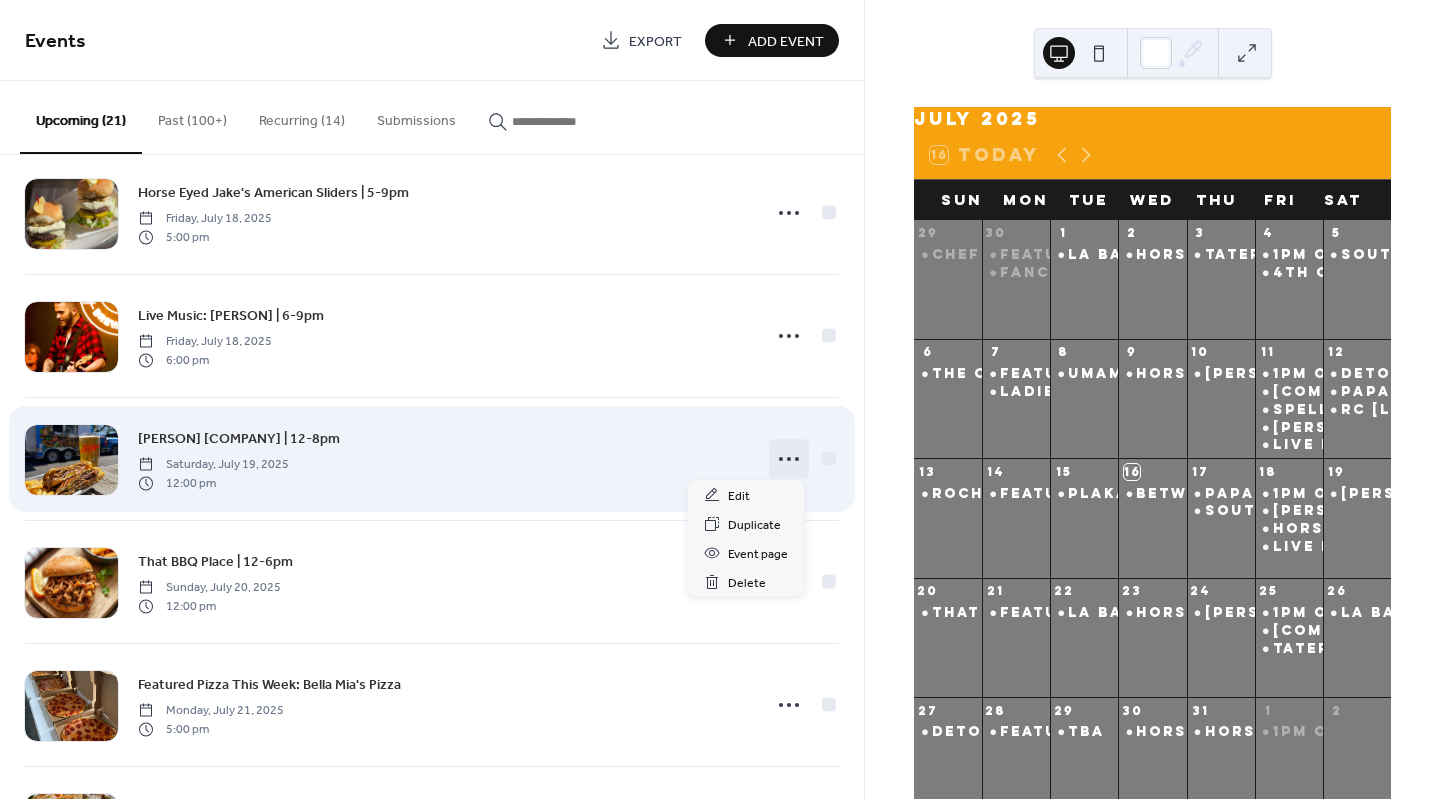 click 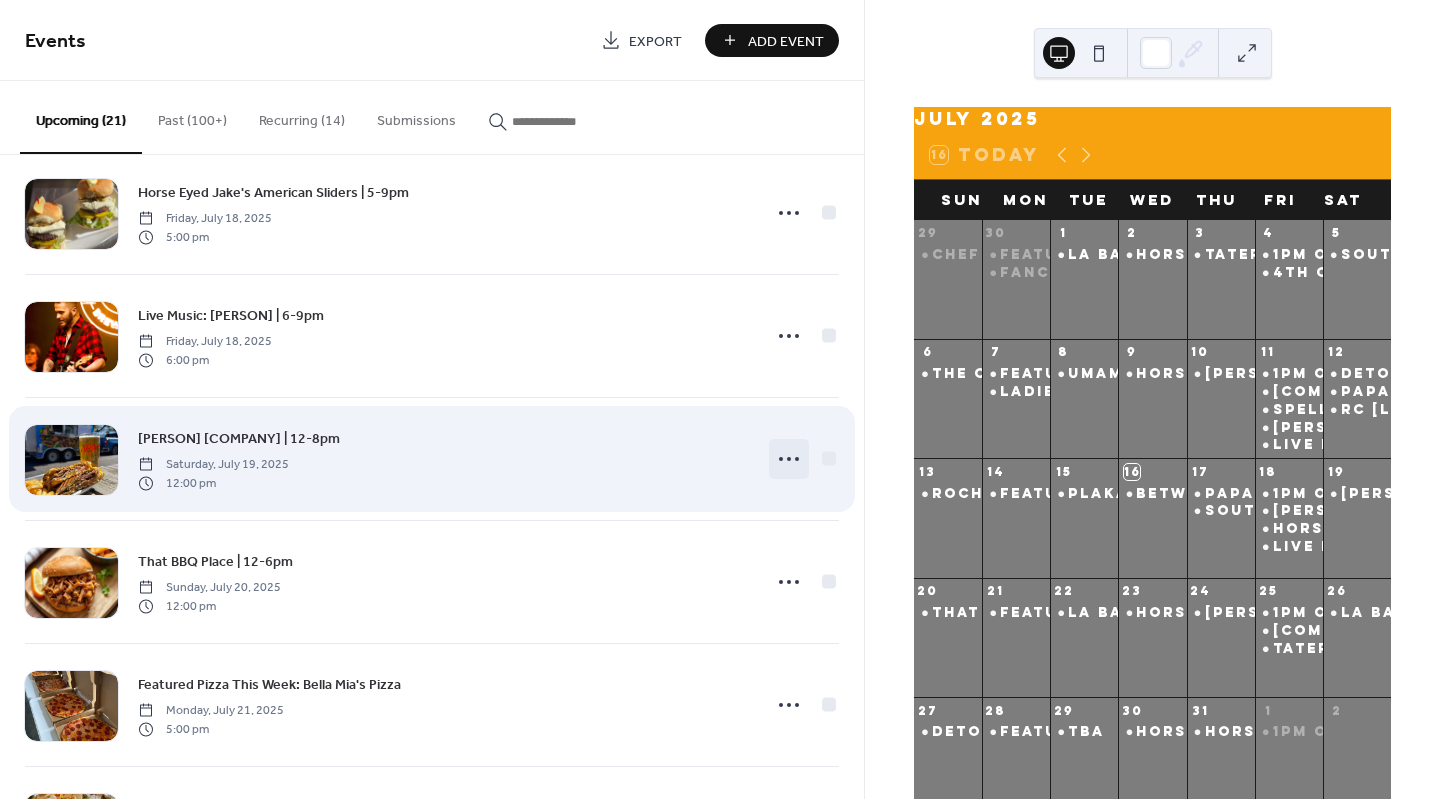 click 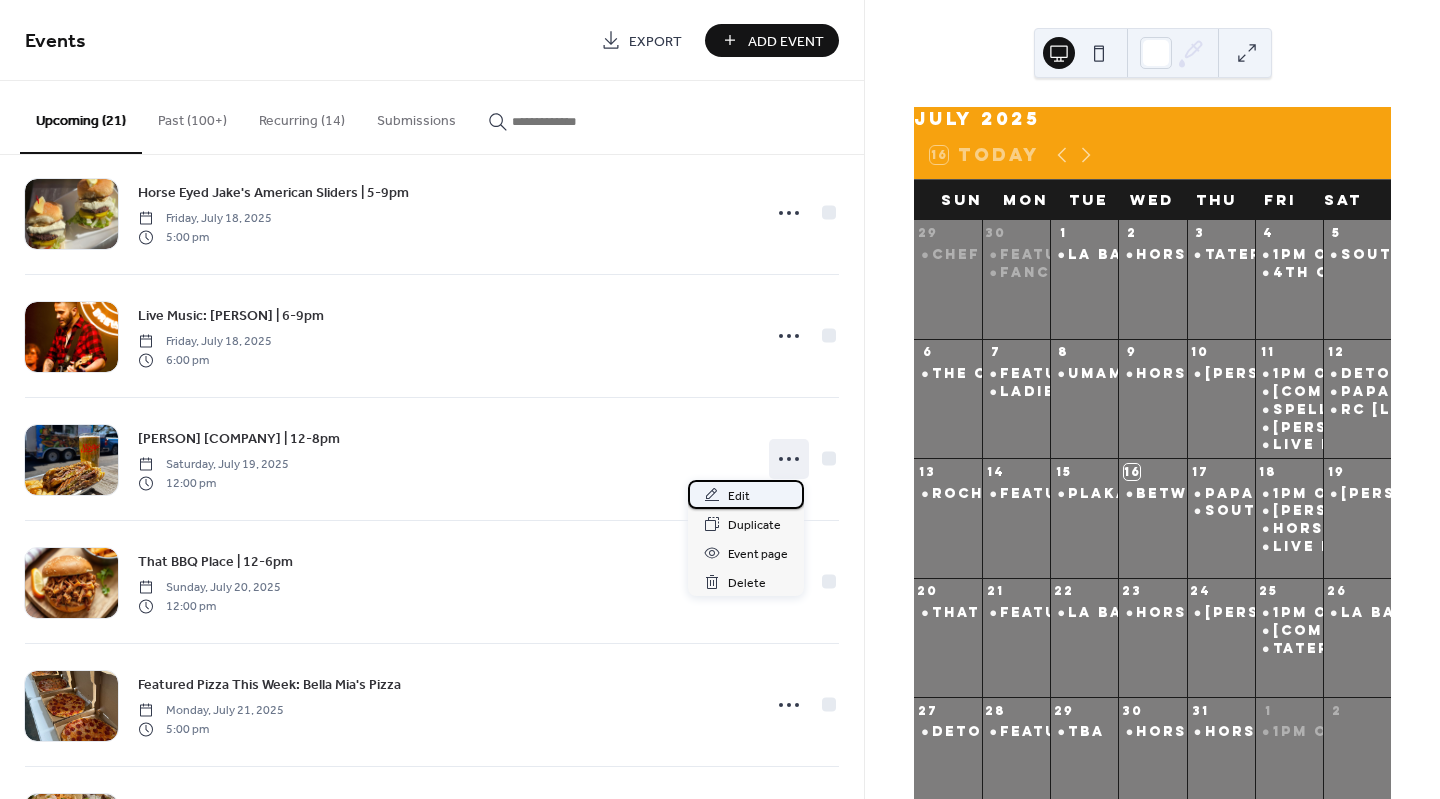 click on "Edit" at bounding box center (746, 494) 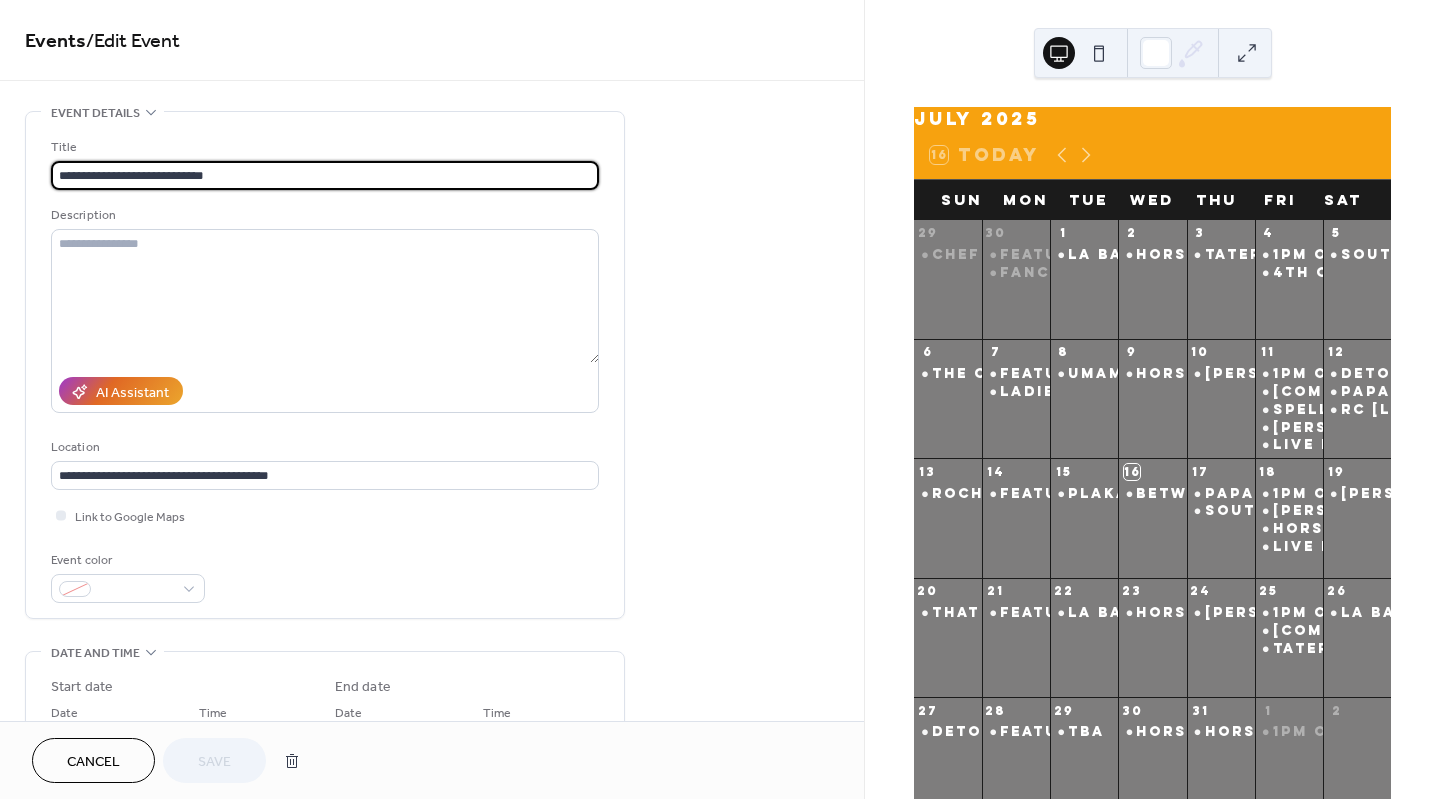 drag, startPoint x: 171, startPoint y: 161, endPoint x: -8, endPoint y: 151, distance: 179.27911 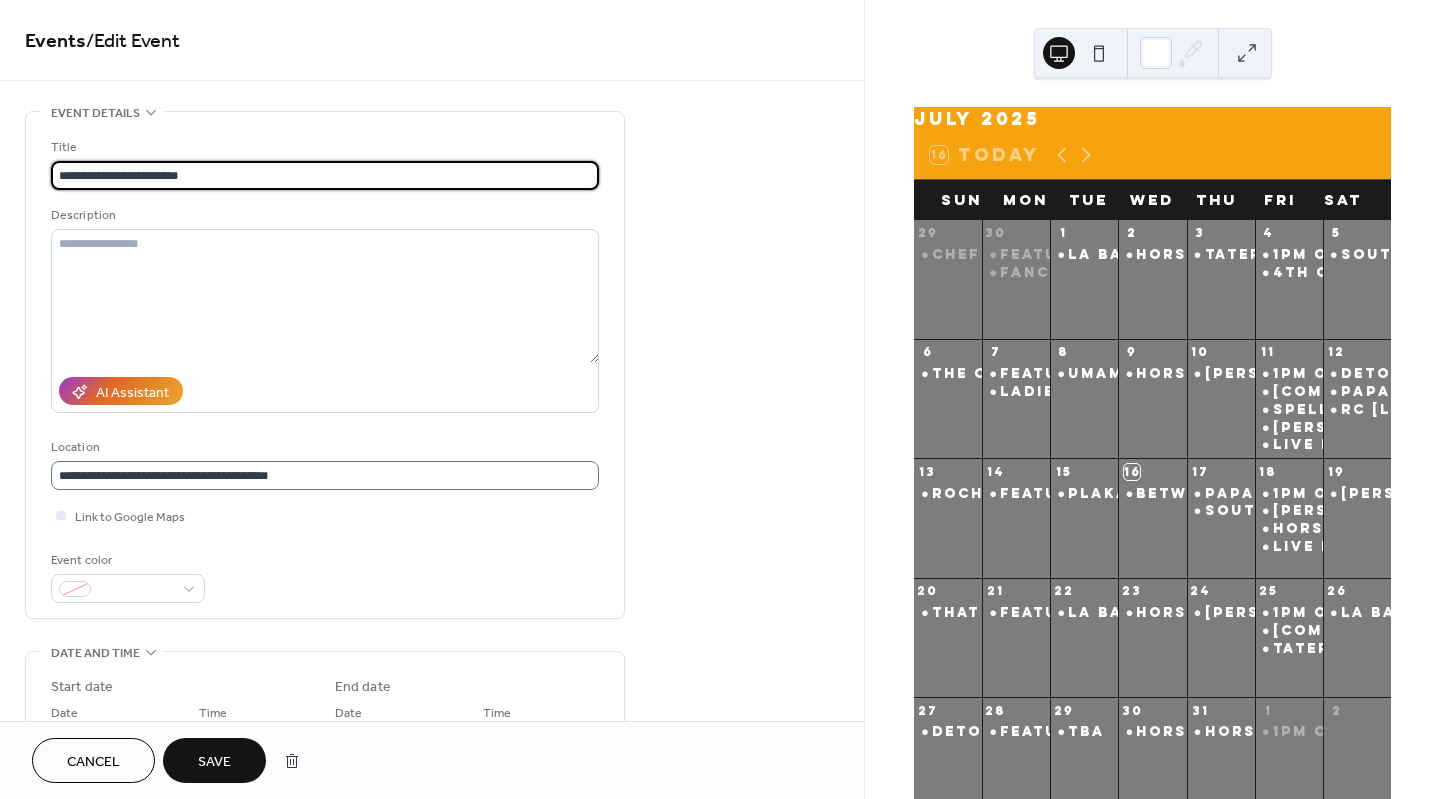 type on "**********" 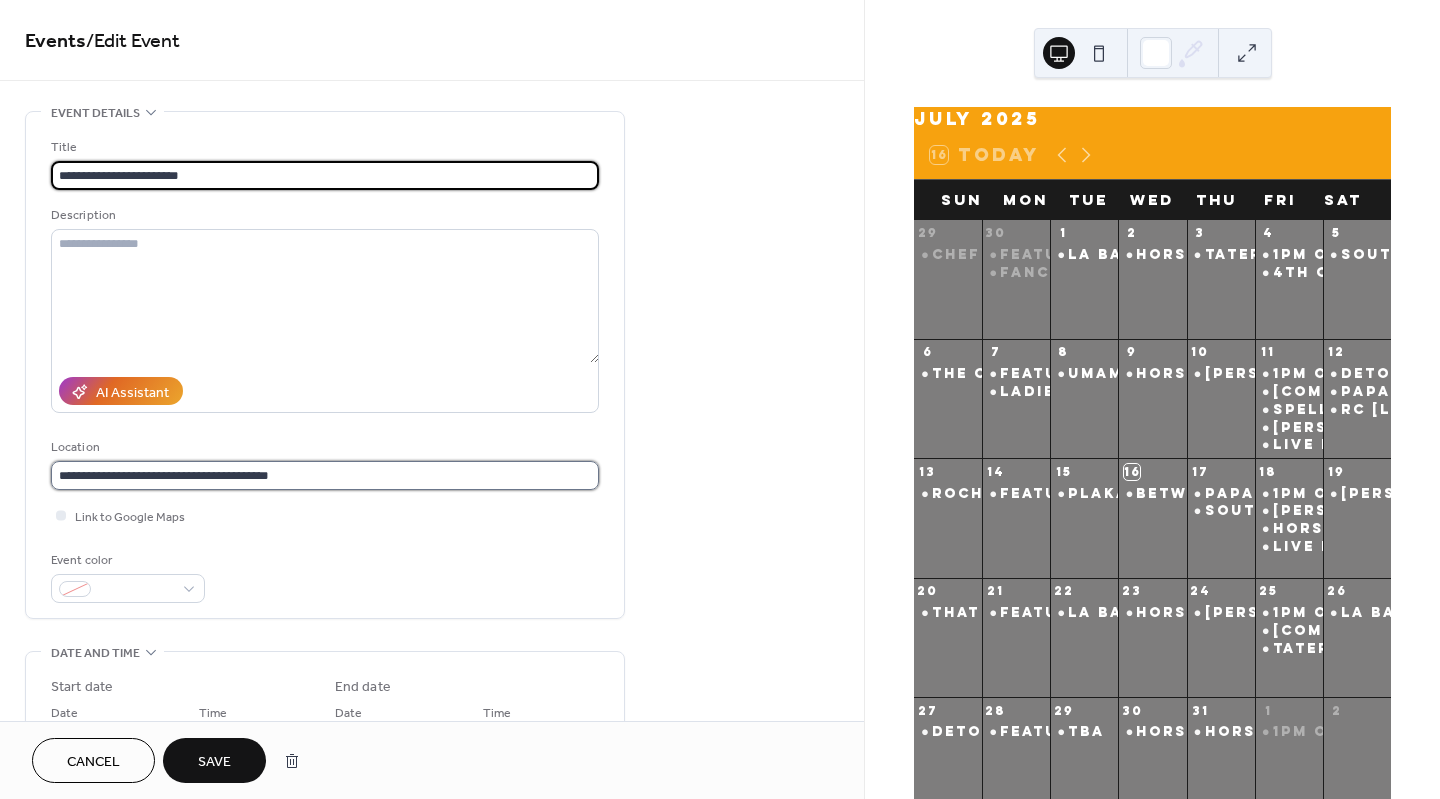 click on "**********" at bounding box center (325, 475) 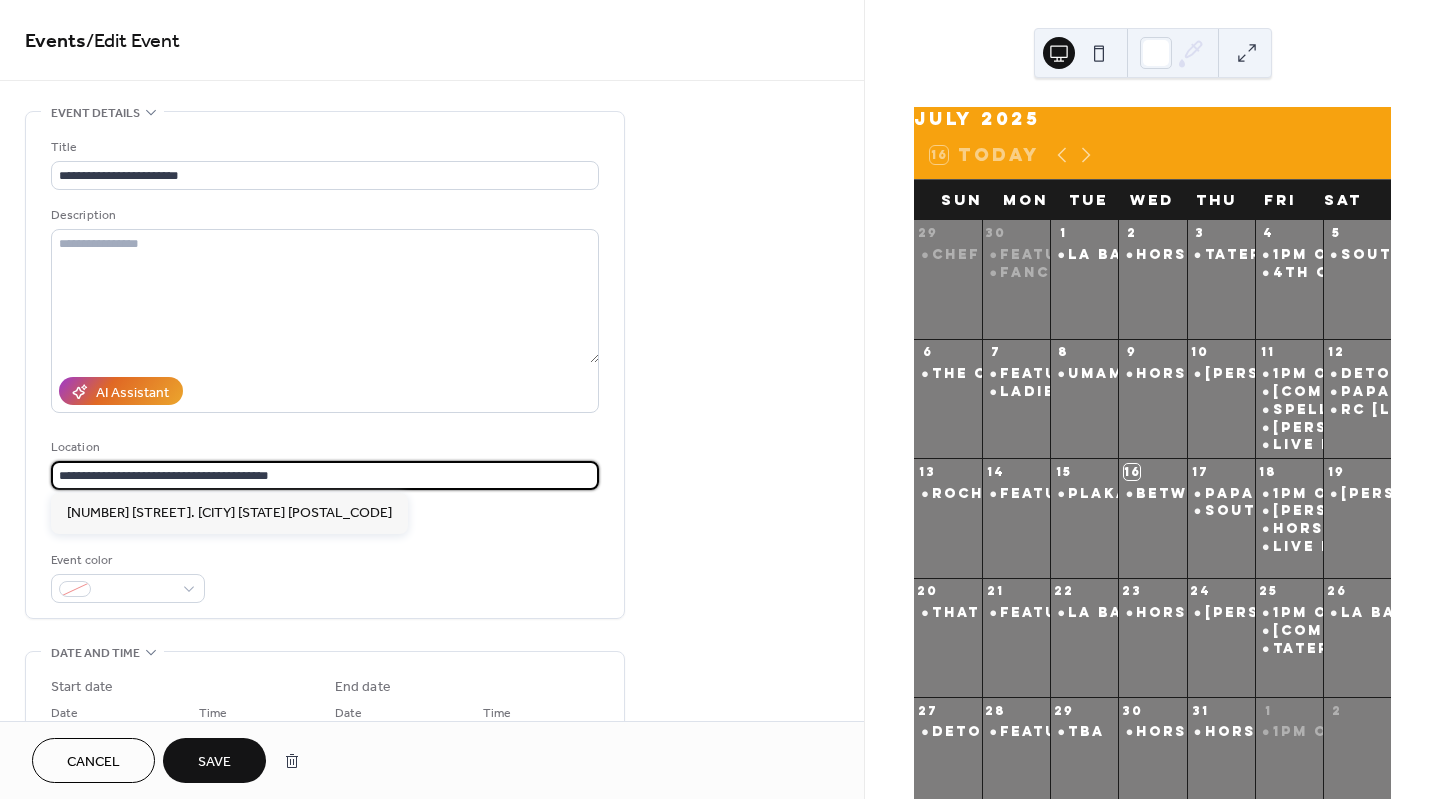 scroll, scrollTop: 0, scrollLeft: 0, axis: both 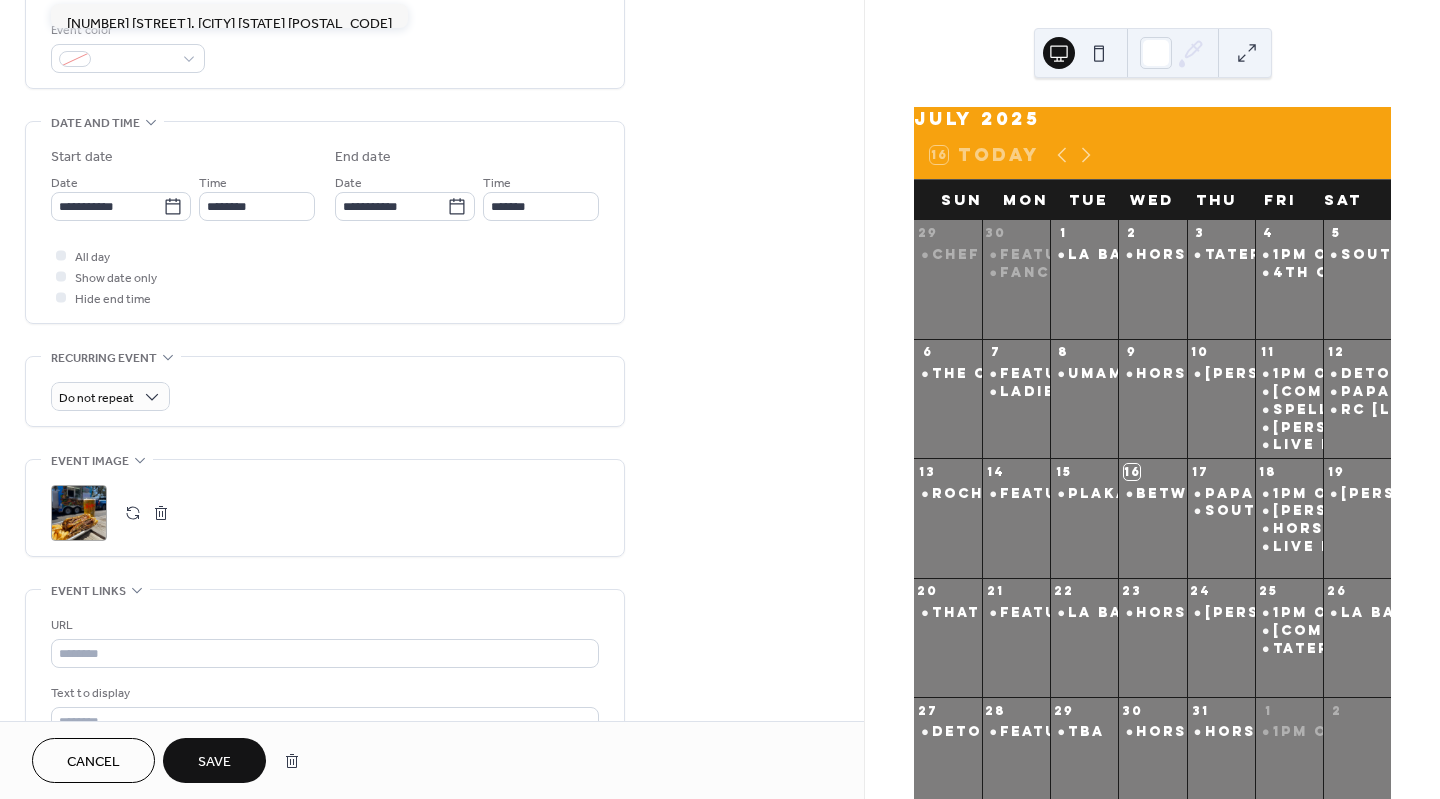 click at bounding box center [161, 513] 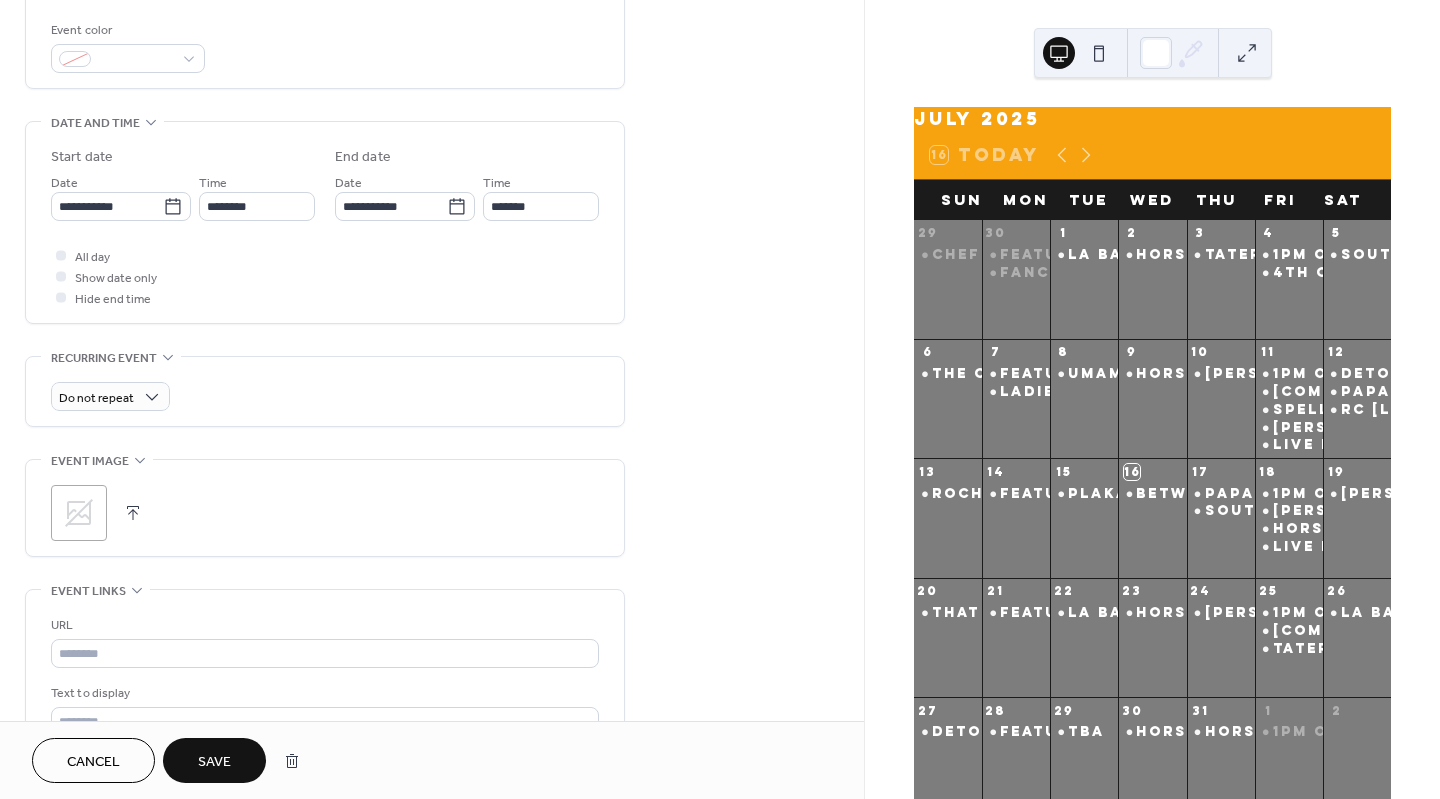 click at bounding box center (133, 513) 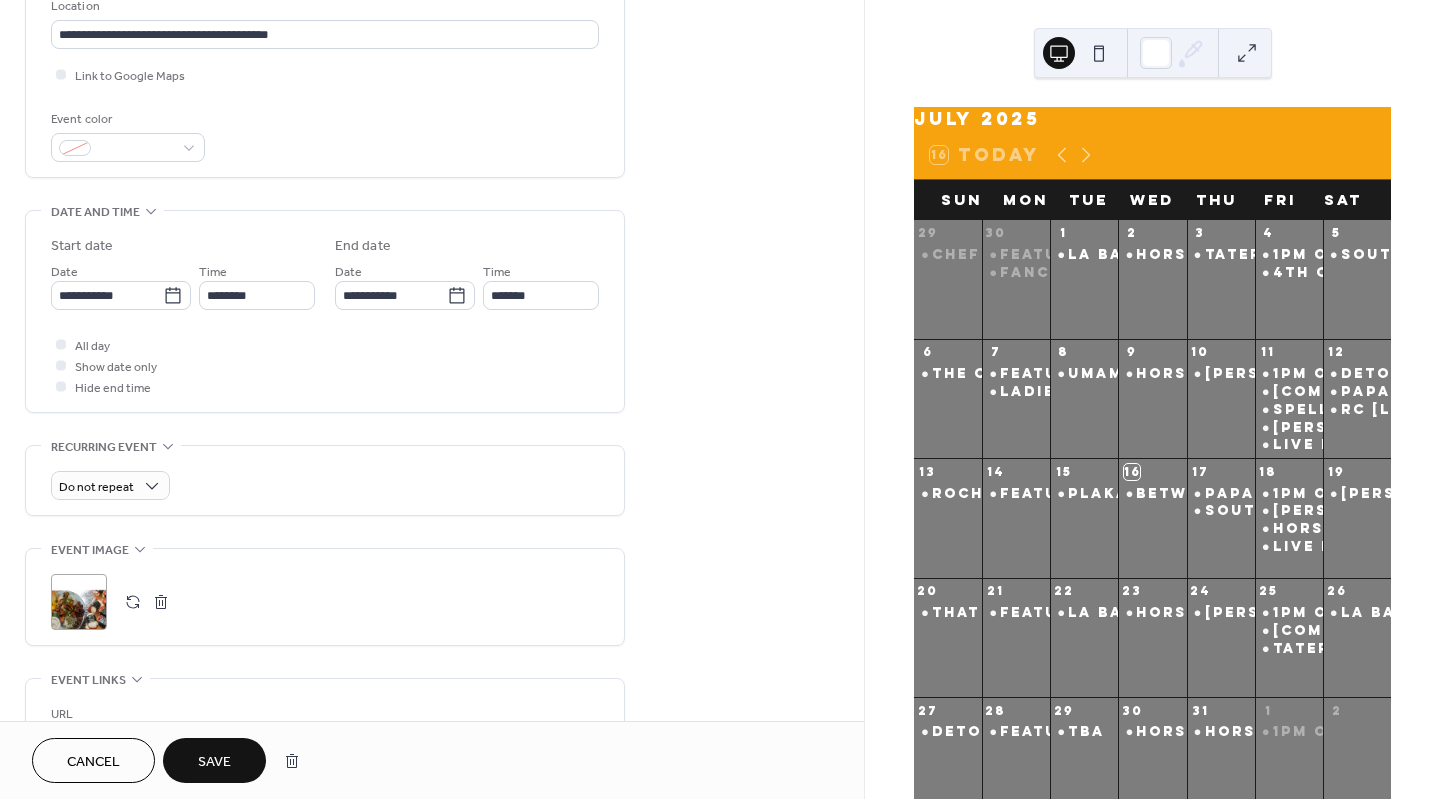 scroll, scrollTop: 442, scrollLeft: 0, axis: vertical 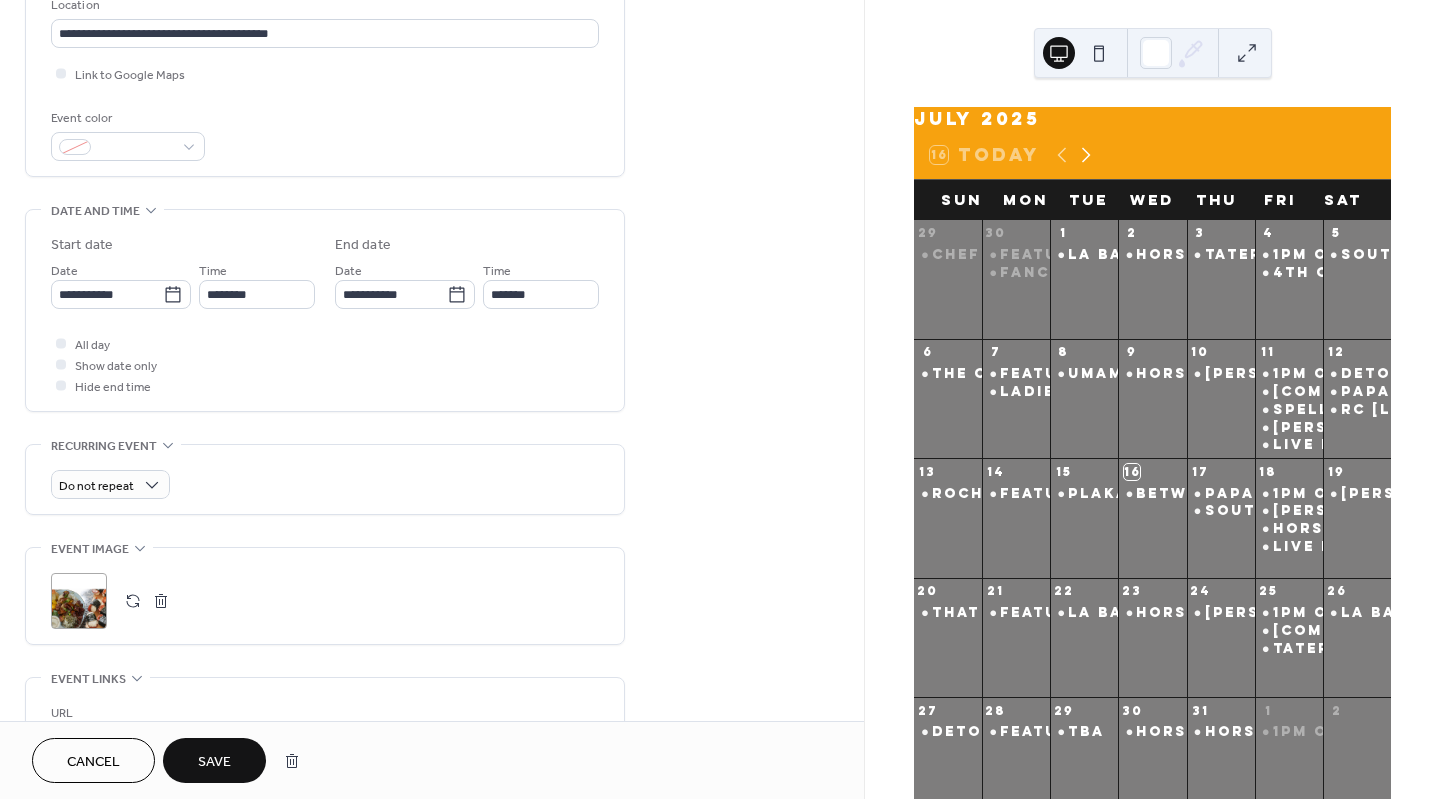 click 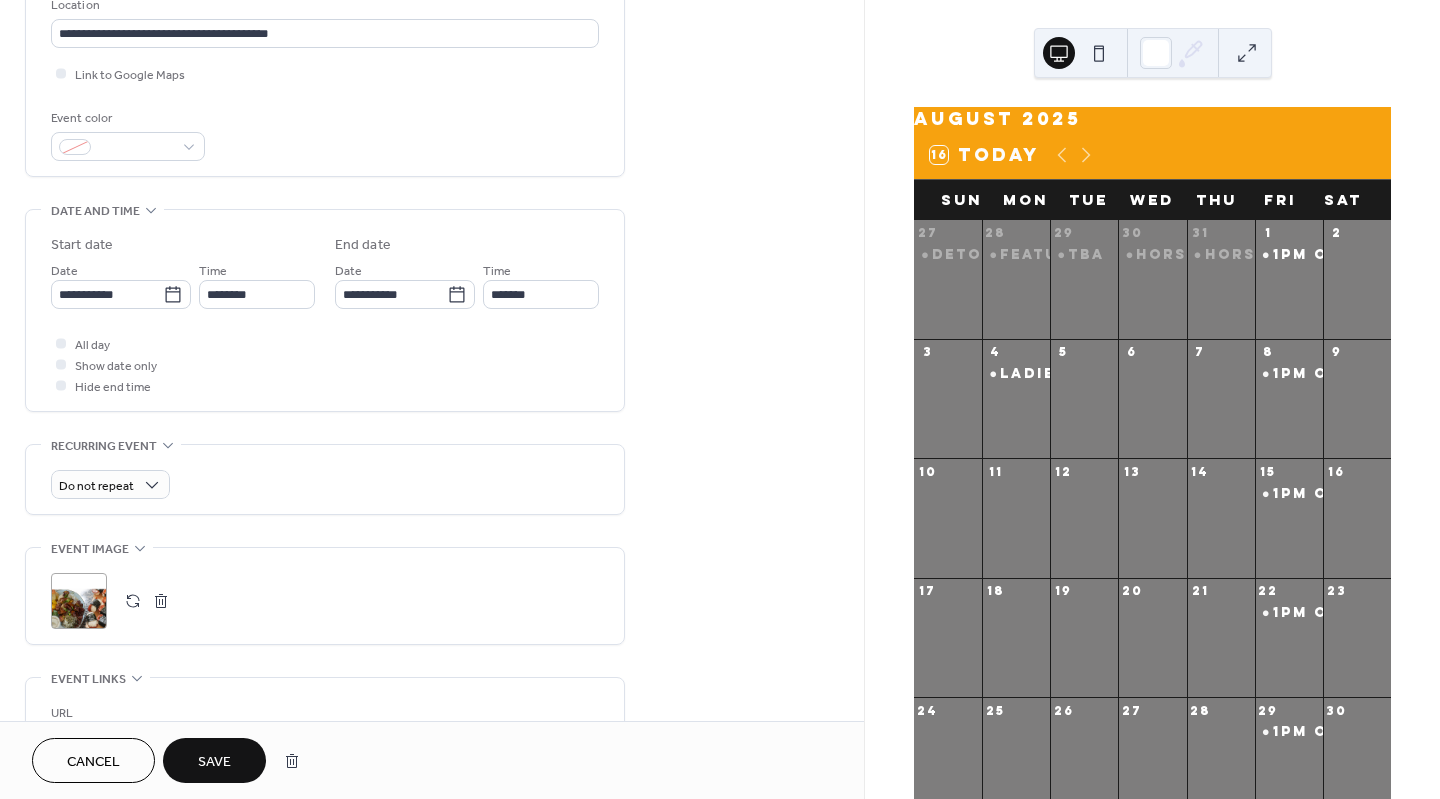 scroll, scrollTop: 0, scrollLeft: 0, axis: both 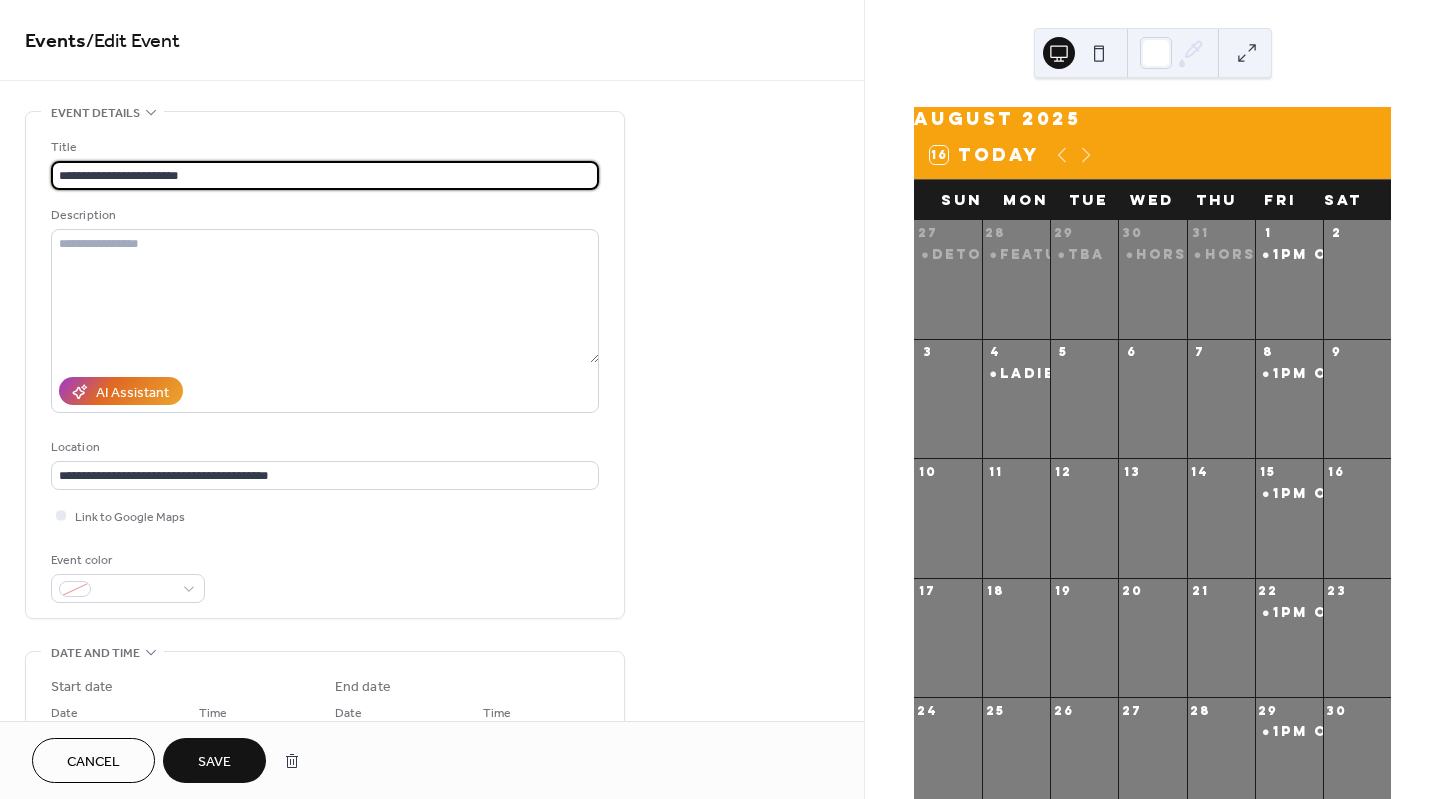 click on "**********" at bounding box center [325, 175] 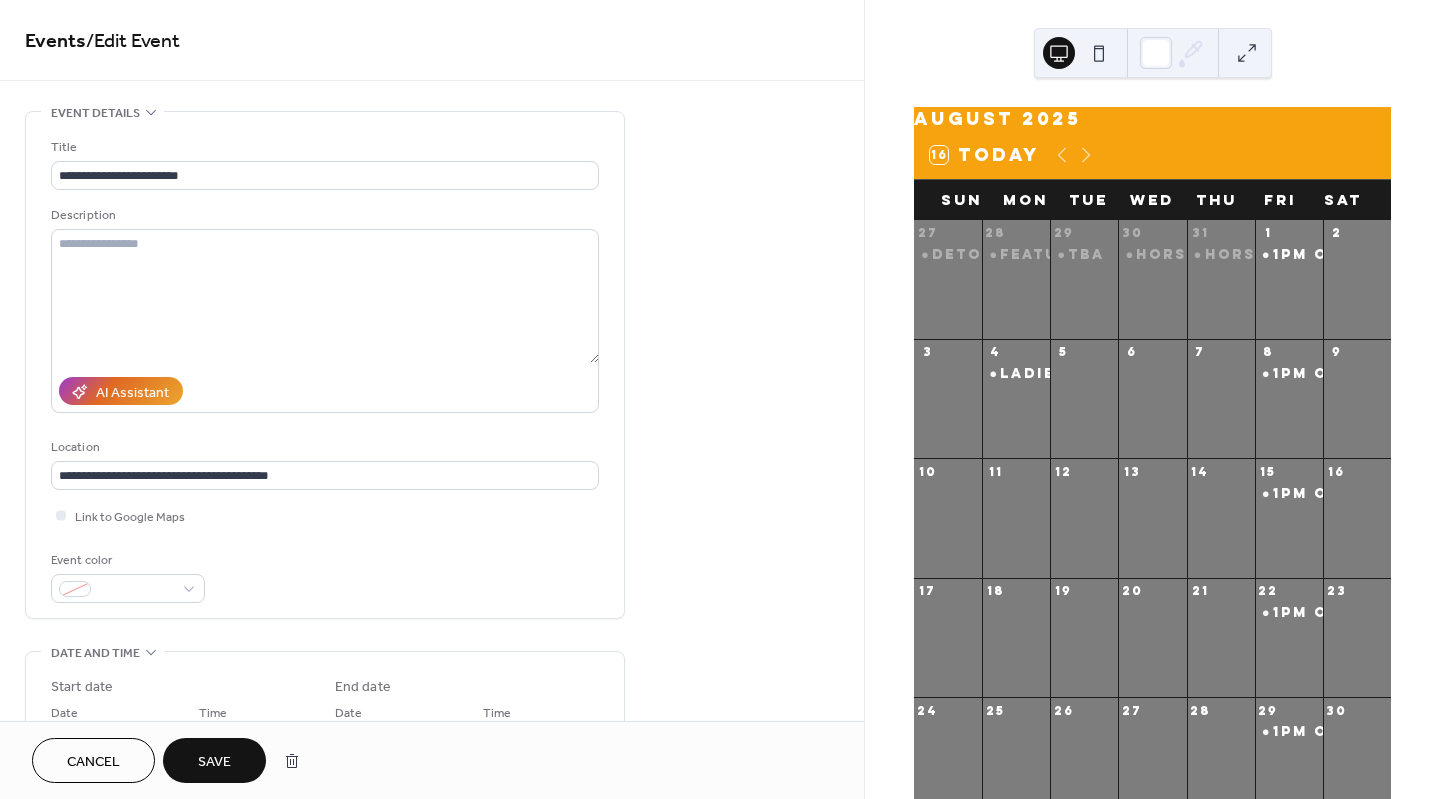 click on "Save" at bounding box center (214, 762) 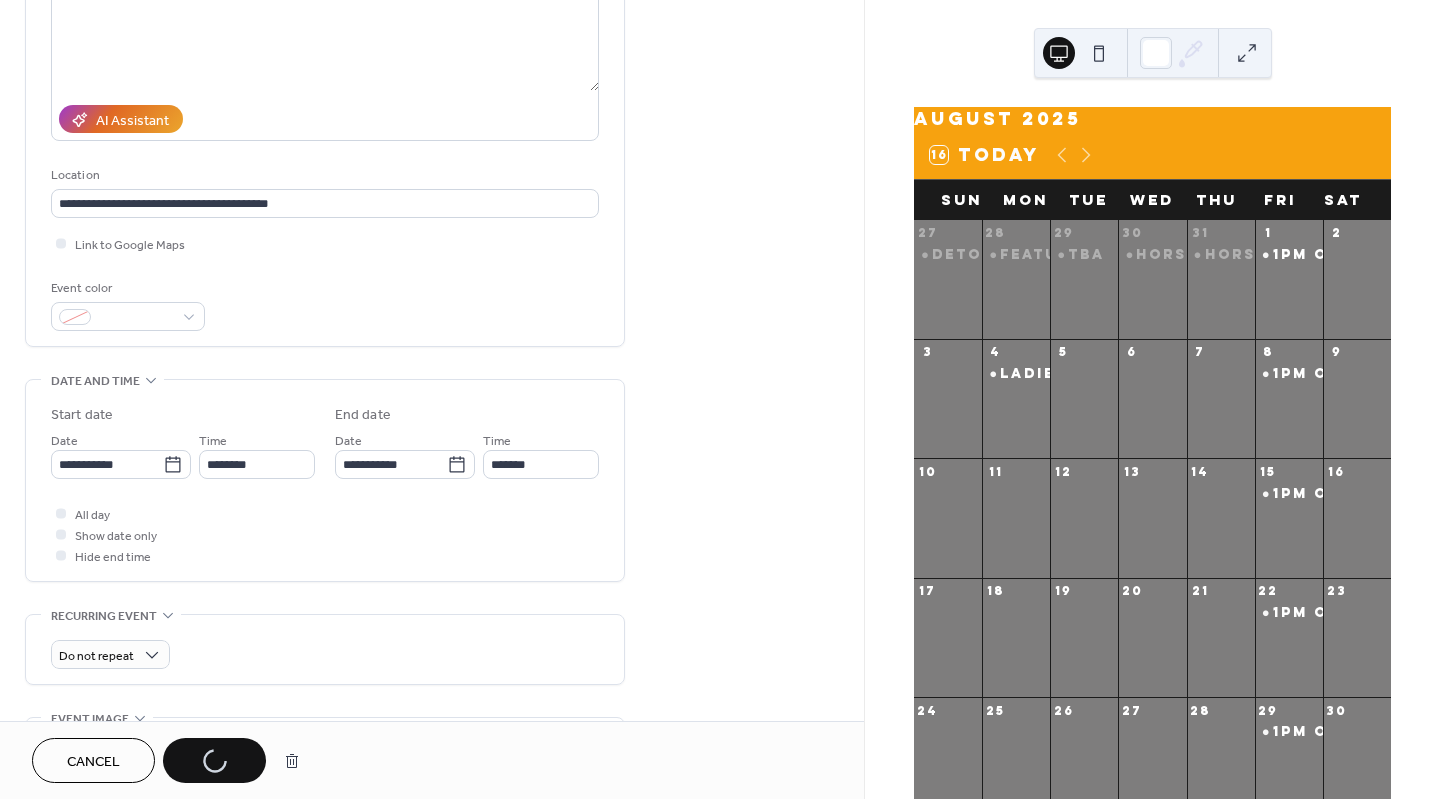 scroll, scrollTop: 273, scrollLeft: 0, axis: vertical 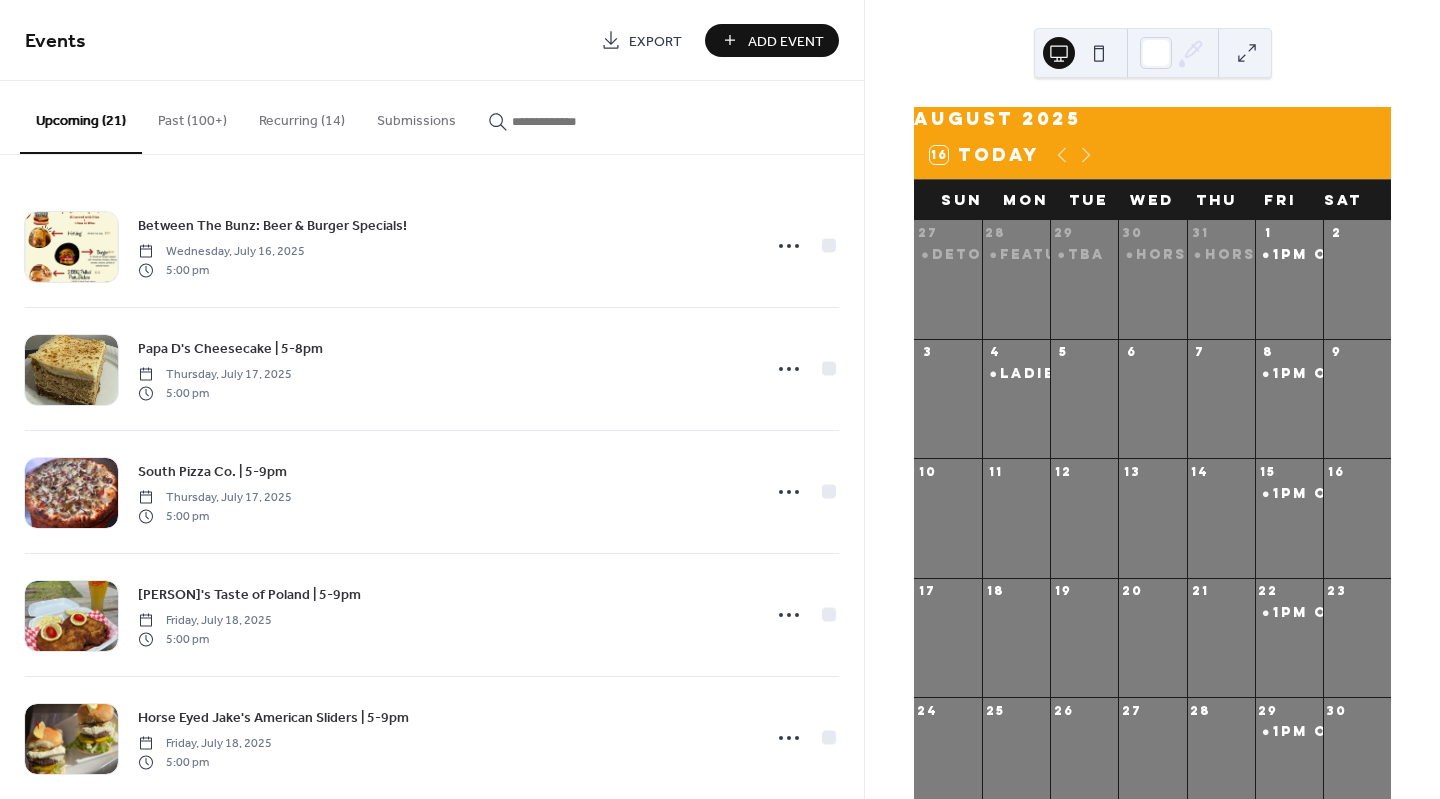 click at bounding box center (572, 121) 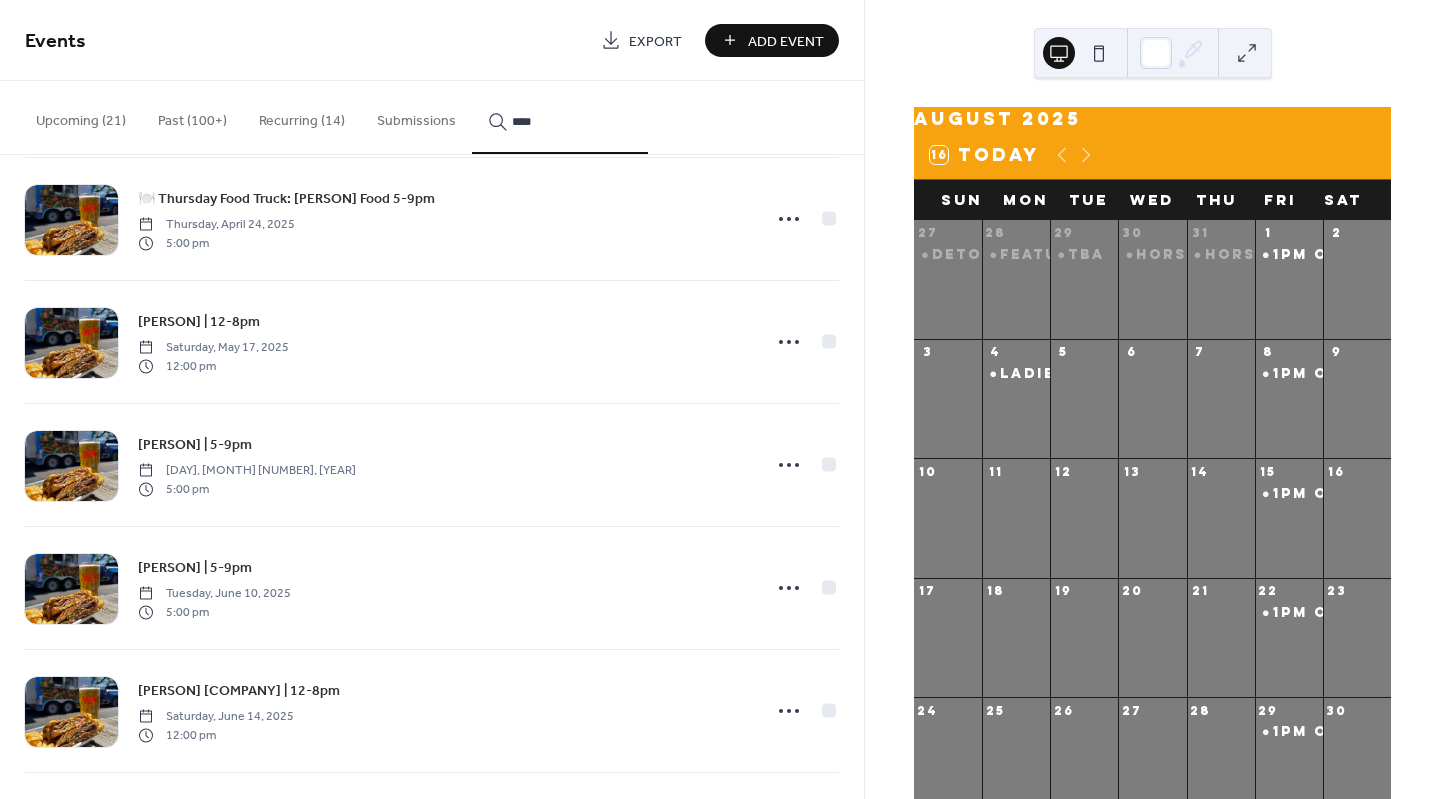 scroll, scrollTop: 152, scrollLeft: 0, axis: vertical 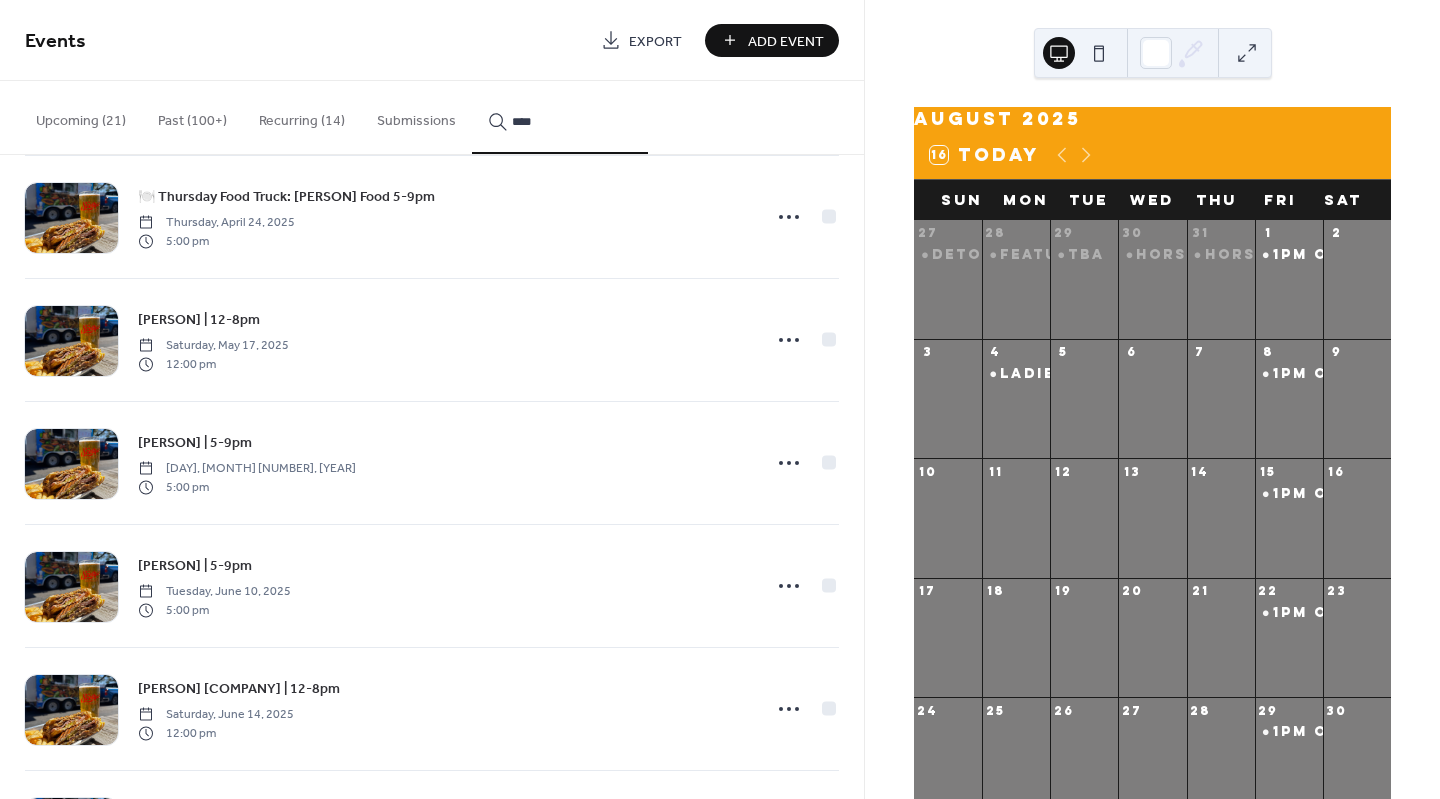 type on "****" 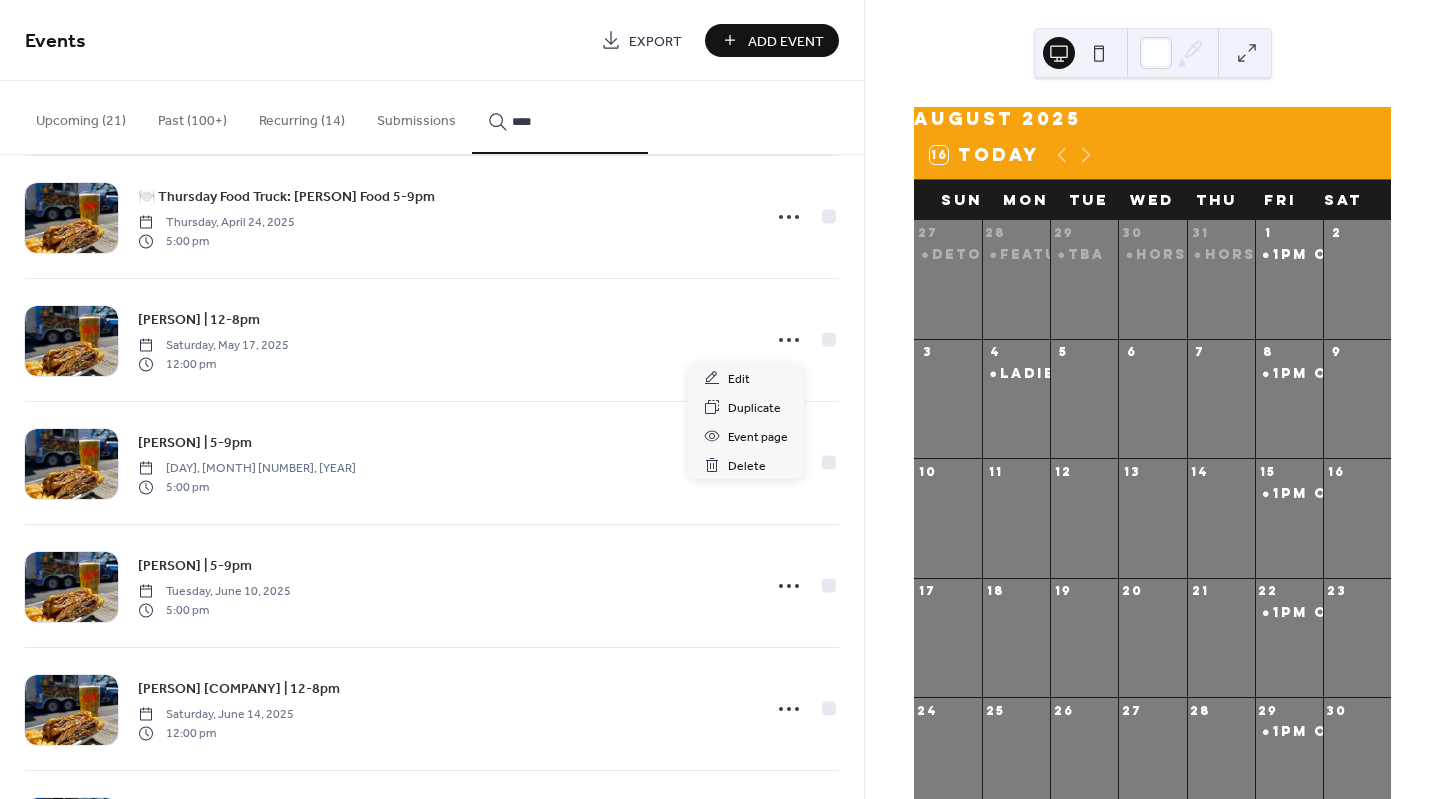 click 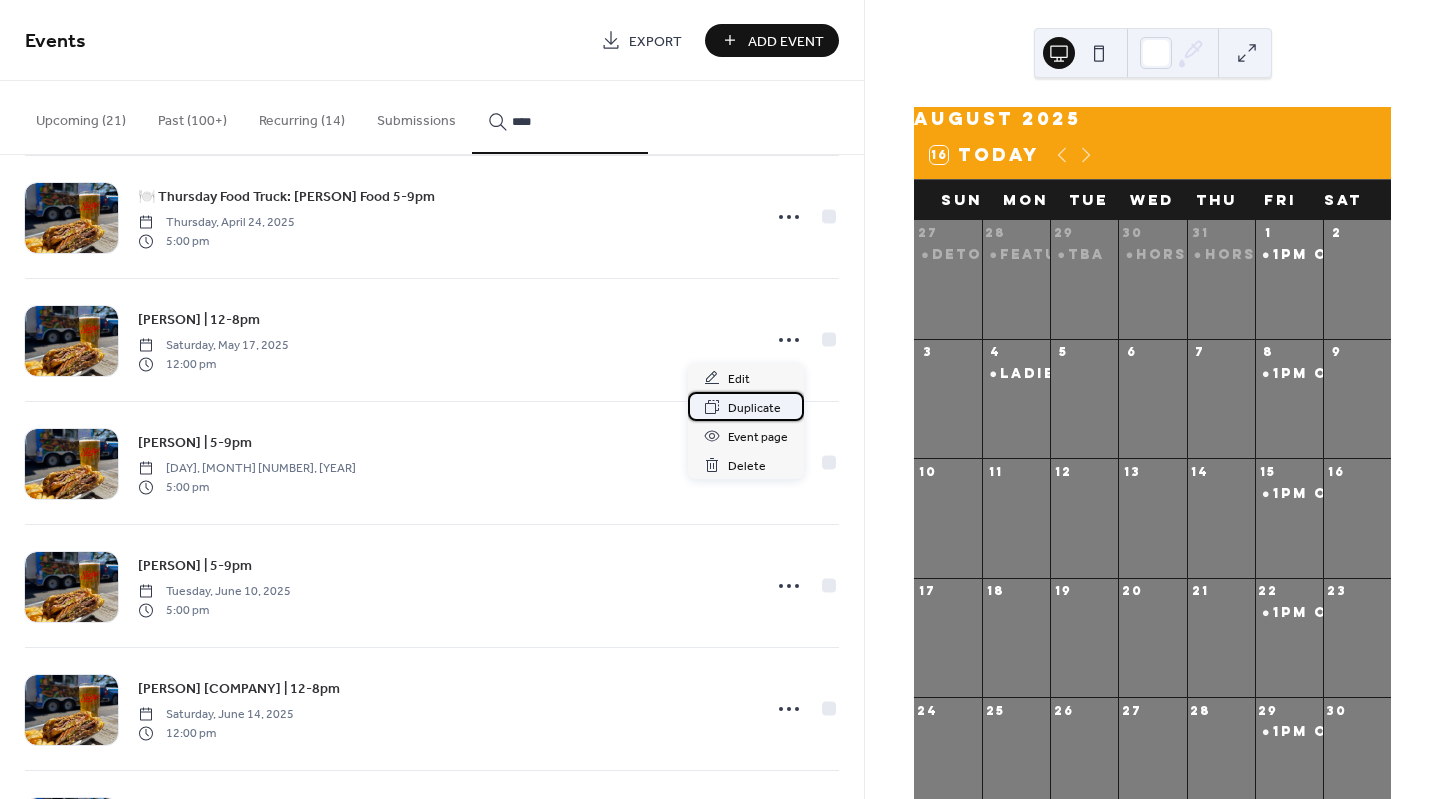 click on "Duplicate" at bounding box center (754, 408) 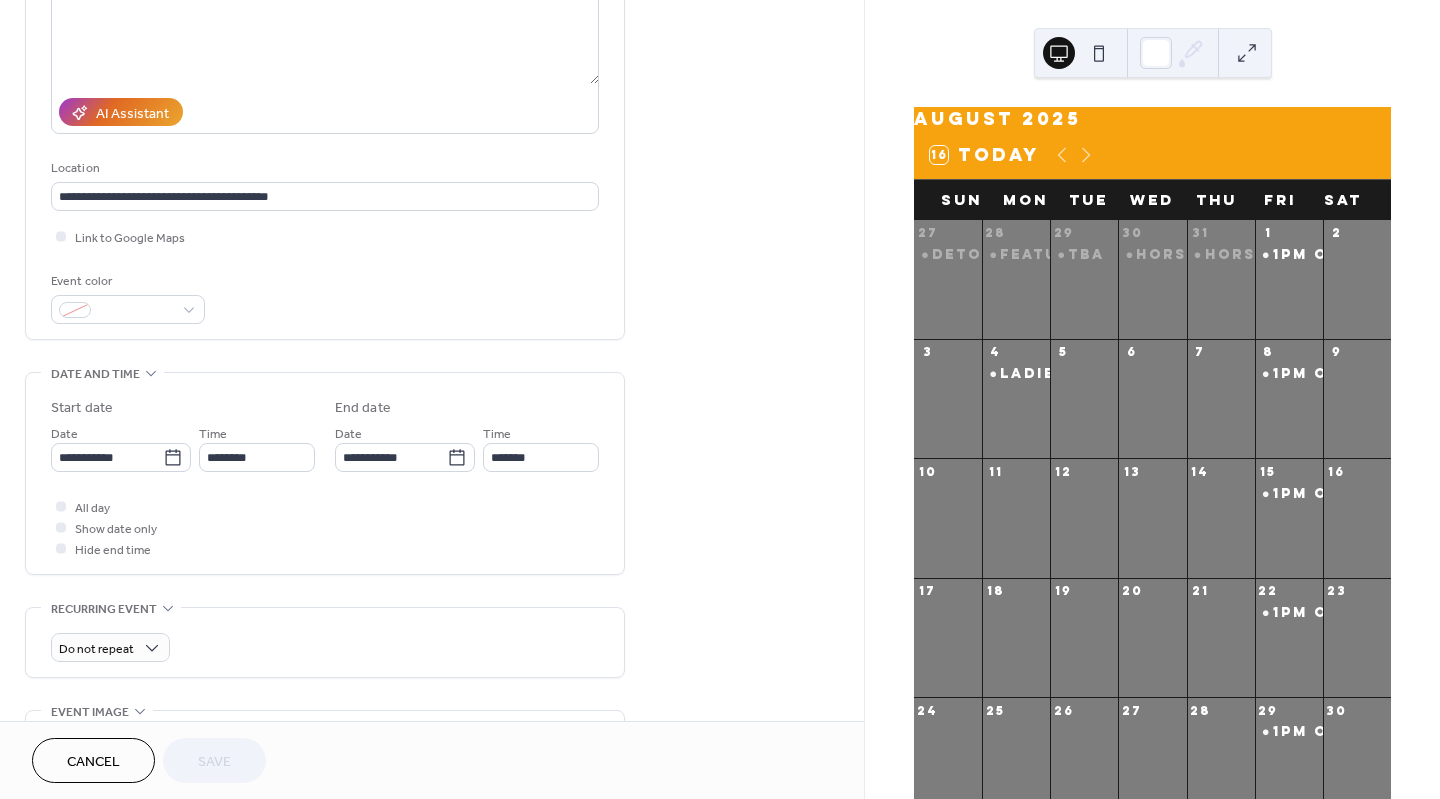 scroll, scrollTop: 280, scrollLeft: 0, axis: vertical 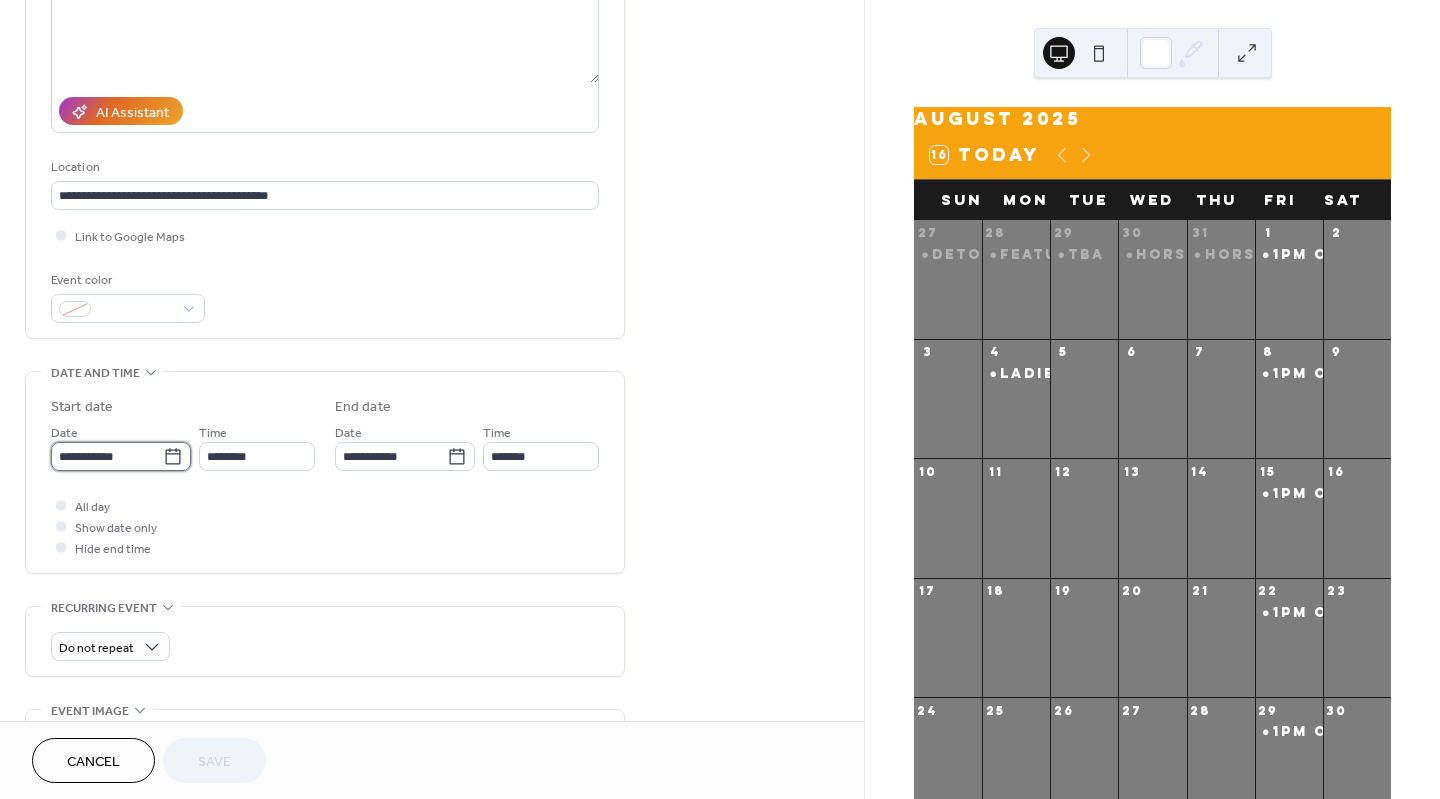 click on "**********" at bounding box center (107, 456) 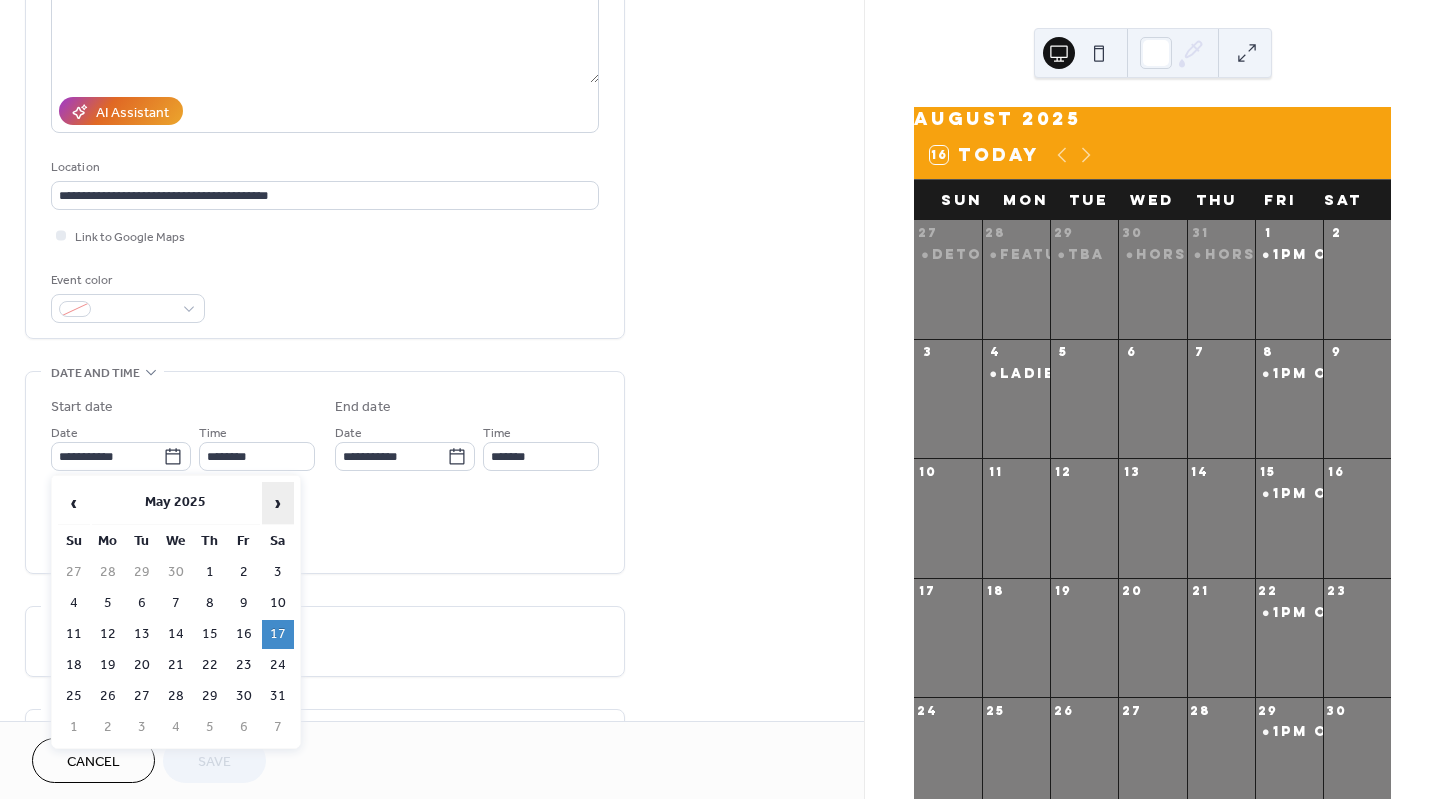click on "›" at bounding box center [278, 503] 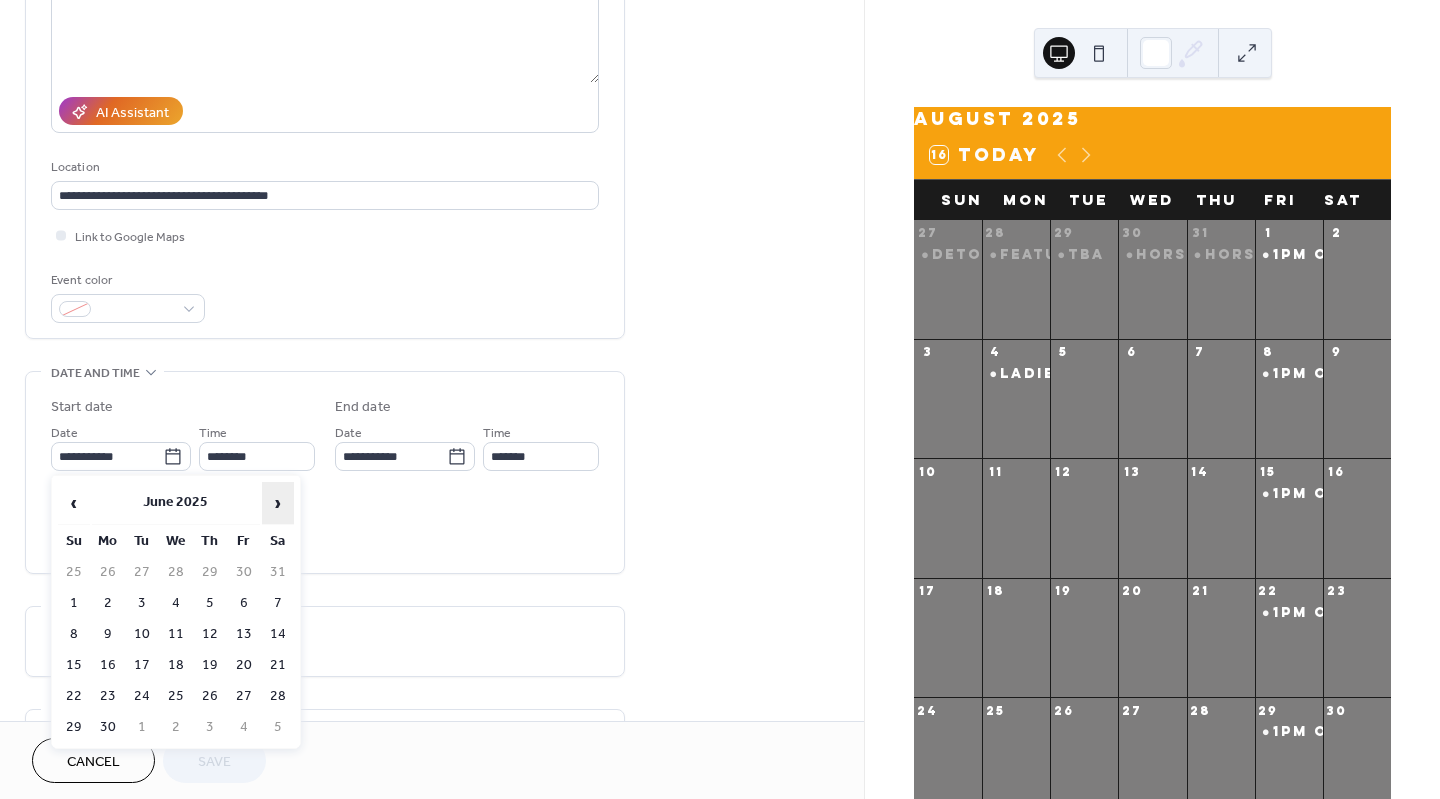 click on "›" at bounding box center (278, 503) 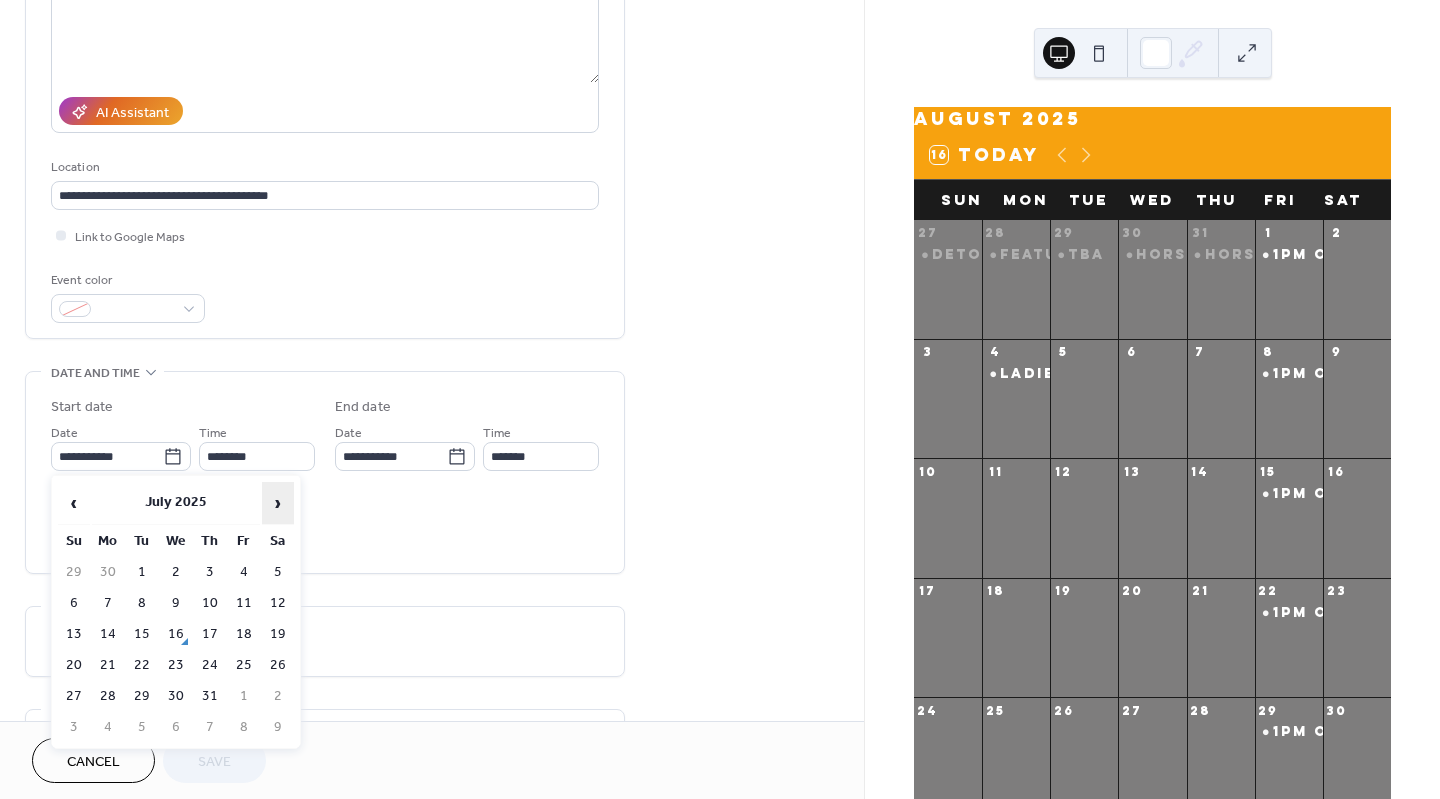 click on "›" at bounding box center (278, 503) 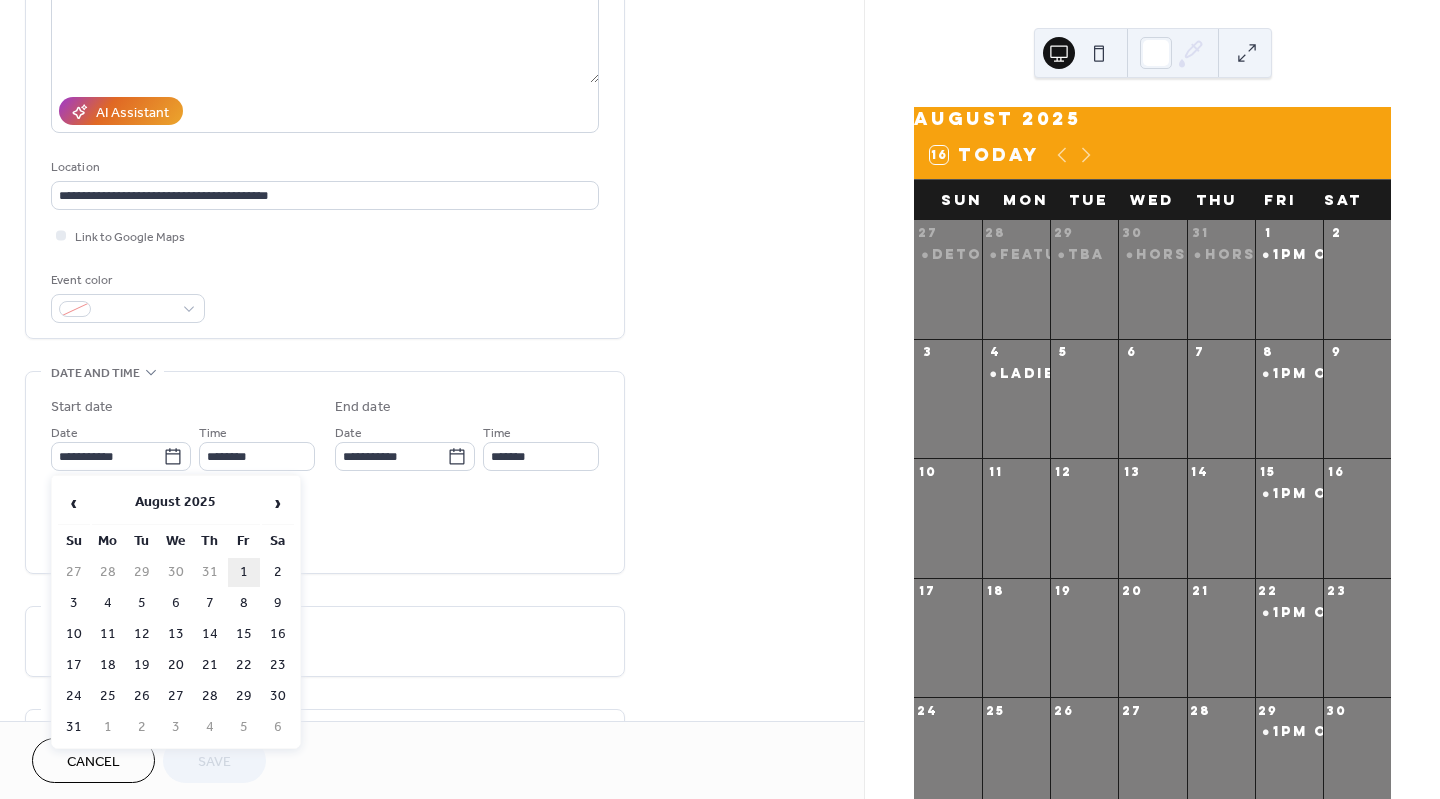 click on "1" at bounding box center (244, 572) 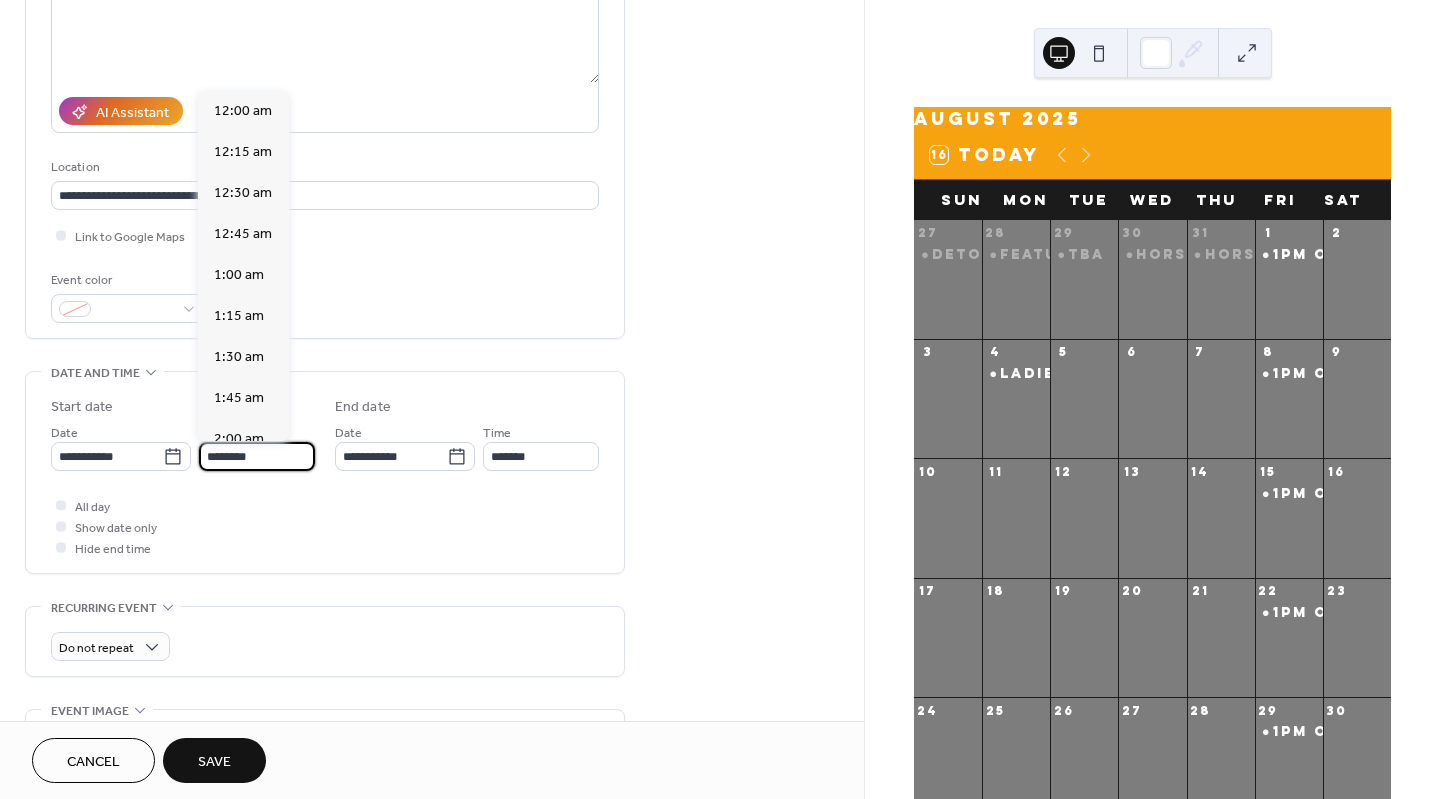 click on "********" at bounding box center (257, 456) 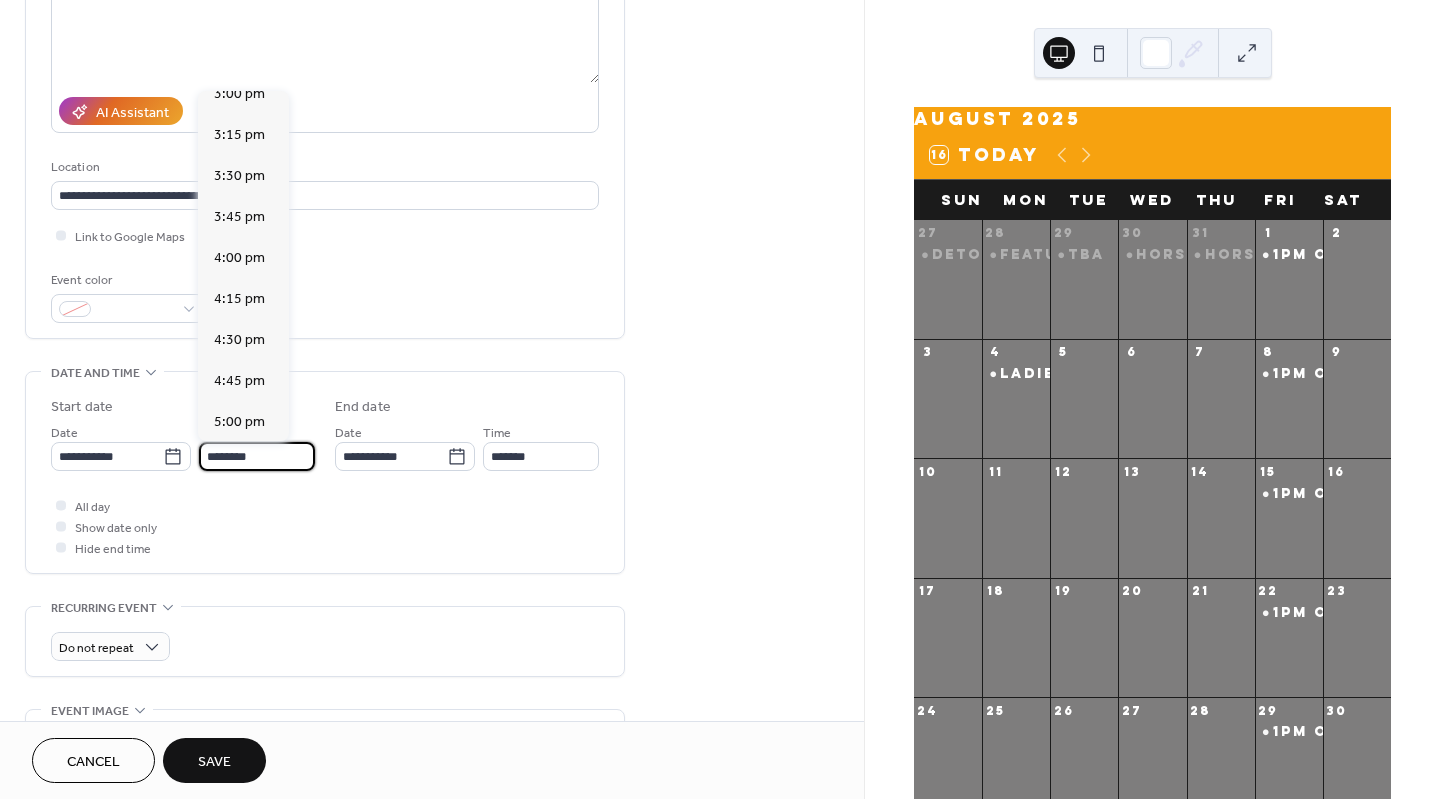 scroll, scrollTop: 2488, scrollLeft: 0, axis: vertical 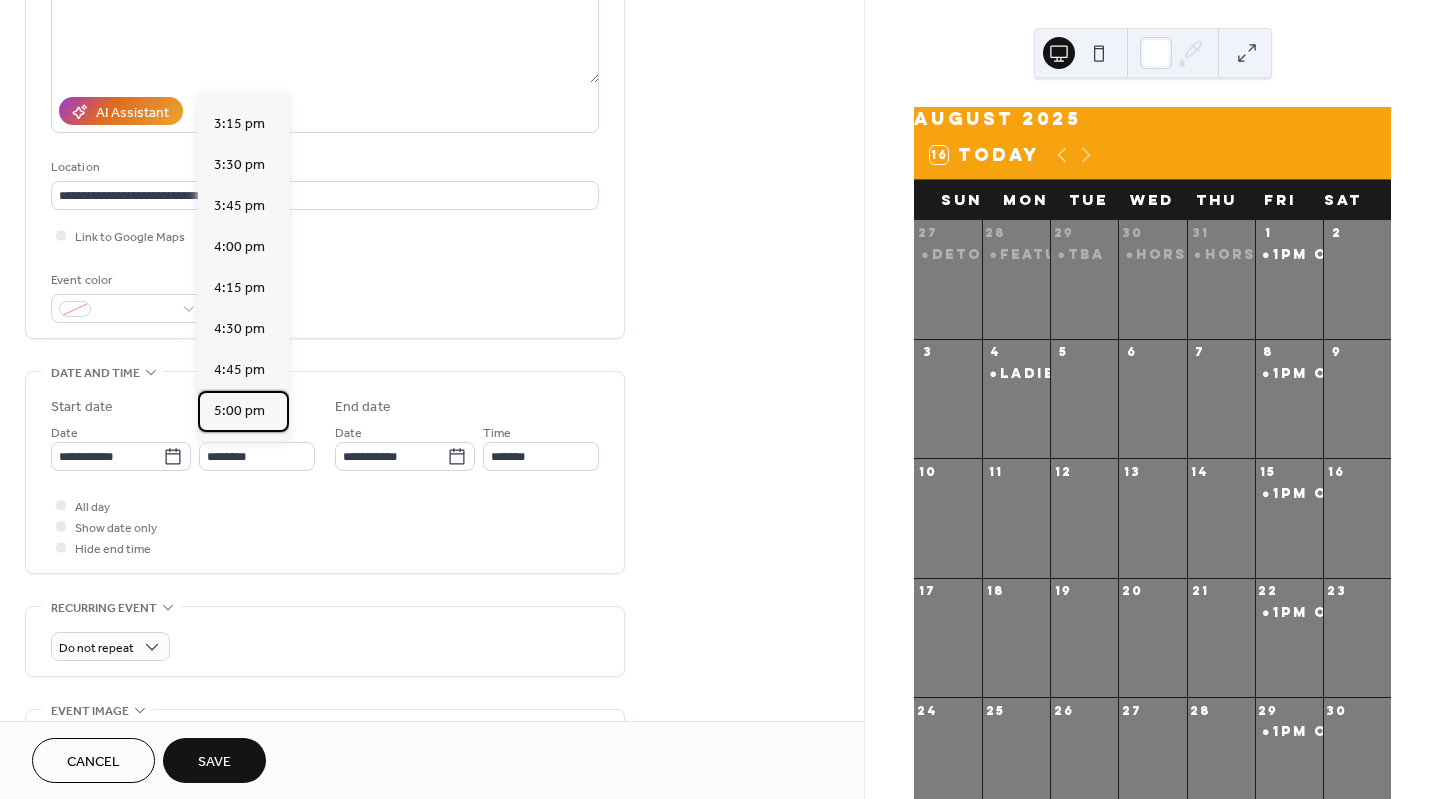click on "5:00 pm" at bounding box center (239, 410) 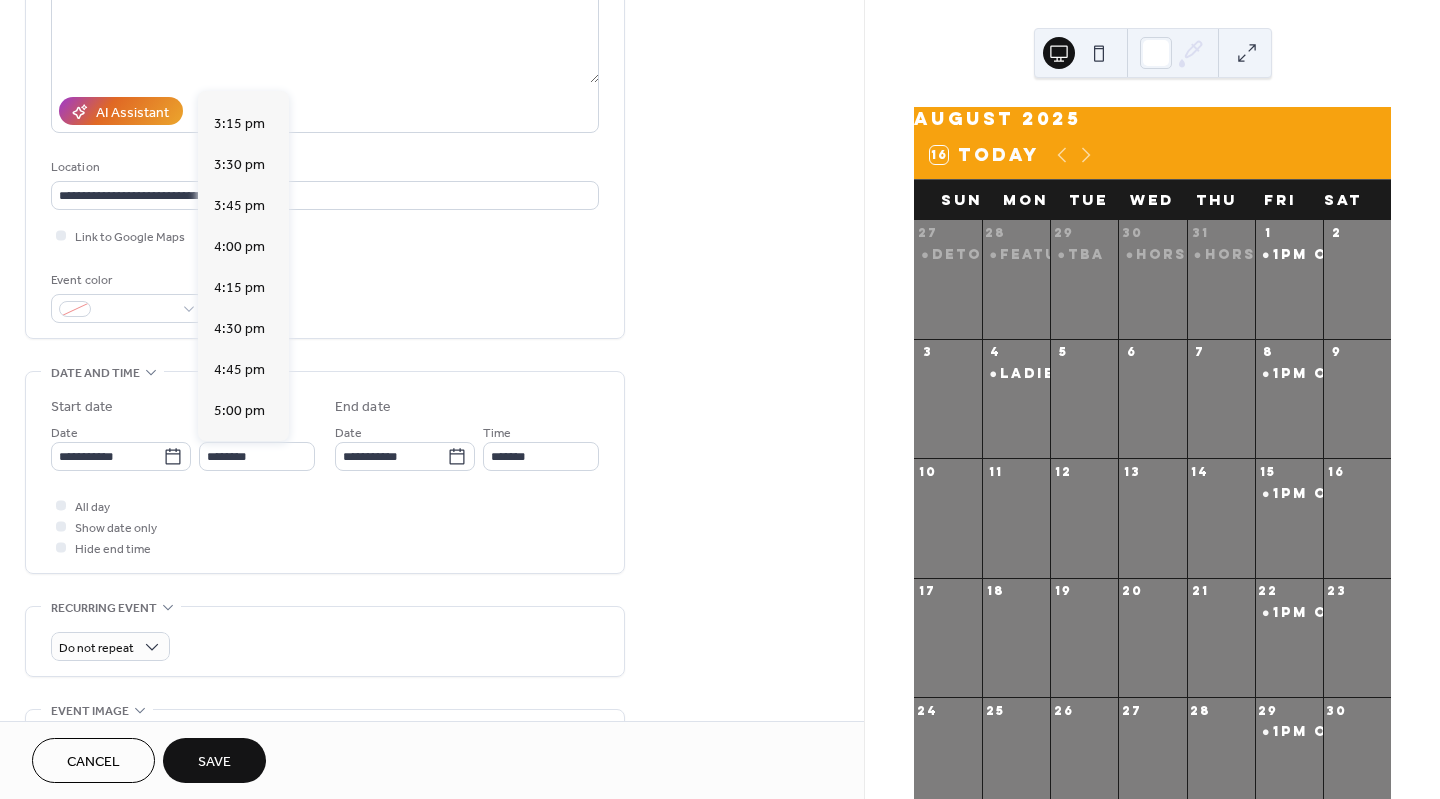 type on "*******" 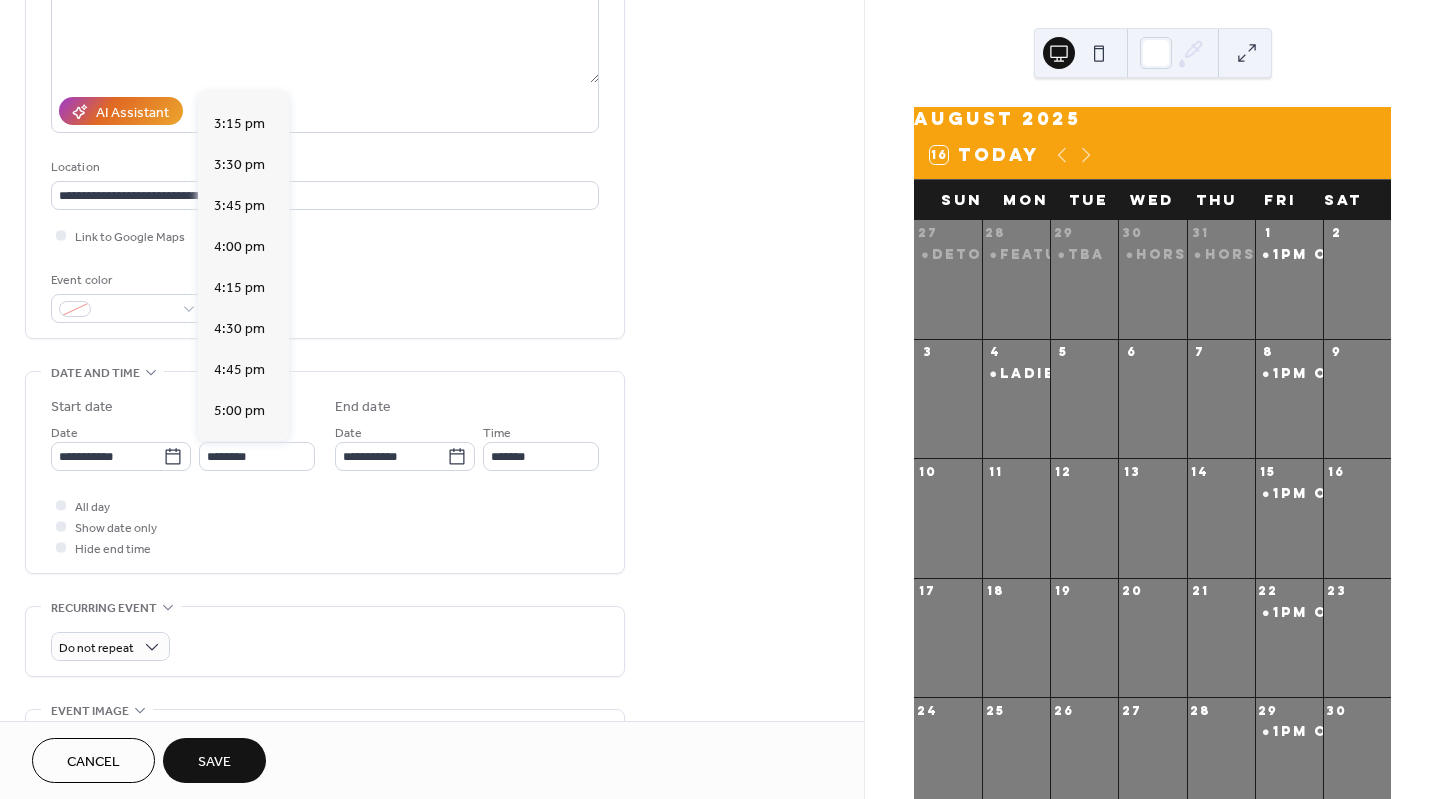 type on "**********" 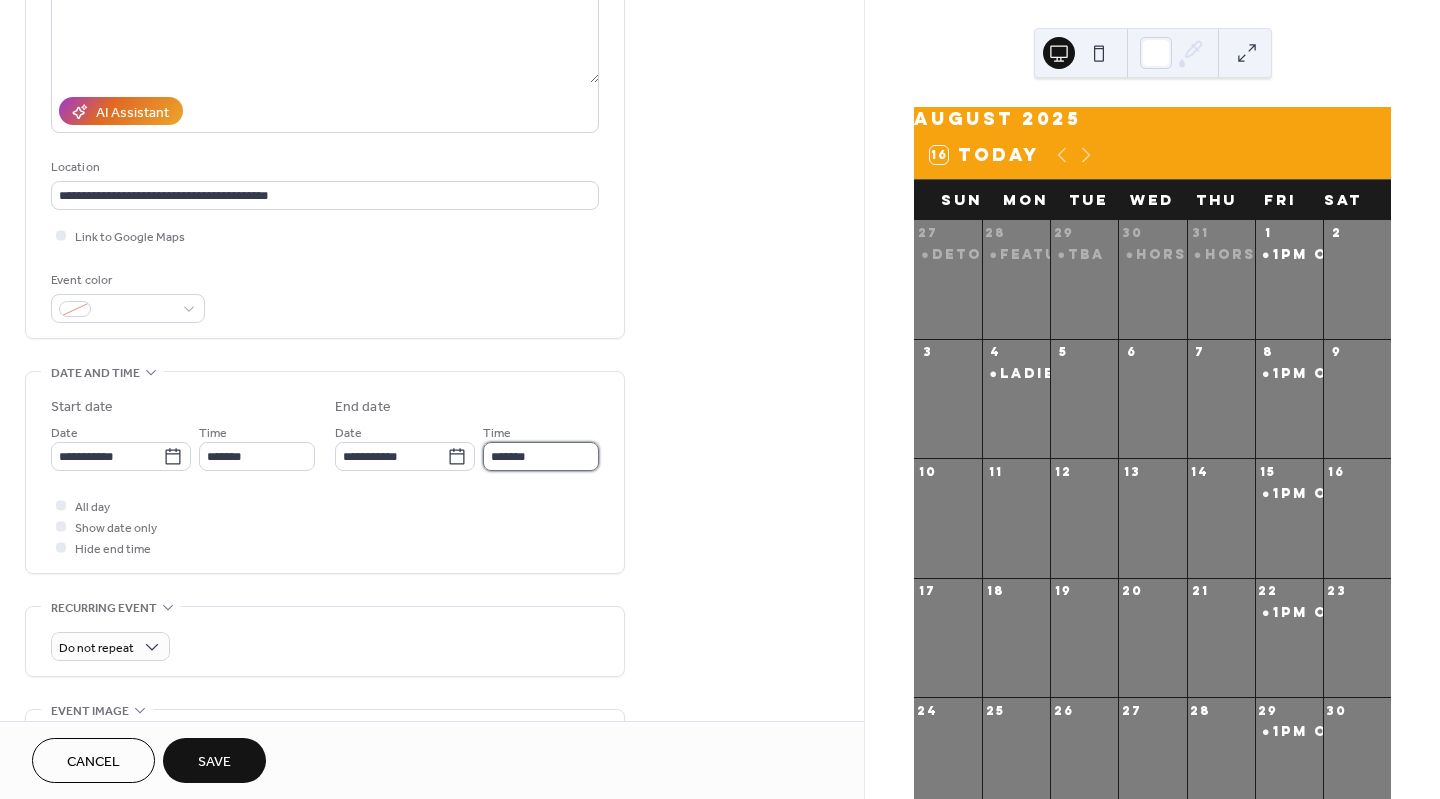 click on "*******" at bounding box center (541, 456) 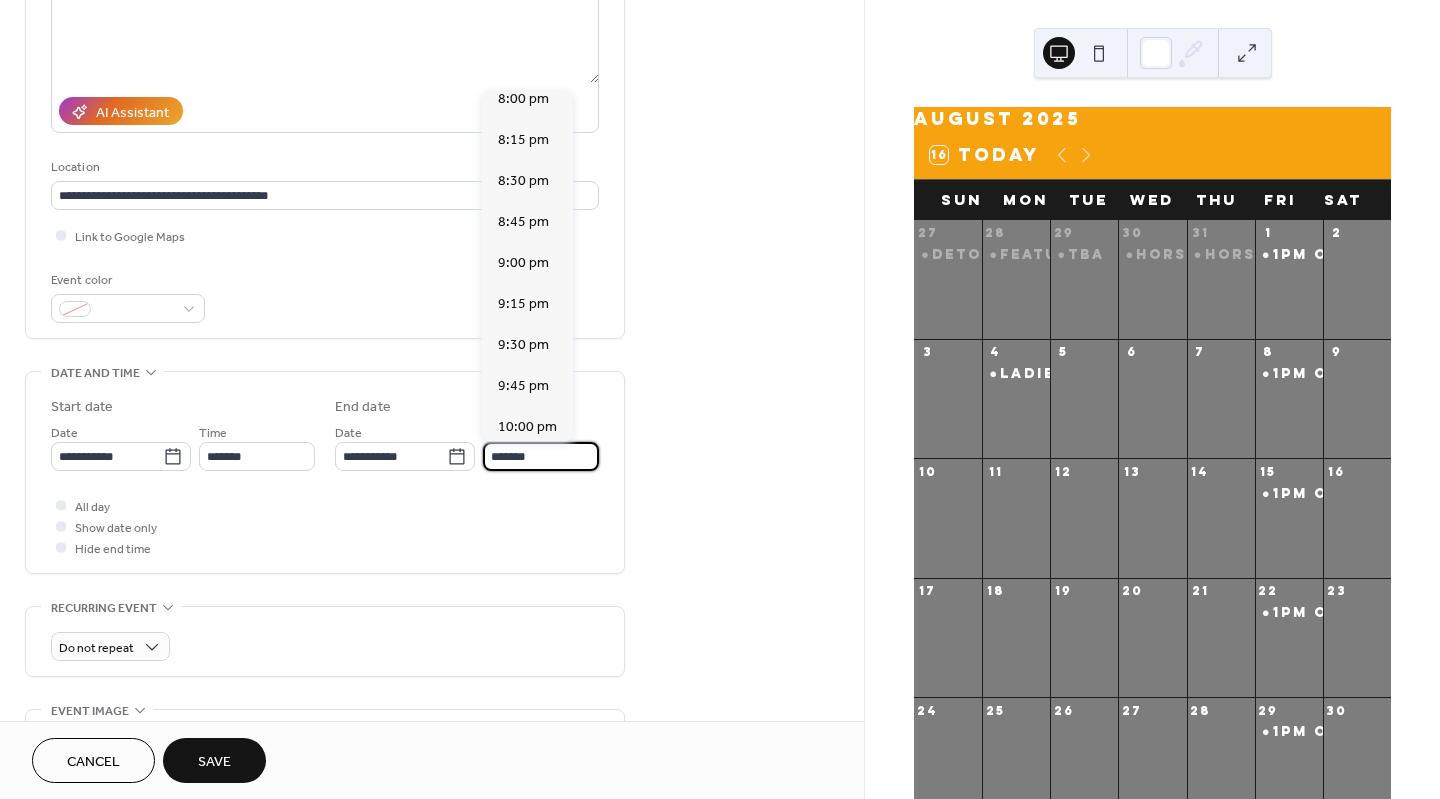 scroll, scrollTop: 3299, scrollLeft: 0, axis: vertical 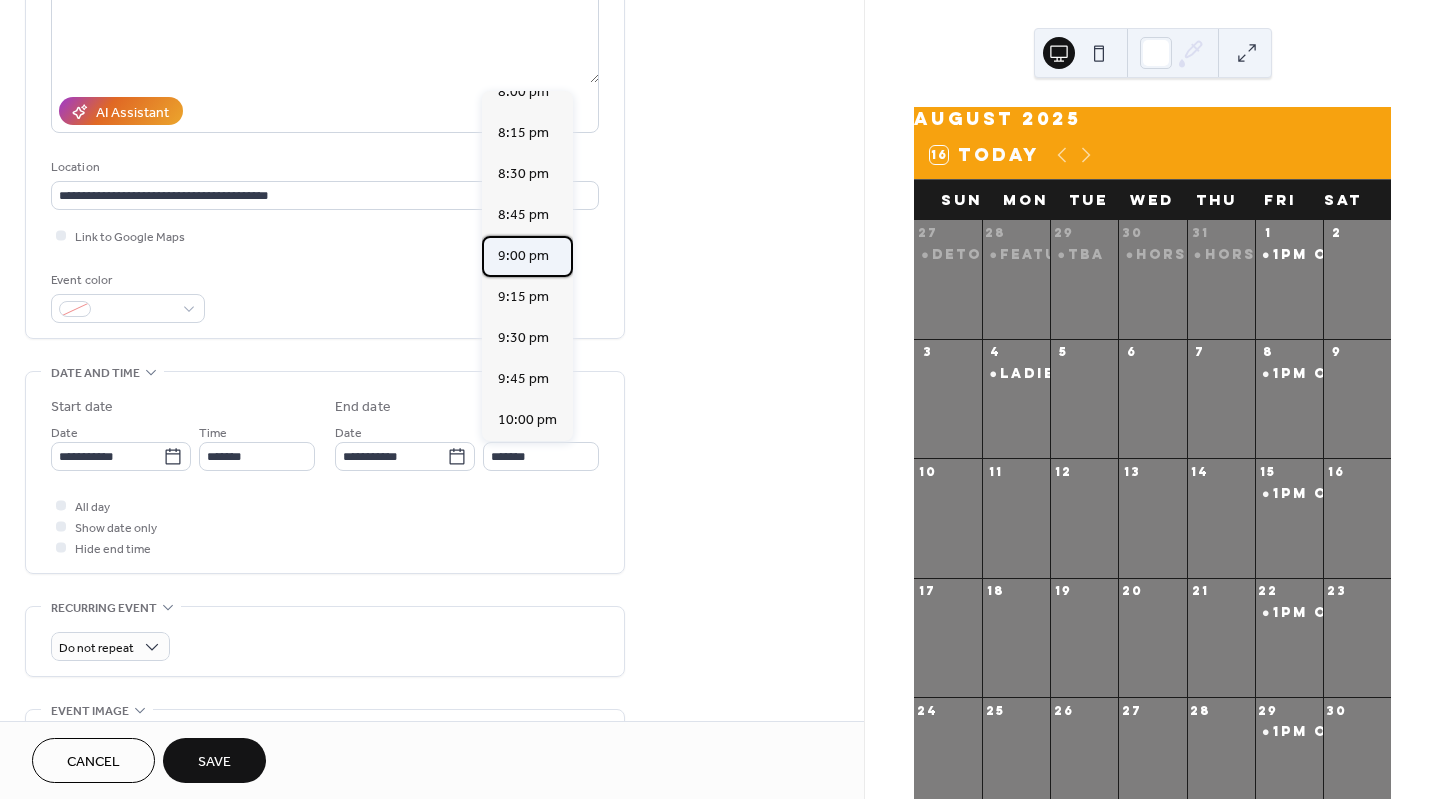 click on "9:00 pm" at bounding box center (523, 255) 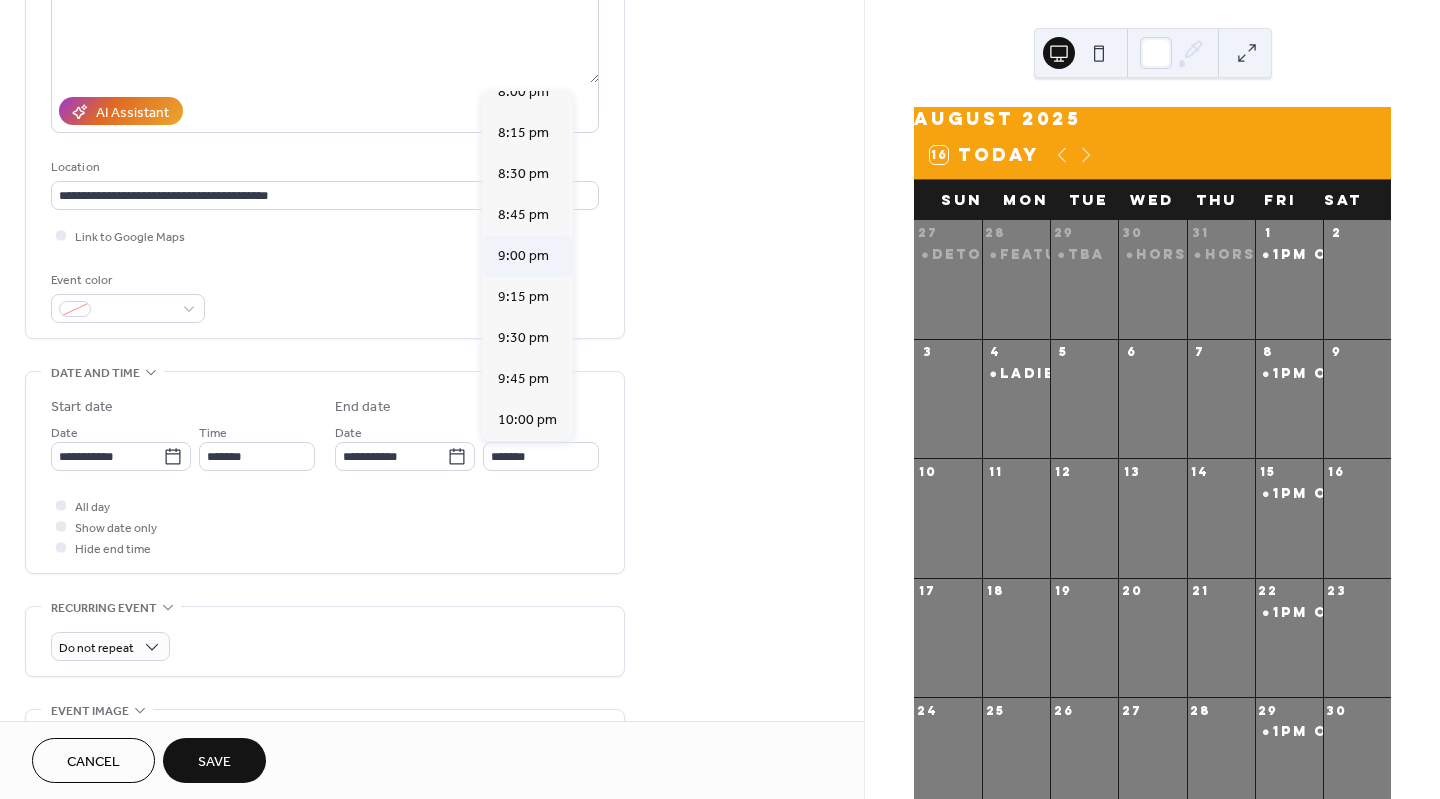 type on "*******" 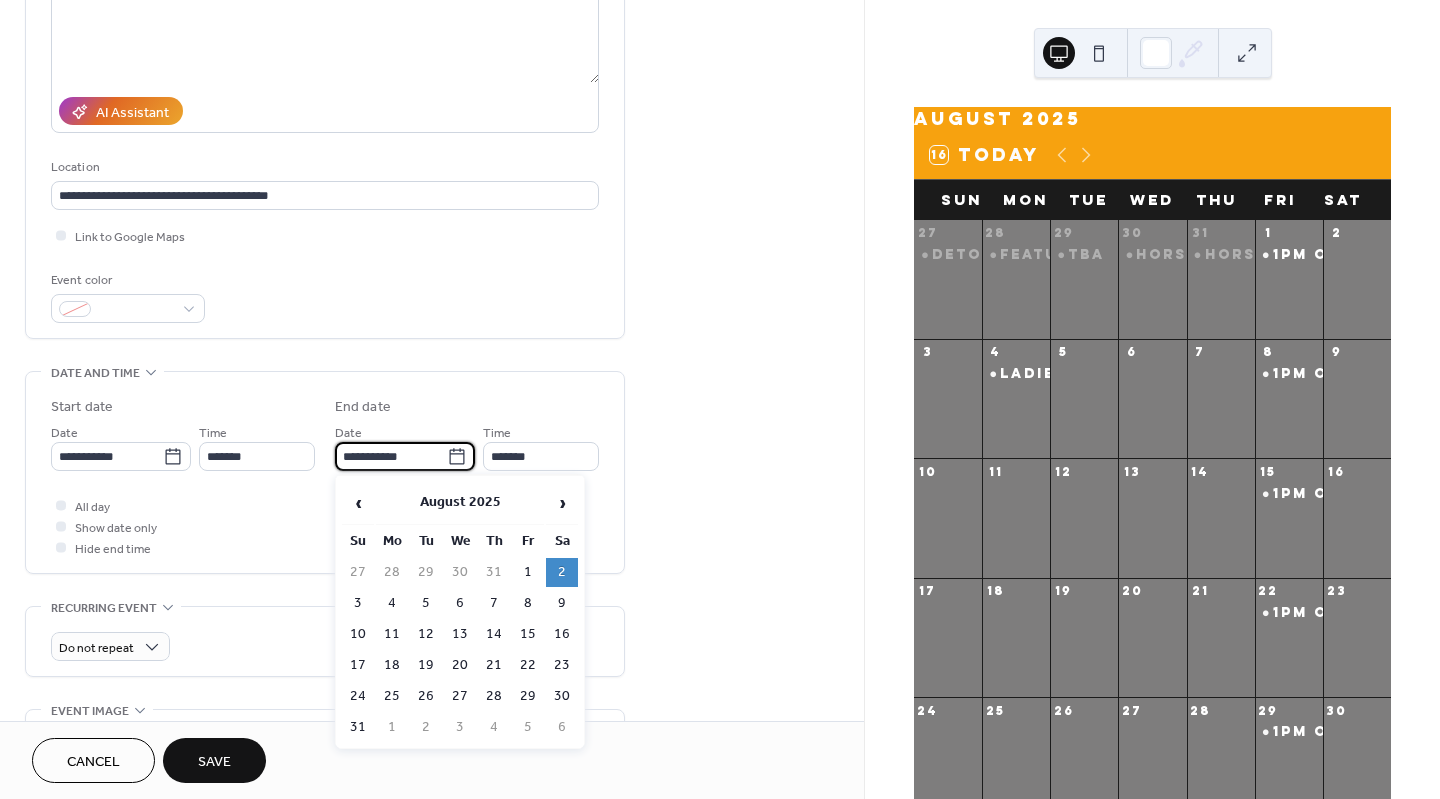 click on "**********" at bounding box center (391, 456) 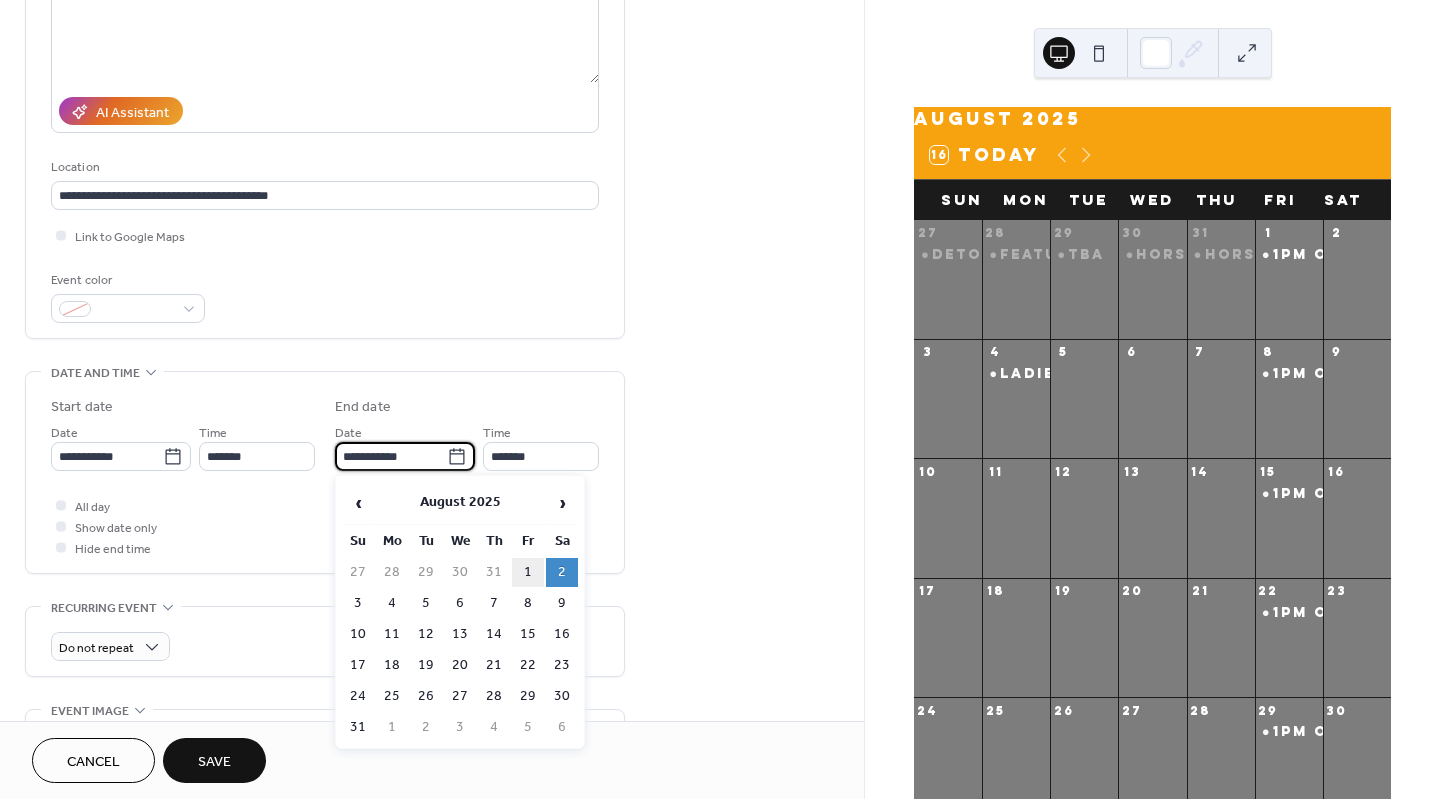 click on "1" at bounding box center [528, 572] 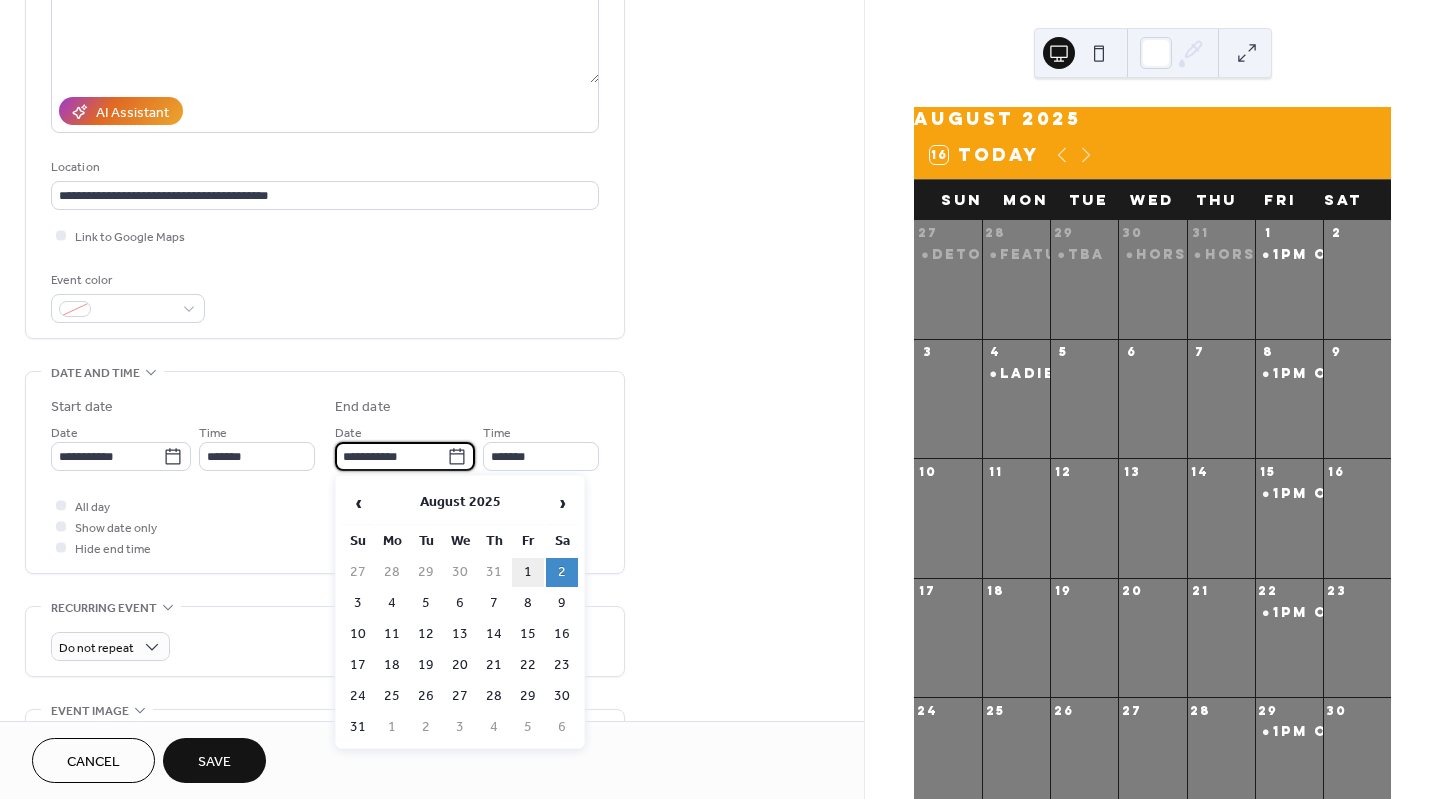 type on "**********" 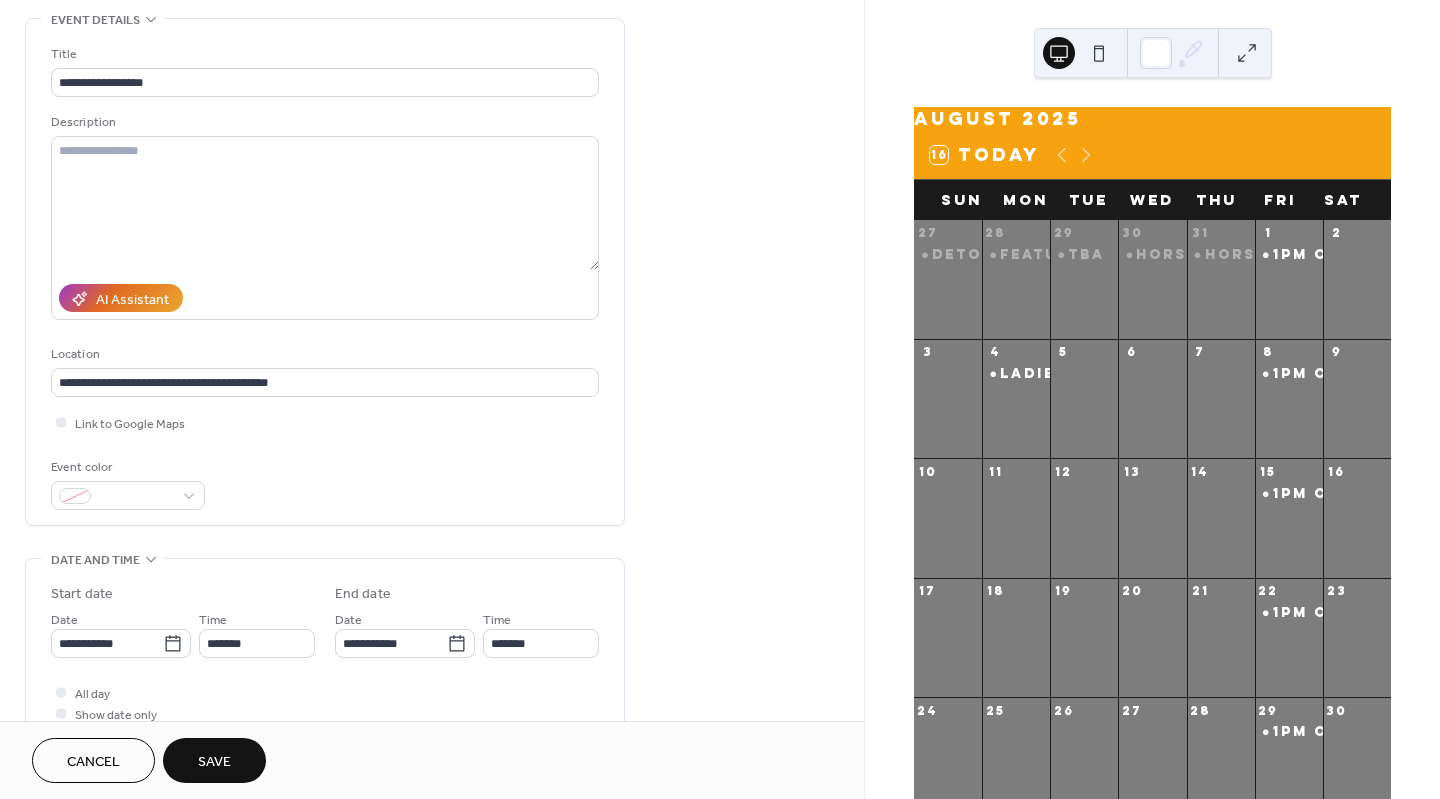 scroll, scrollTop: 0, scrollLeft: 0, axis: both 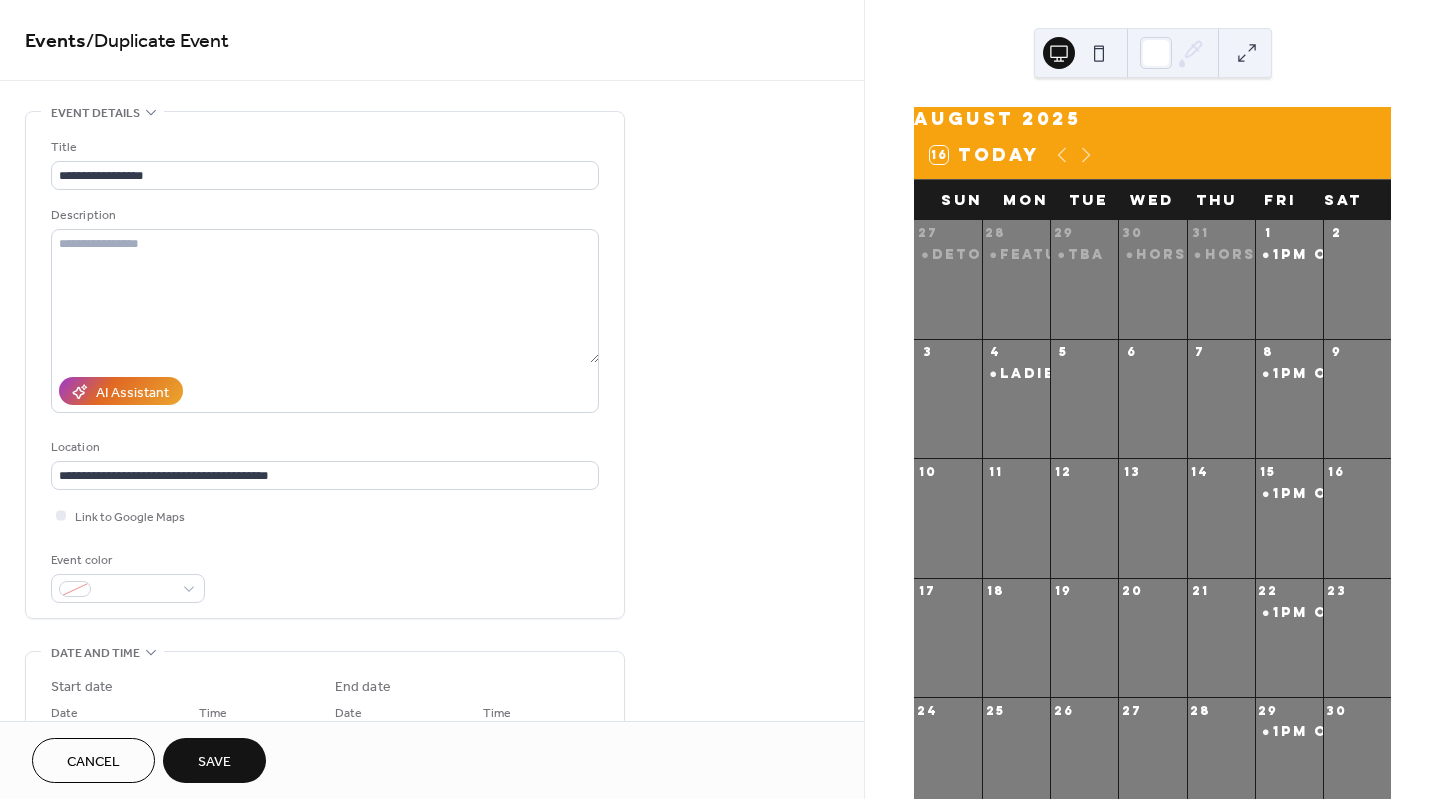 click on "**********" at bounding box center (325, 370) 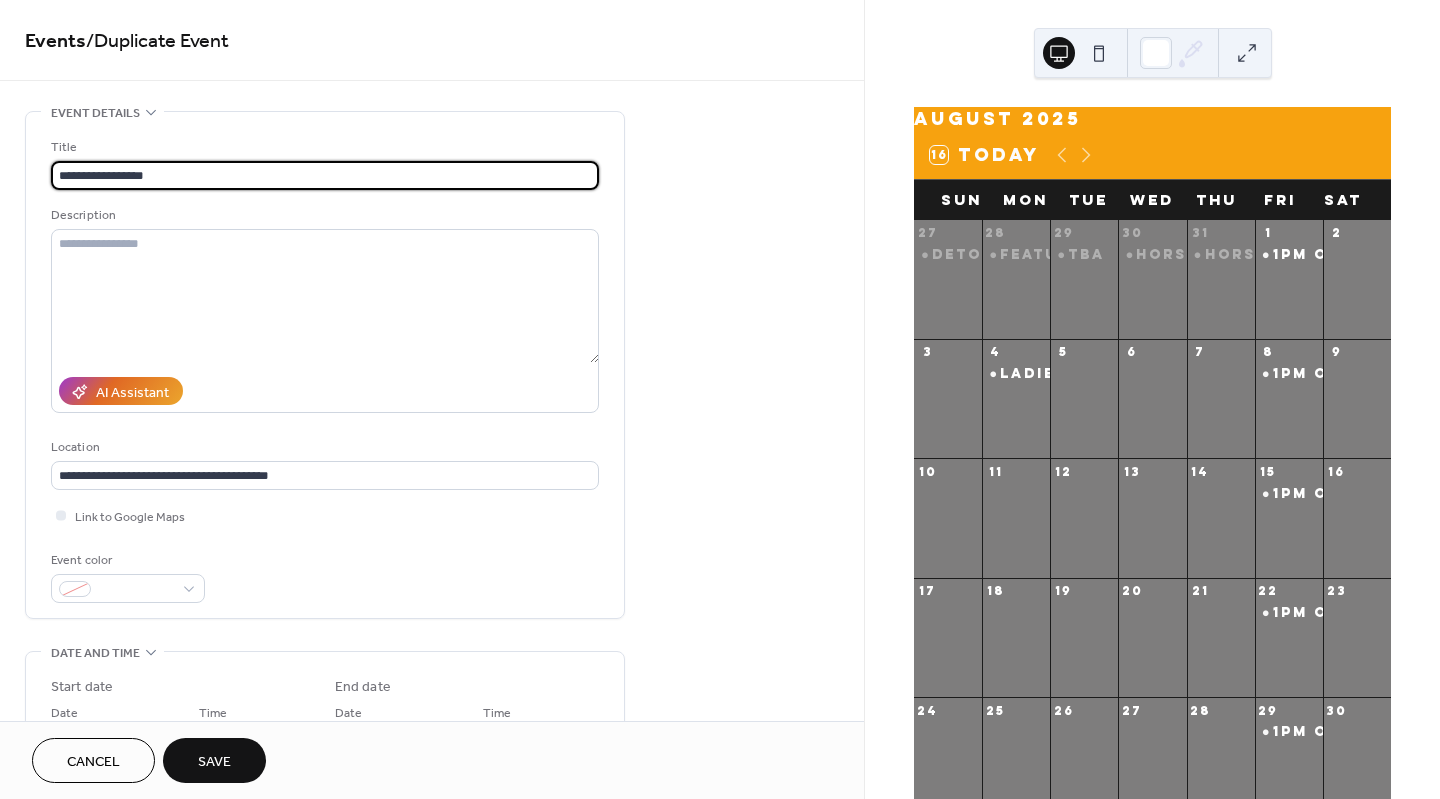 click on "**********" at bounding box center [325, 175] 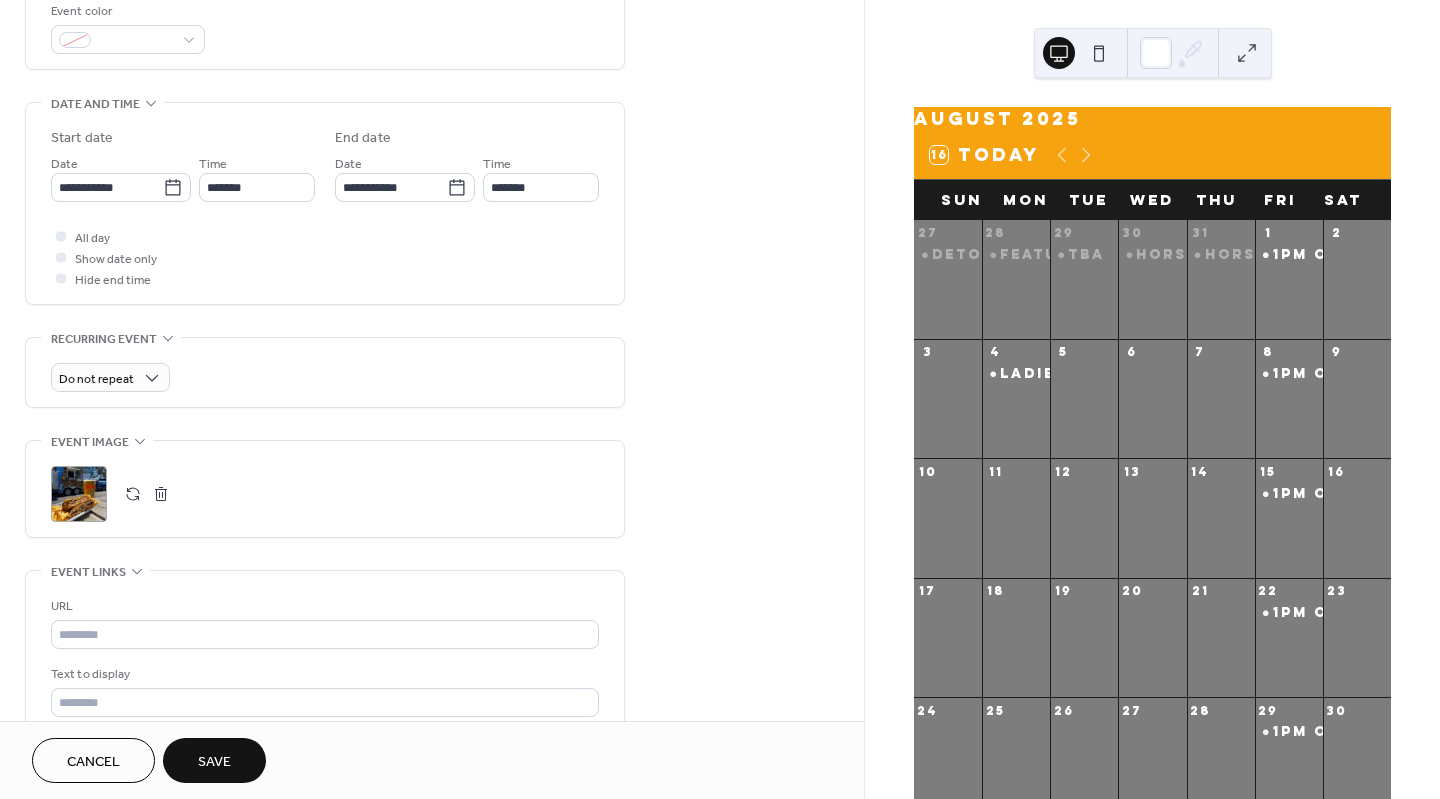 scroll, scrollTop: 566, scrollLeft: 0, axis: vertical 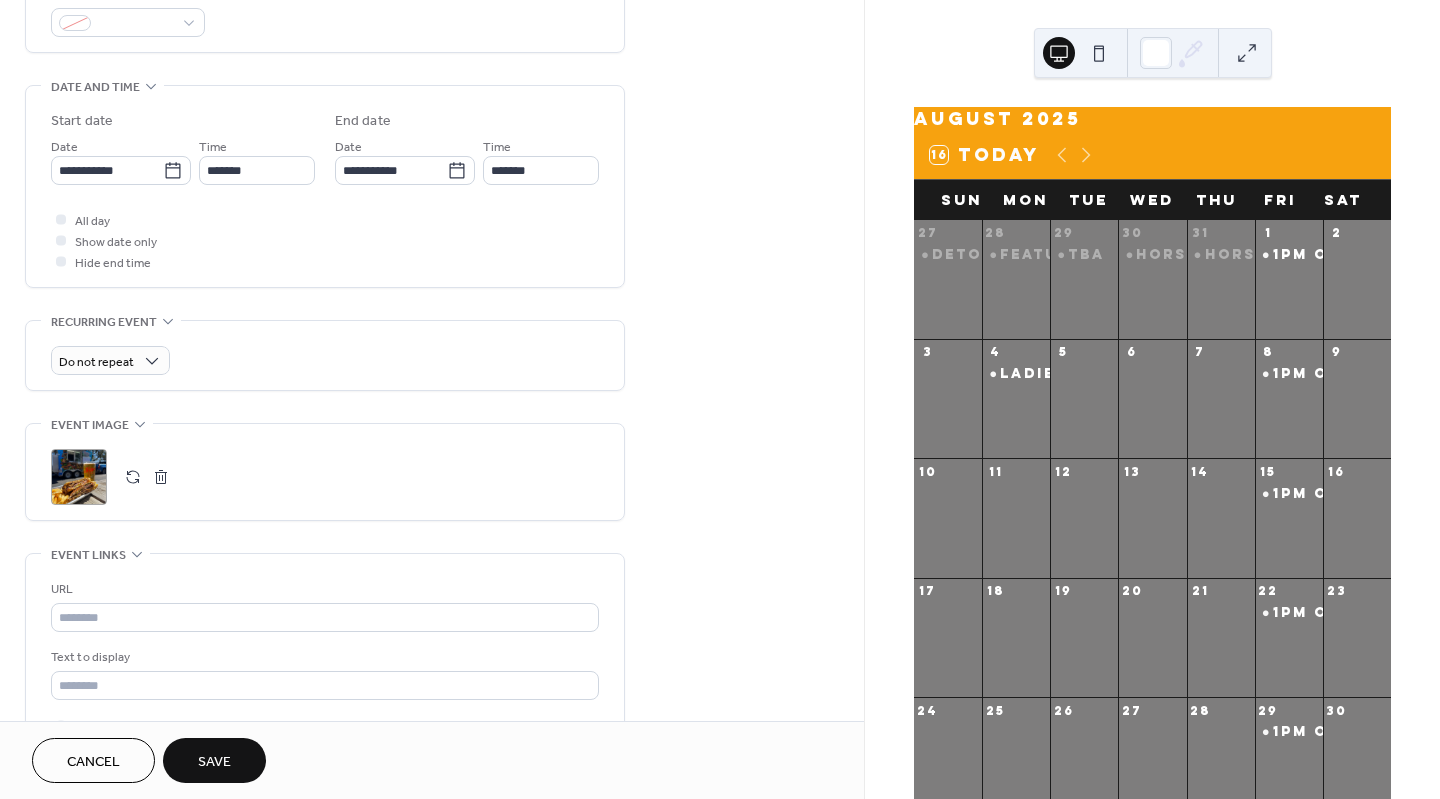 type on "**********" 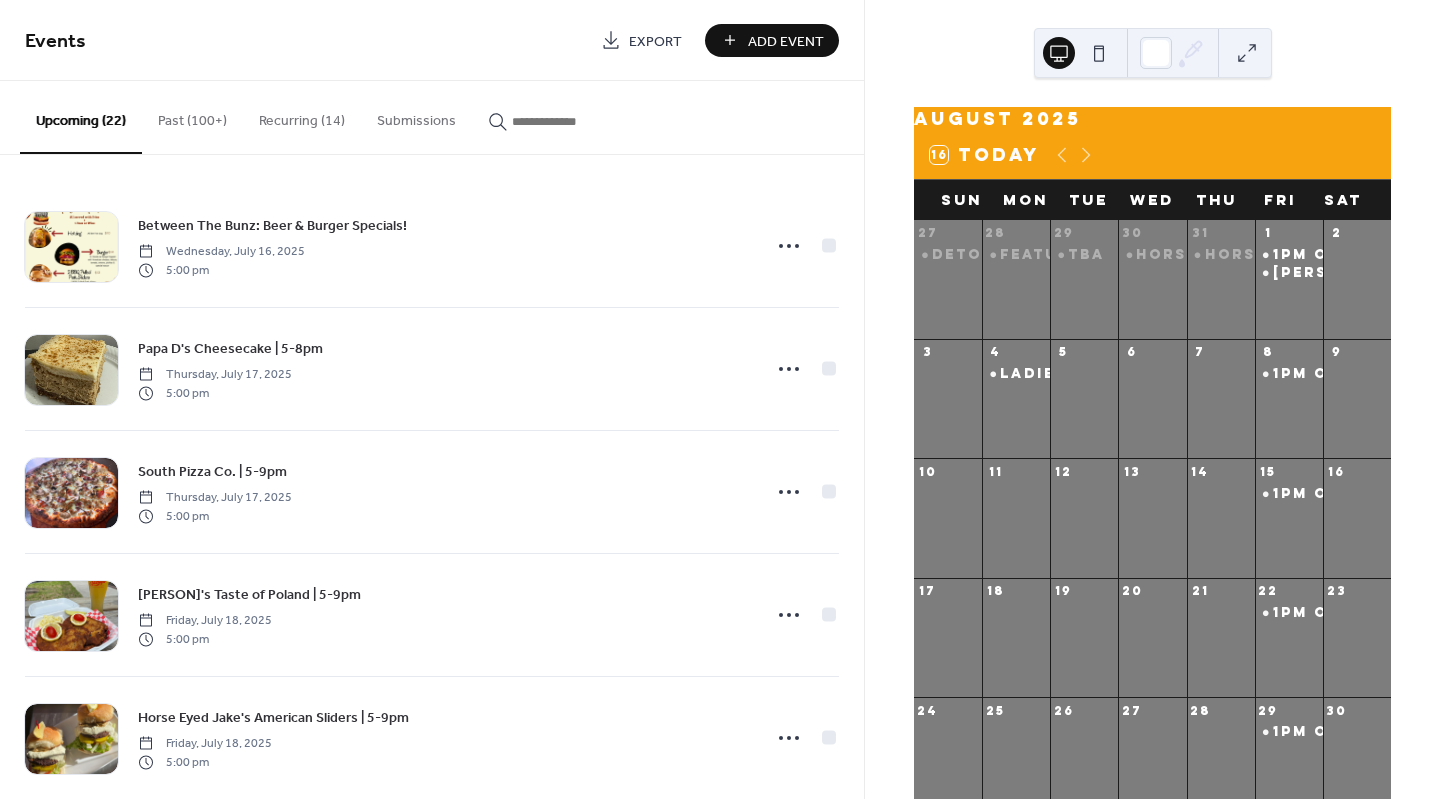 click at bounding box center [572, 121] 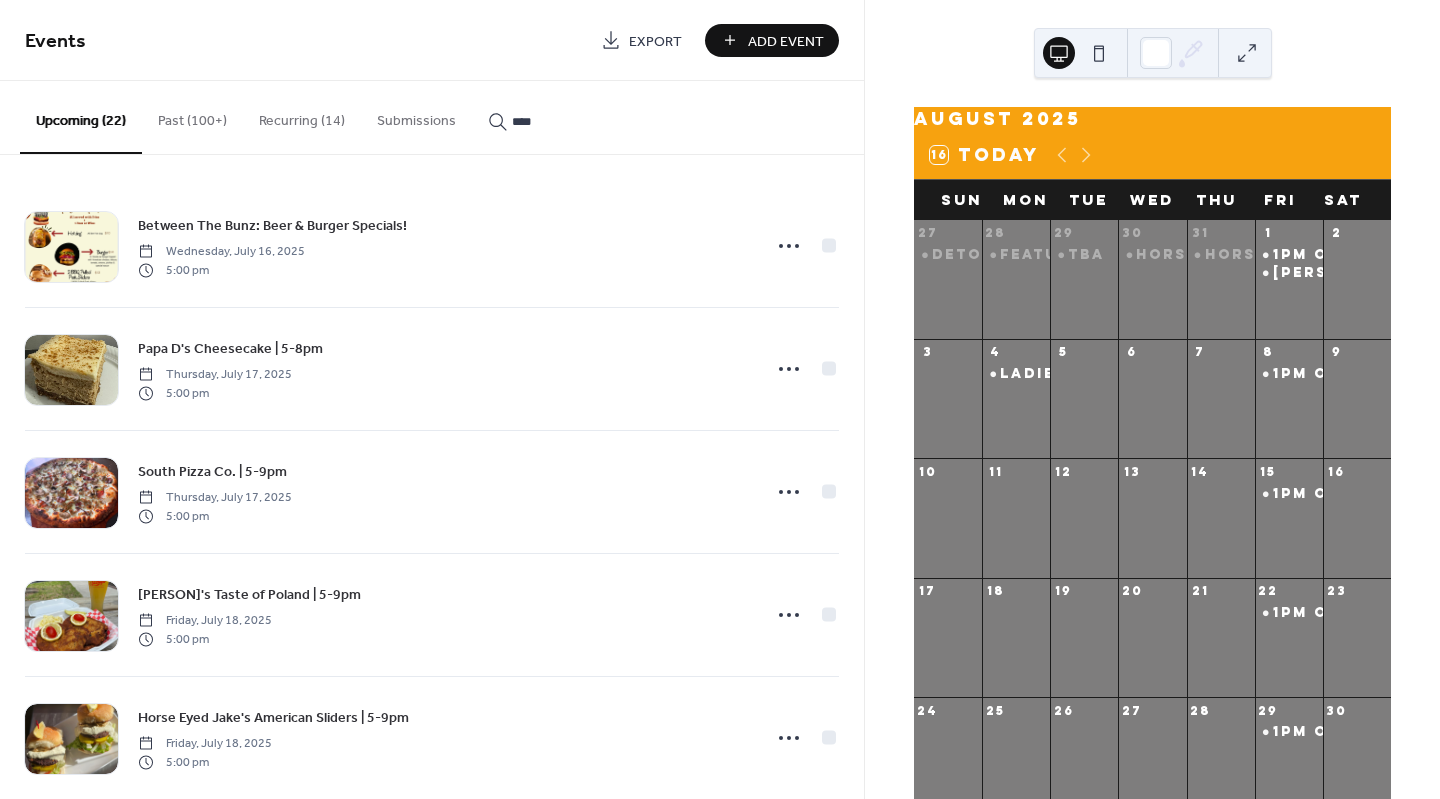 click on "****" at bounding box center (560, 116) 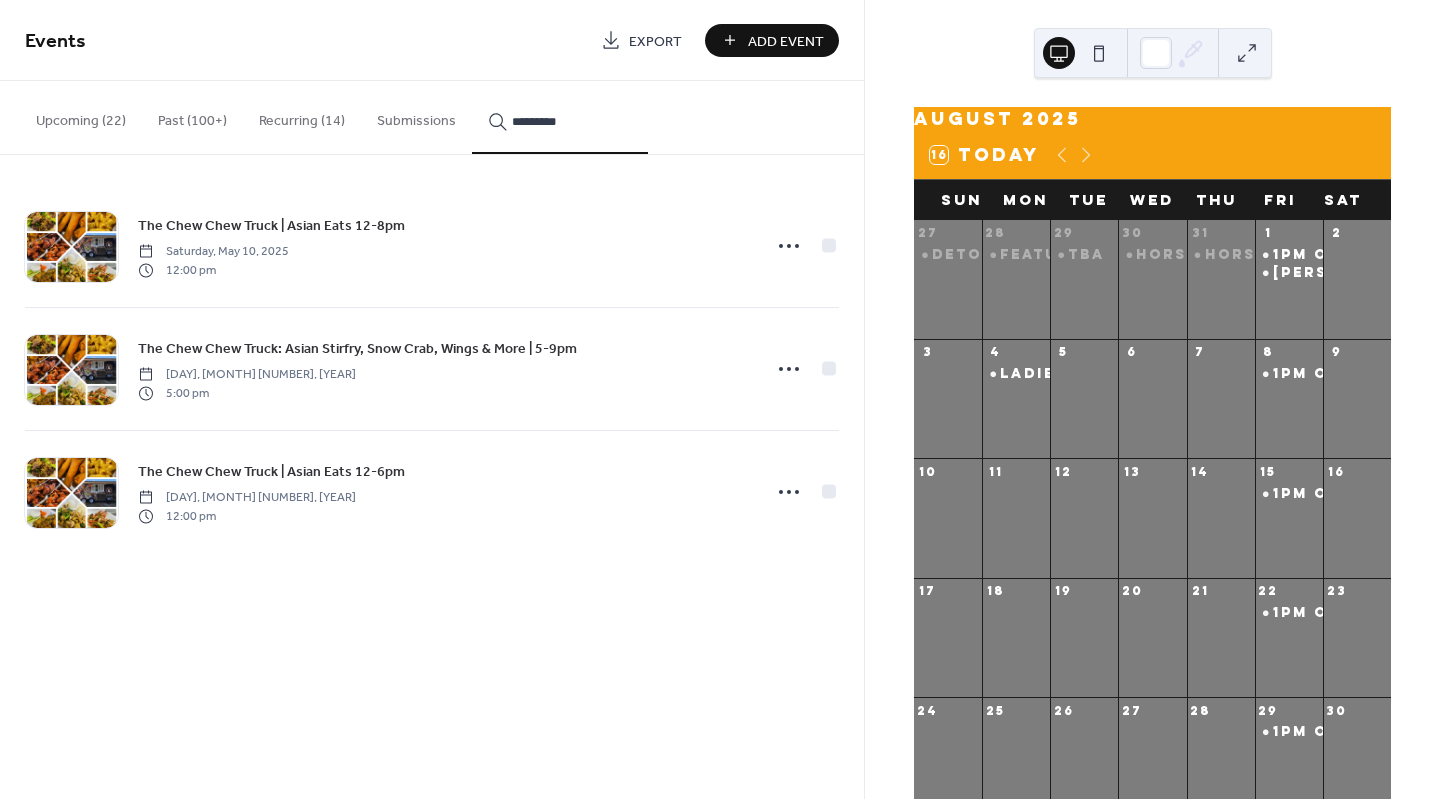 type on "*********" 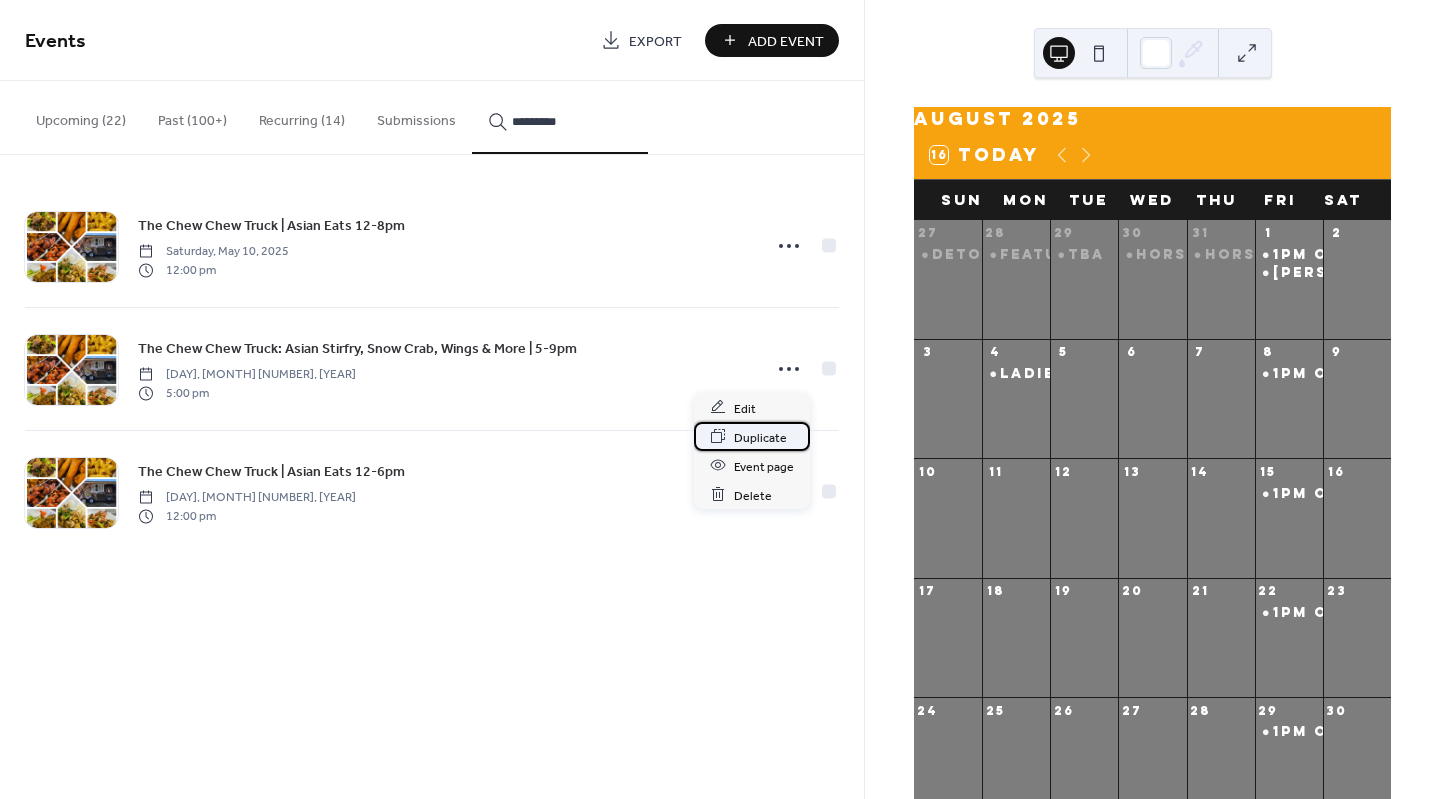 click on "Duplicate" at bounding box center (760, 437) 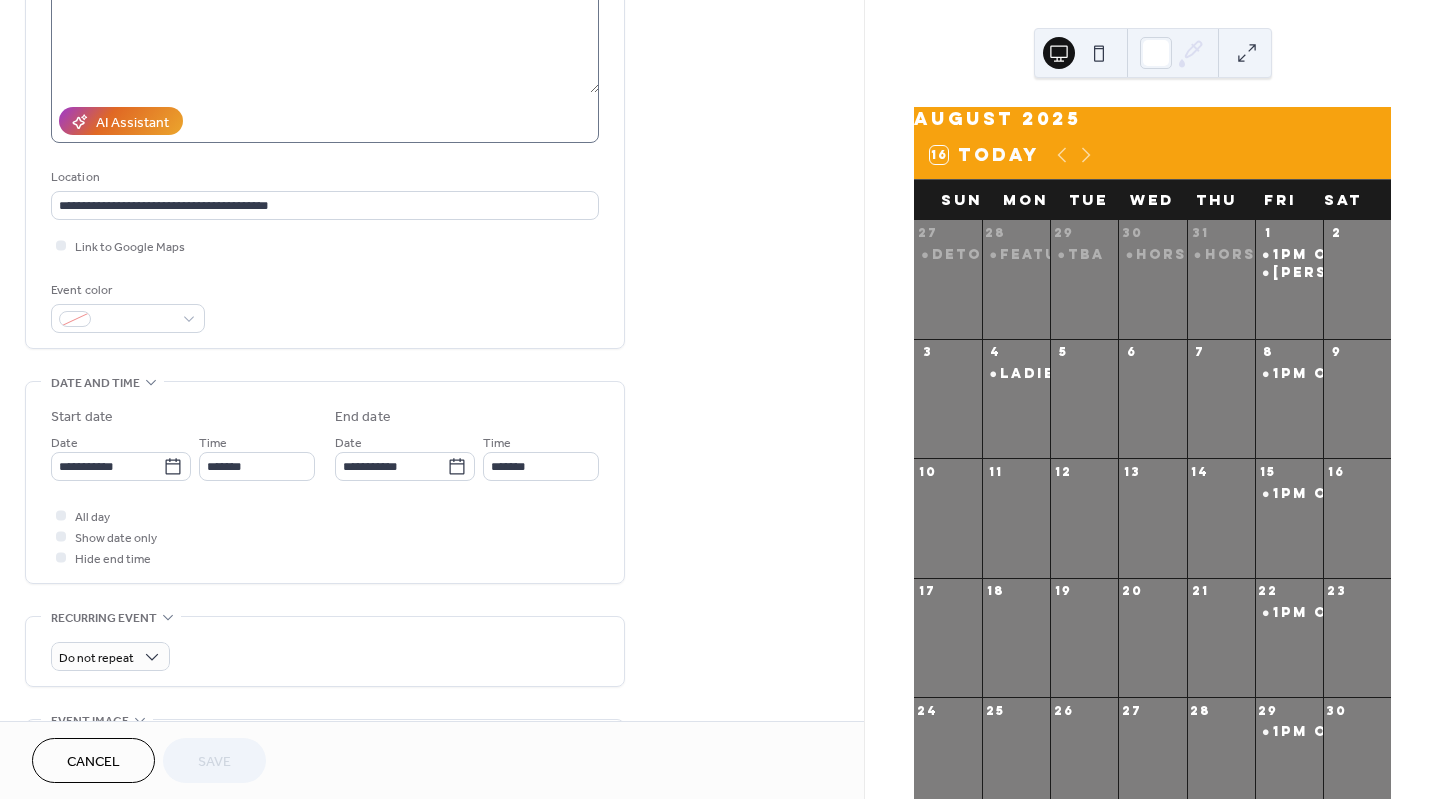 scroll, scrollTop: 271, scrollLeft: 0, axis: vertical 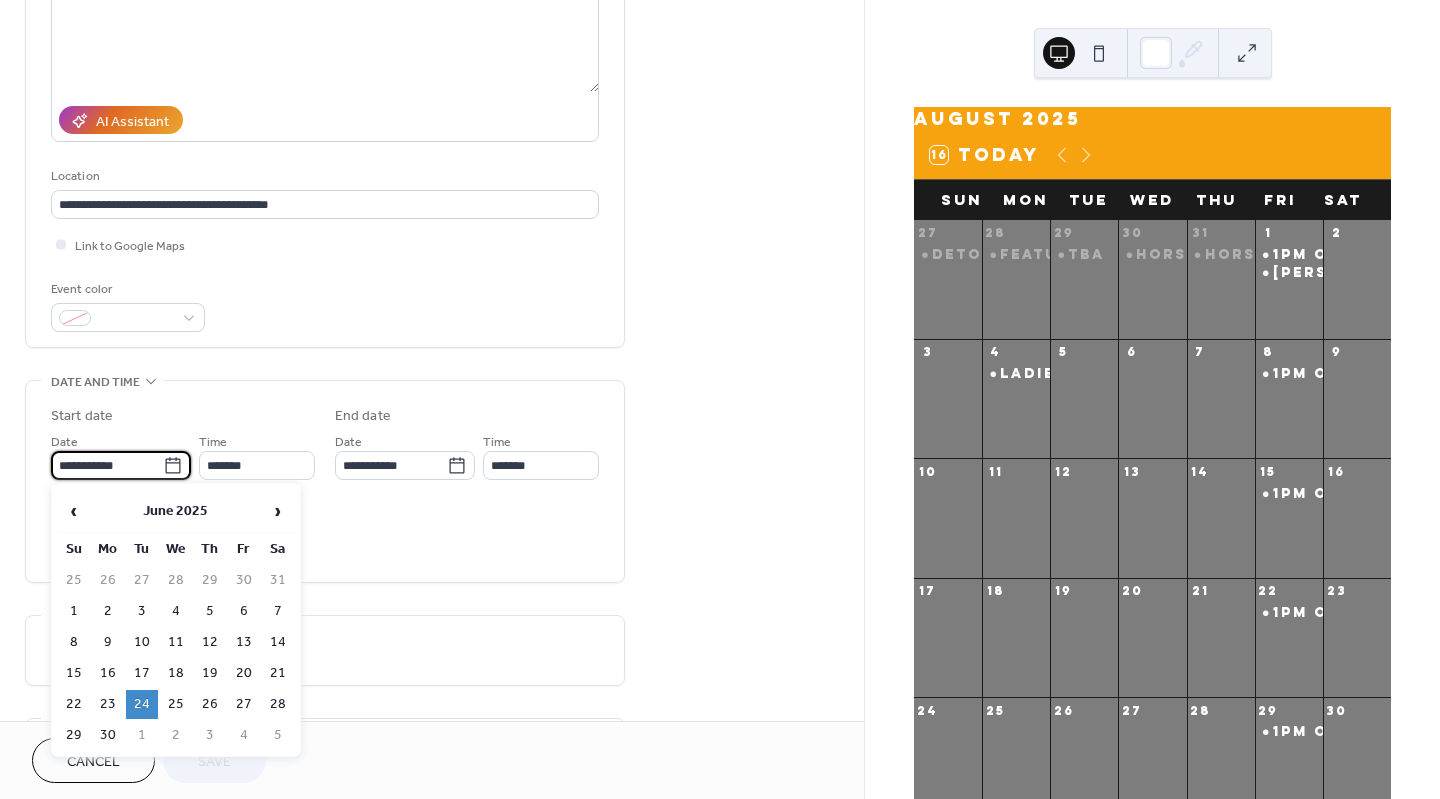 click on "**********" at bounding box center (107, 465) 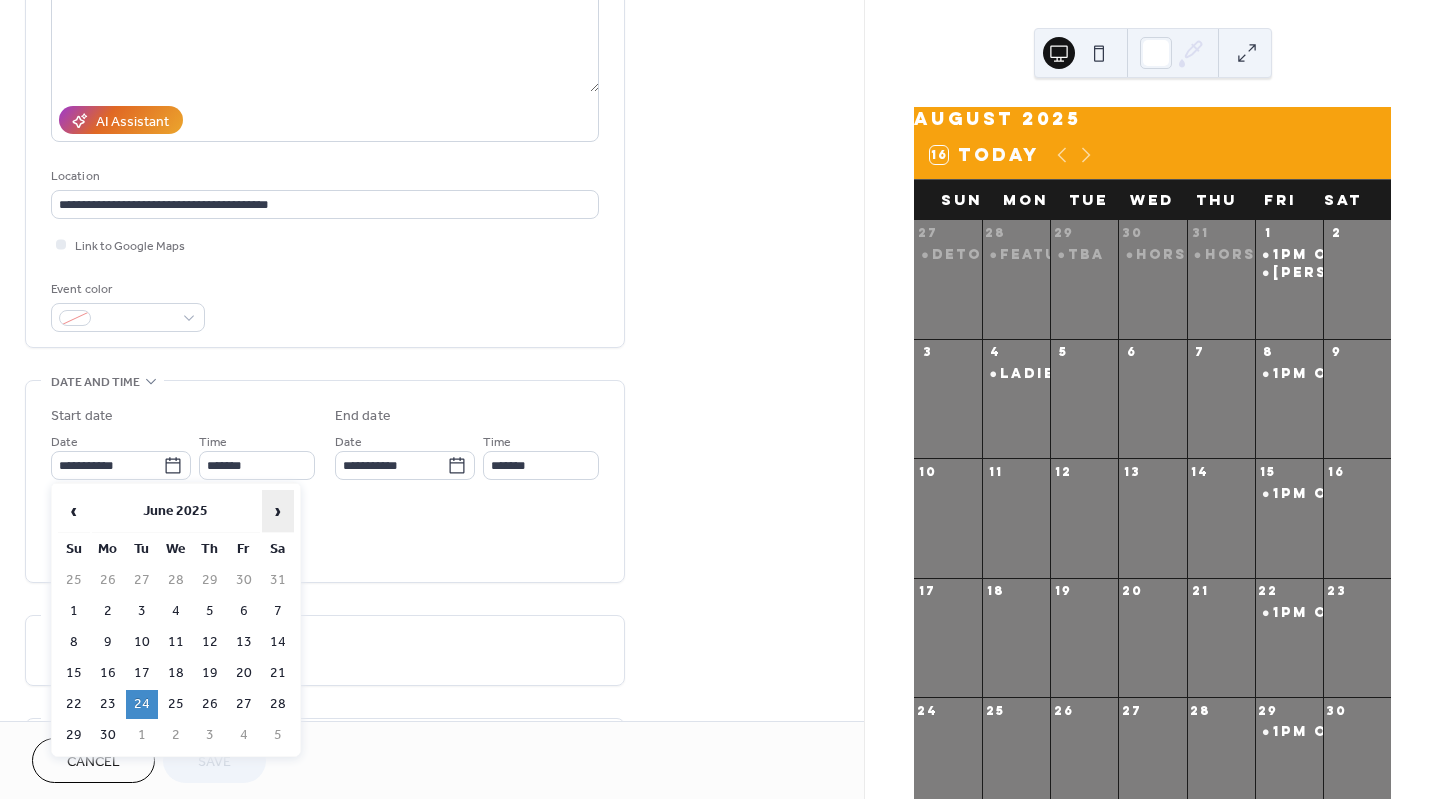 click on "›" at bounding box center [278, 511] 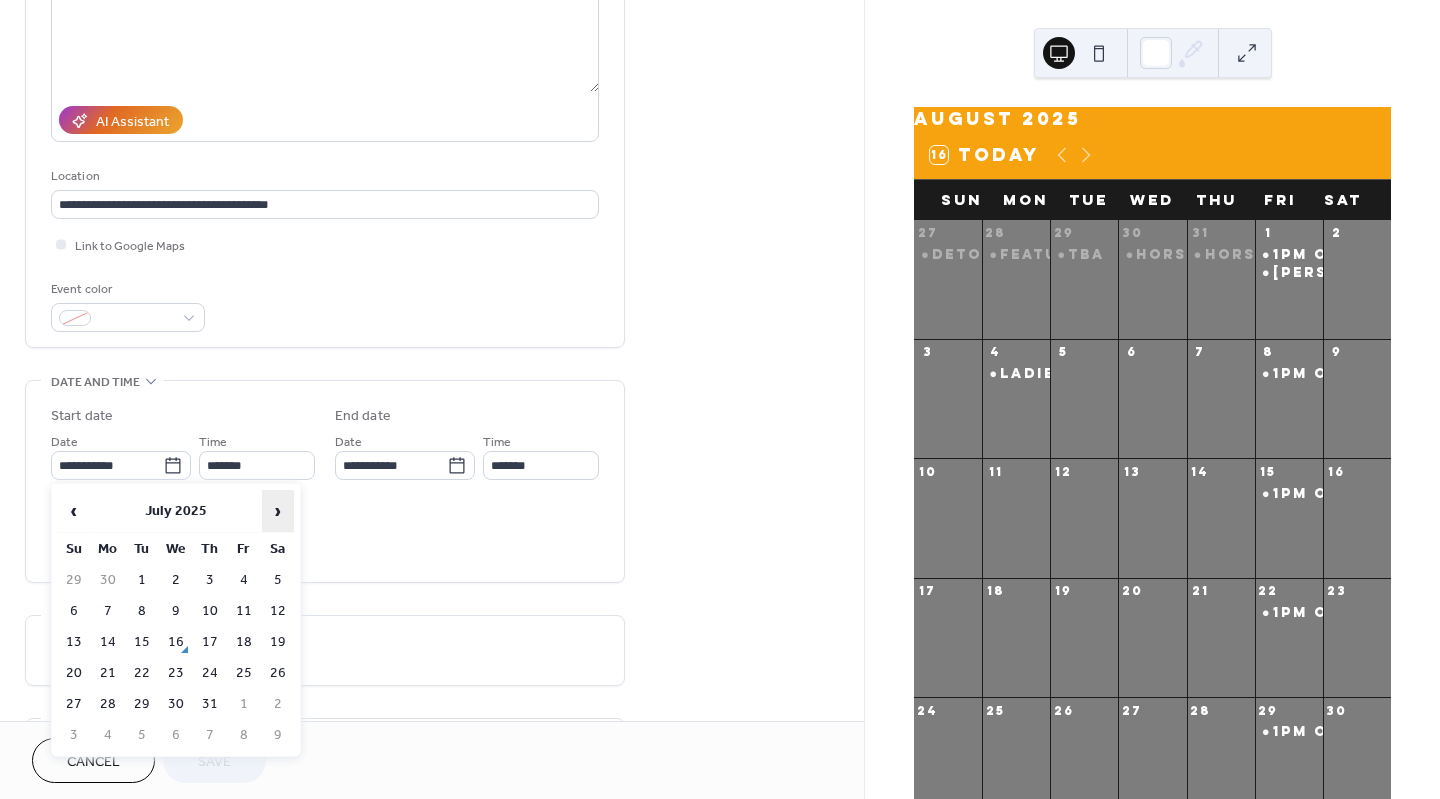 click on "›" at bounding box center [278, 511] 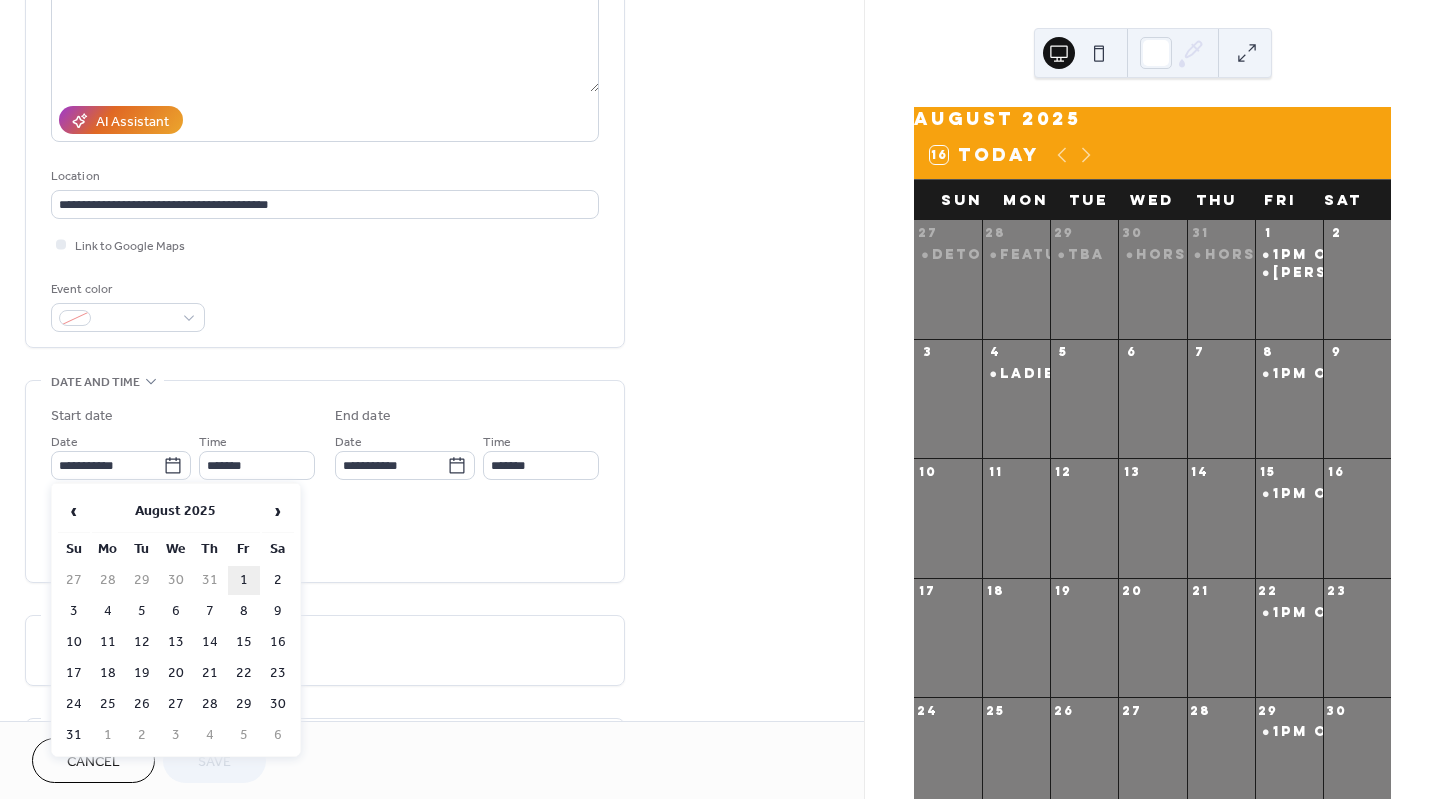 click on "1" at bounding box center (244, 580) 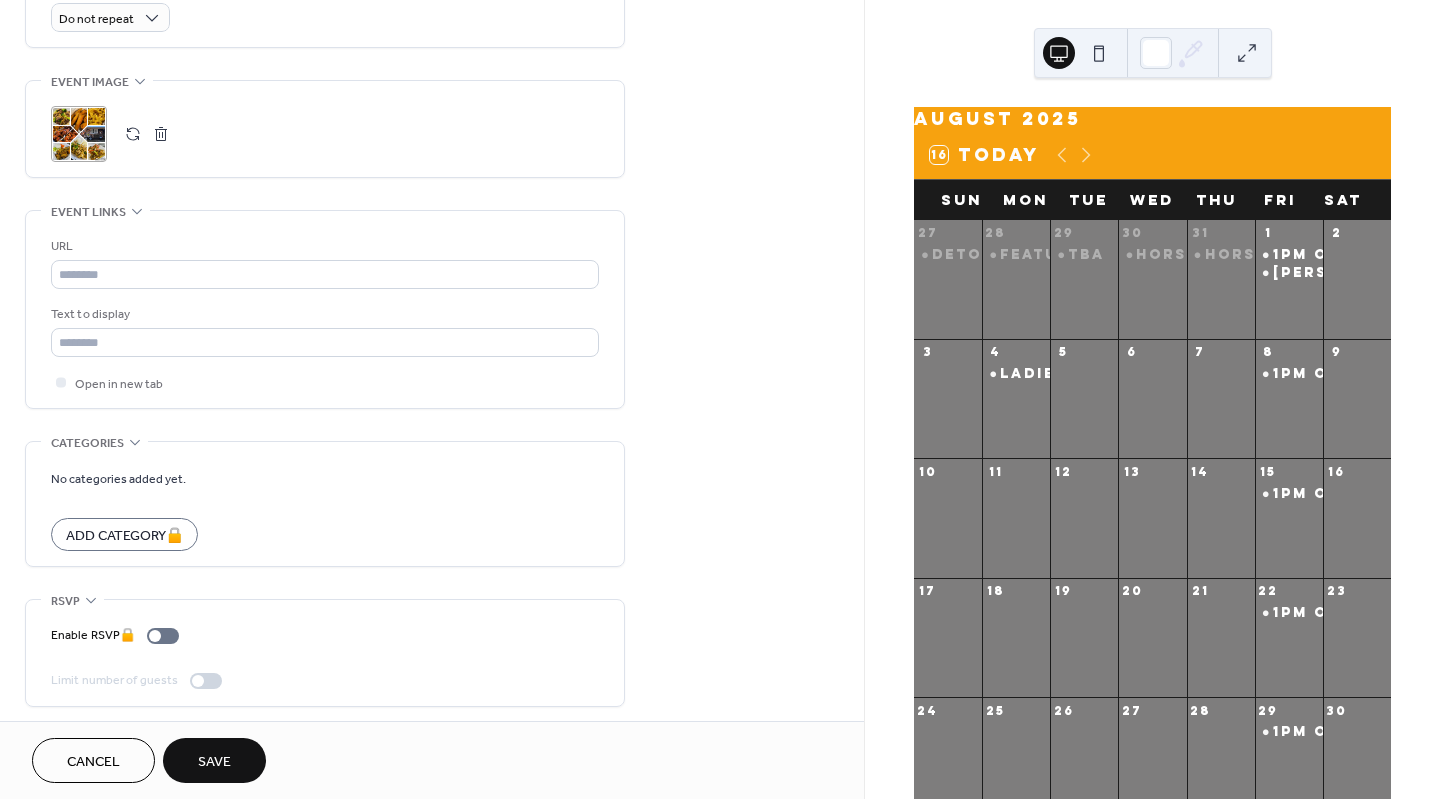 scroll, scrollTop: 0, scrollLeft: 0, axis: both 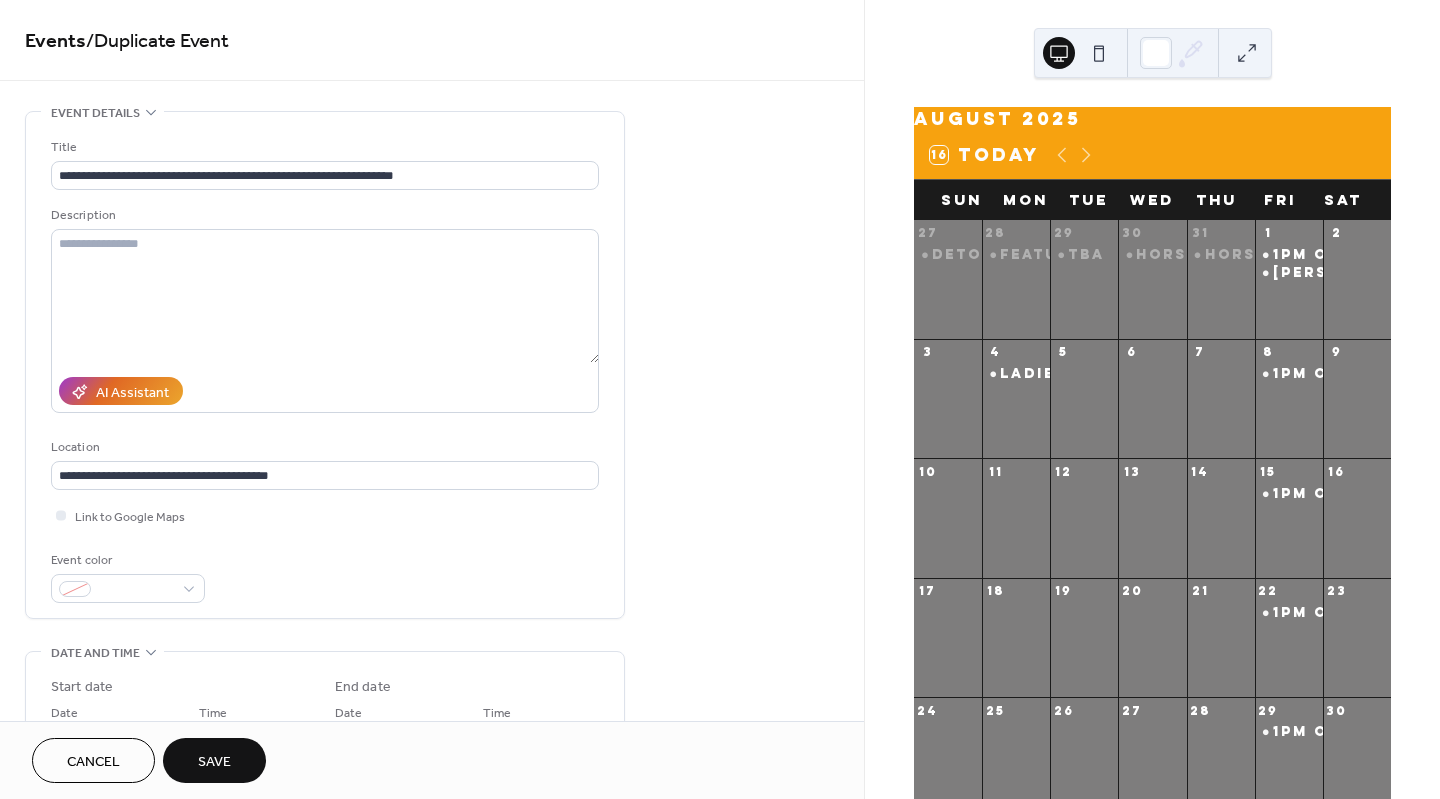 click on "Save" at bounding box center (214, 762) 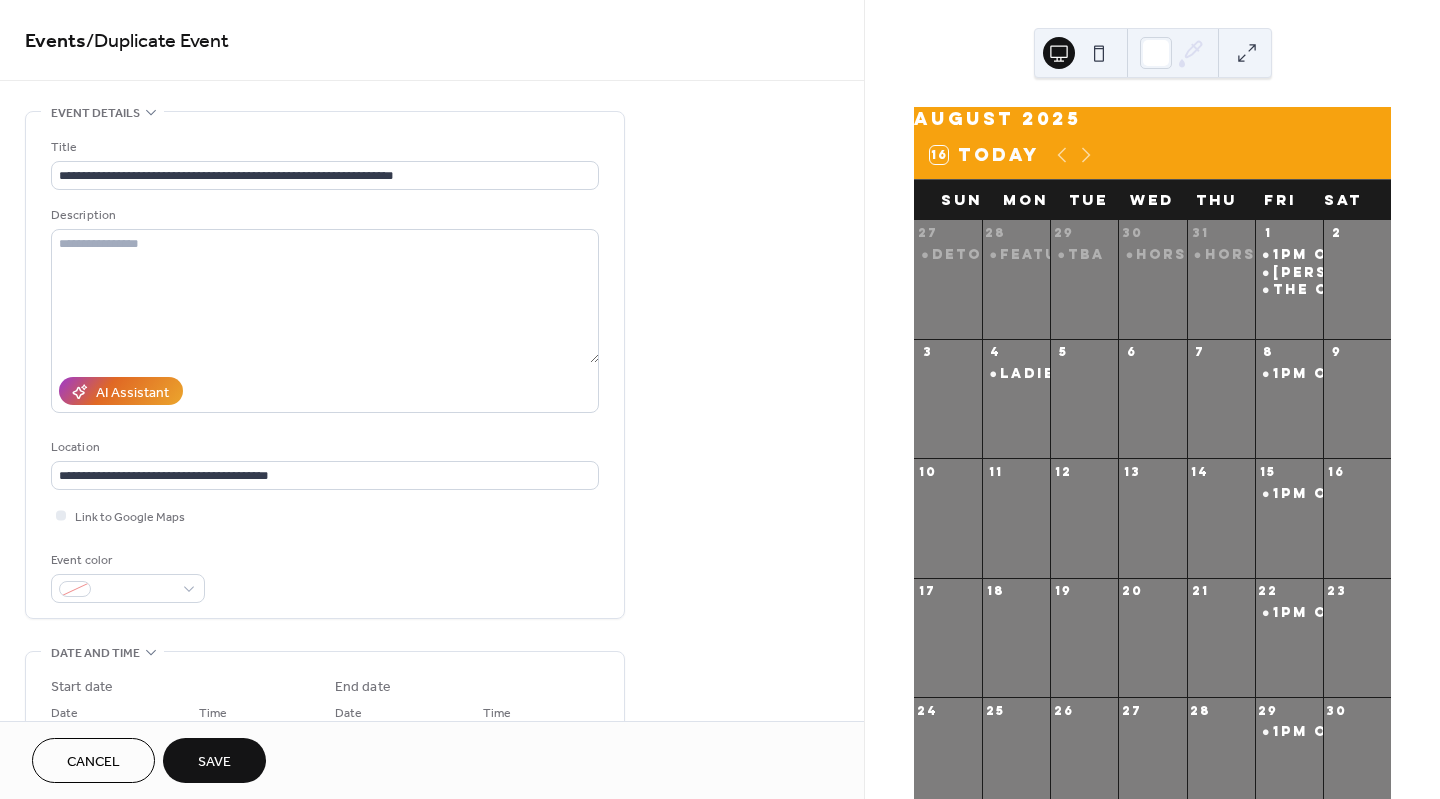 scroll, scrollTop: 137, scrollLeft: 0, axis: vertical 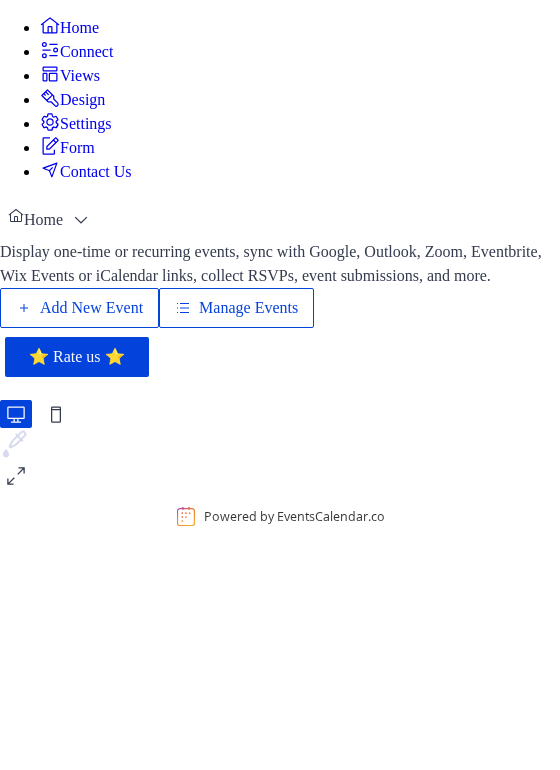 click on "Add New Event" at bounding box center [91, 308] 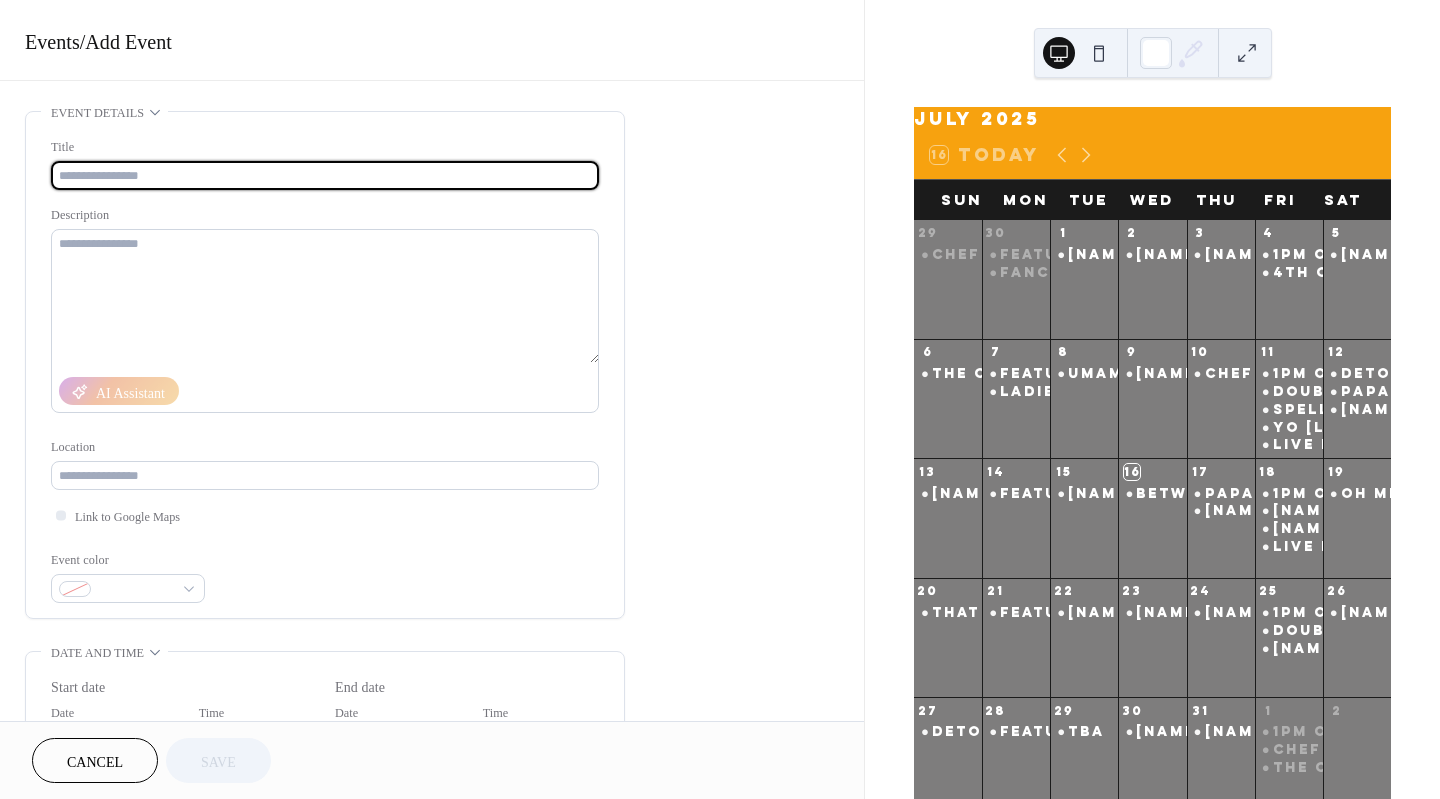 scroll, scrollTop: 0, scrollLeft: 0, axis: both 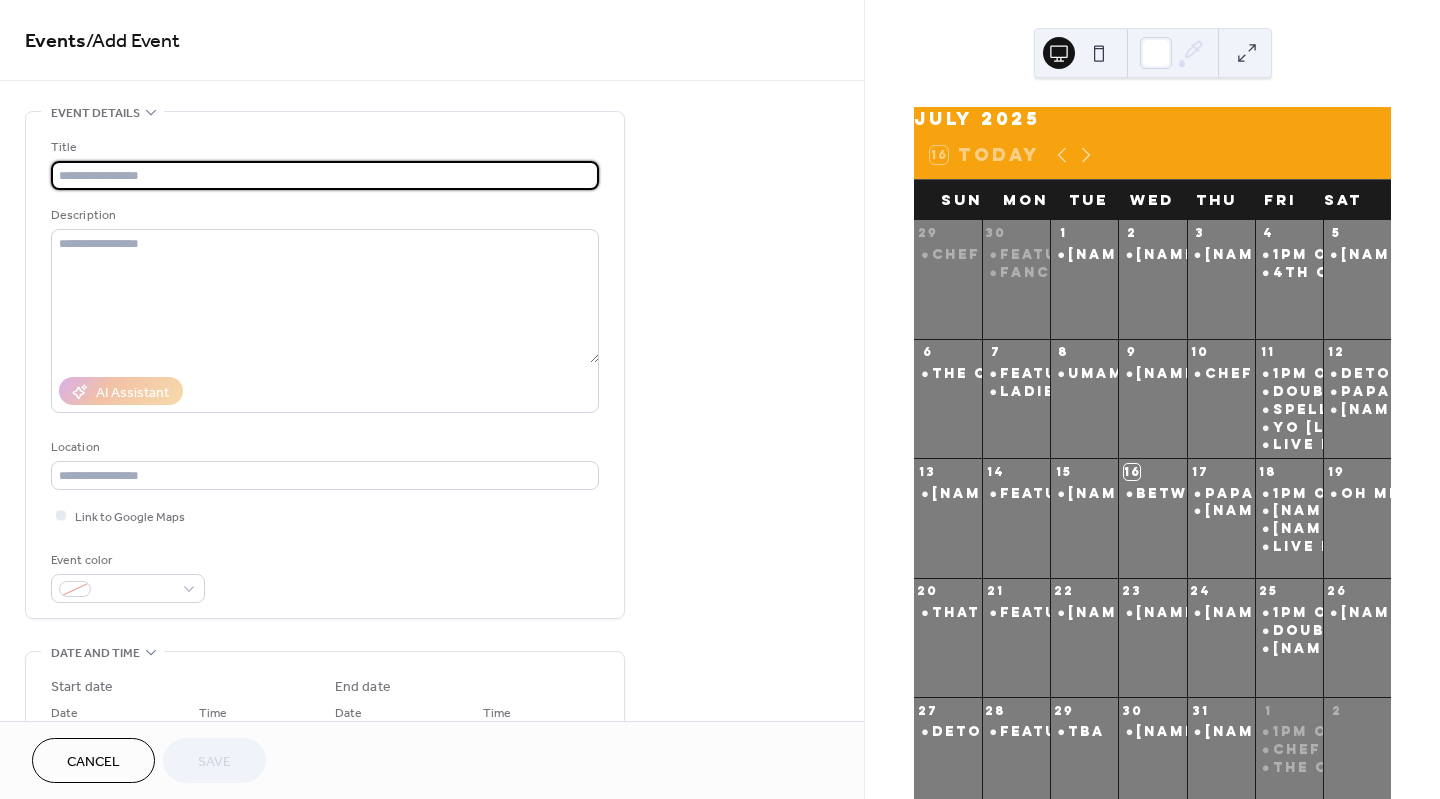 click at bounding box center (325, 175) 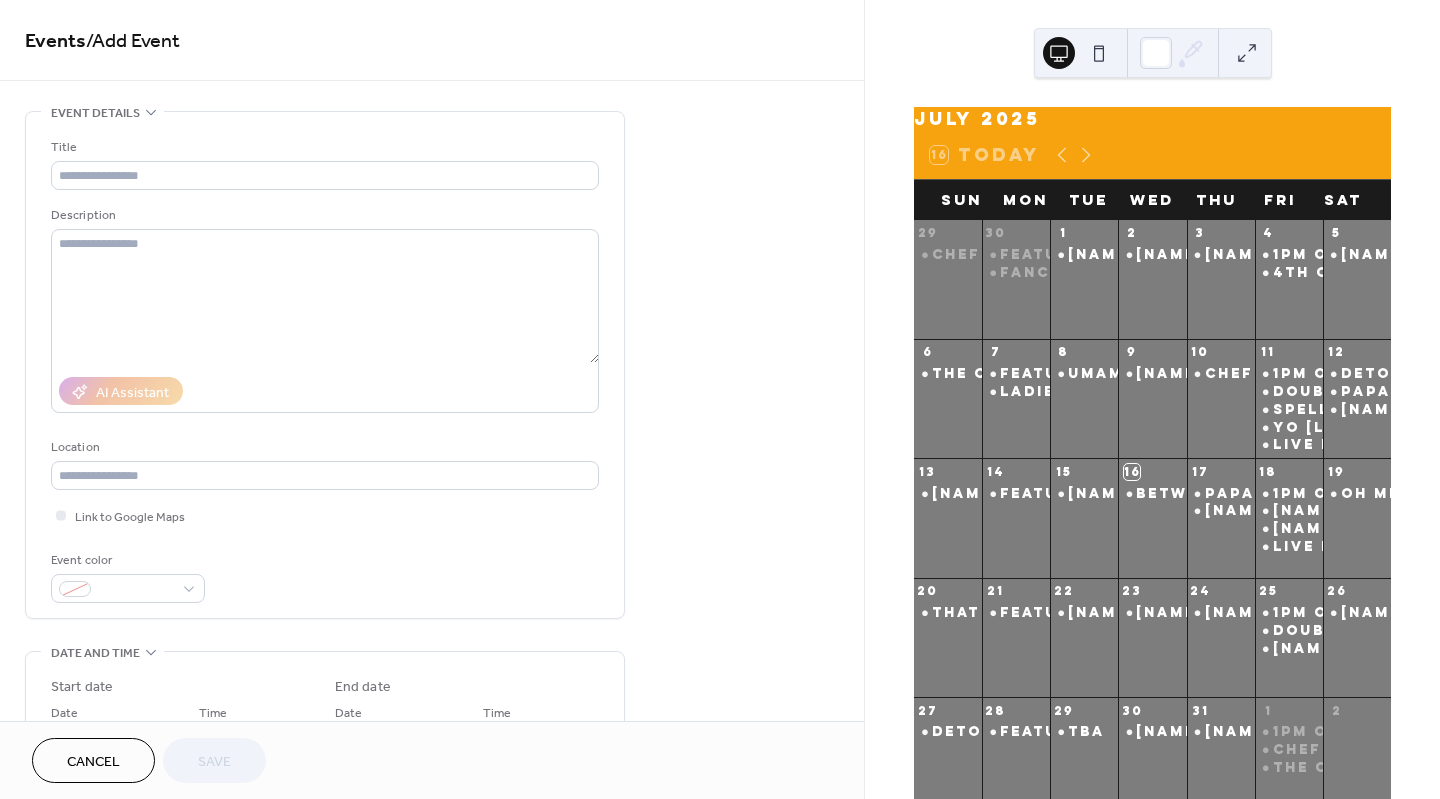 click on "Cancel" at bounding box center (93, 762) 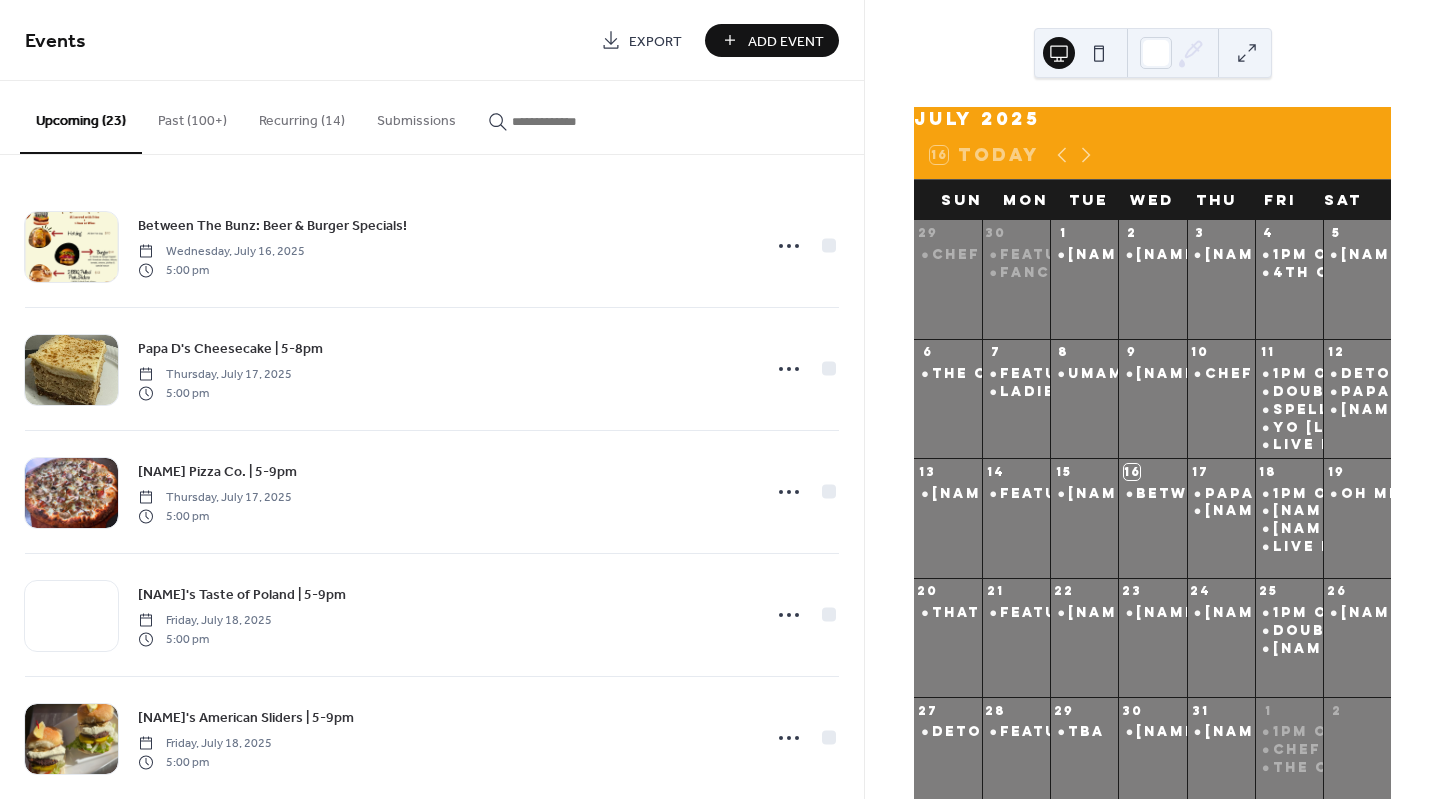 click at bounding box center (572, 121) 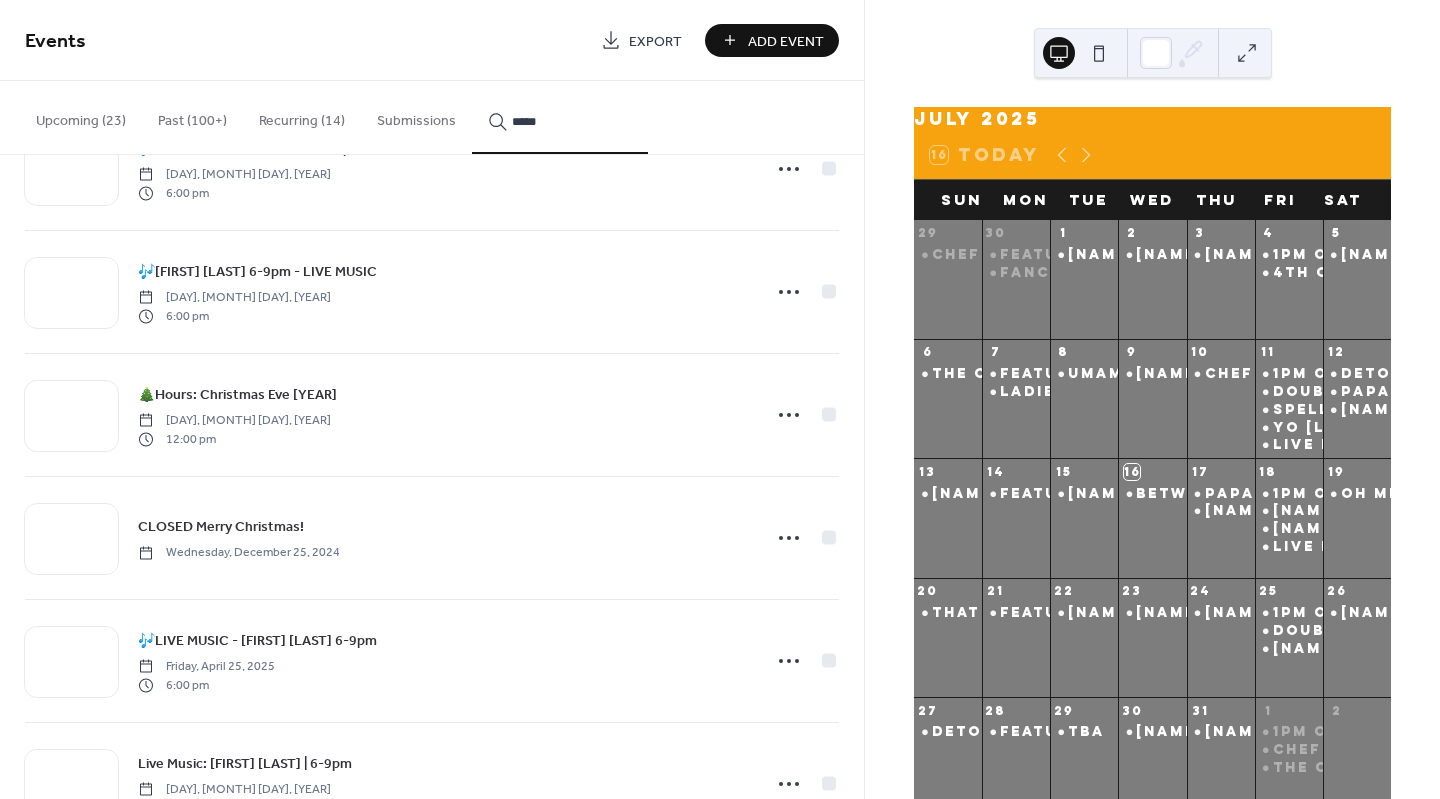 scroll, scrollTop: 1377, scrollLeft: 0, axis: vertical 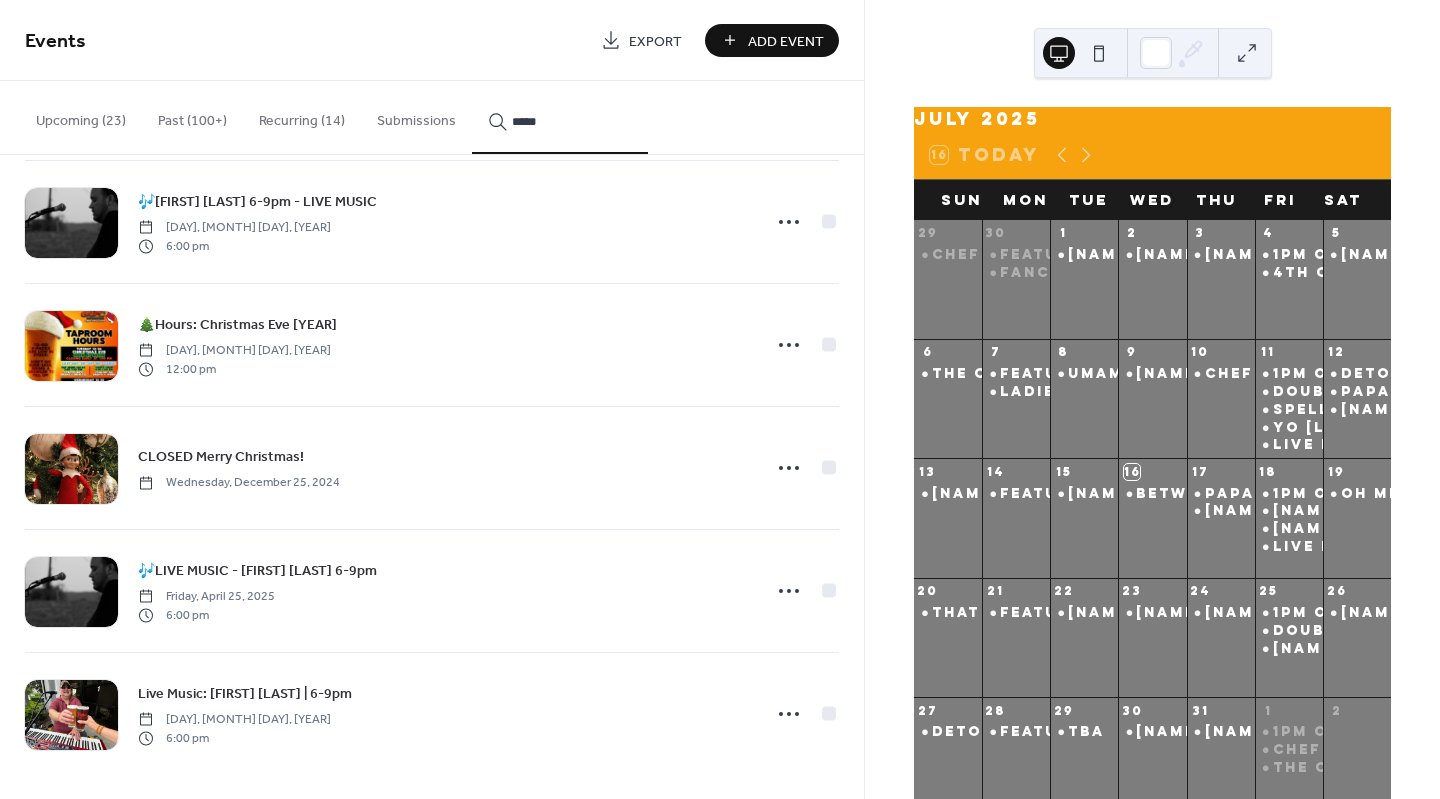 type on "*****" 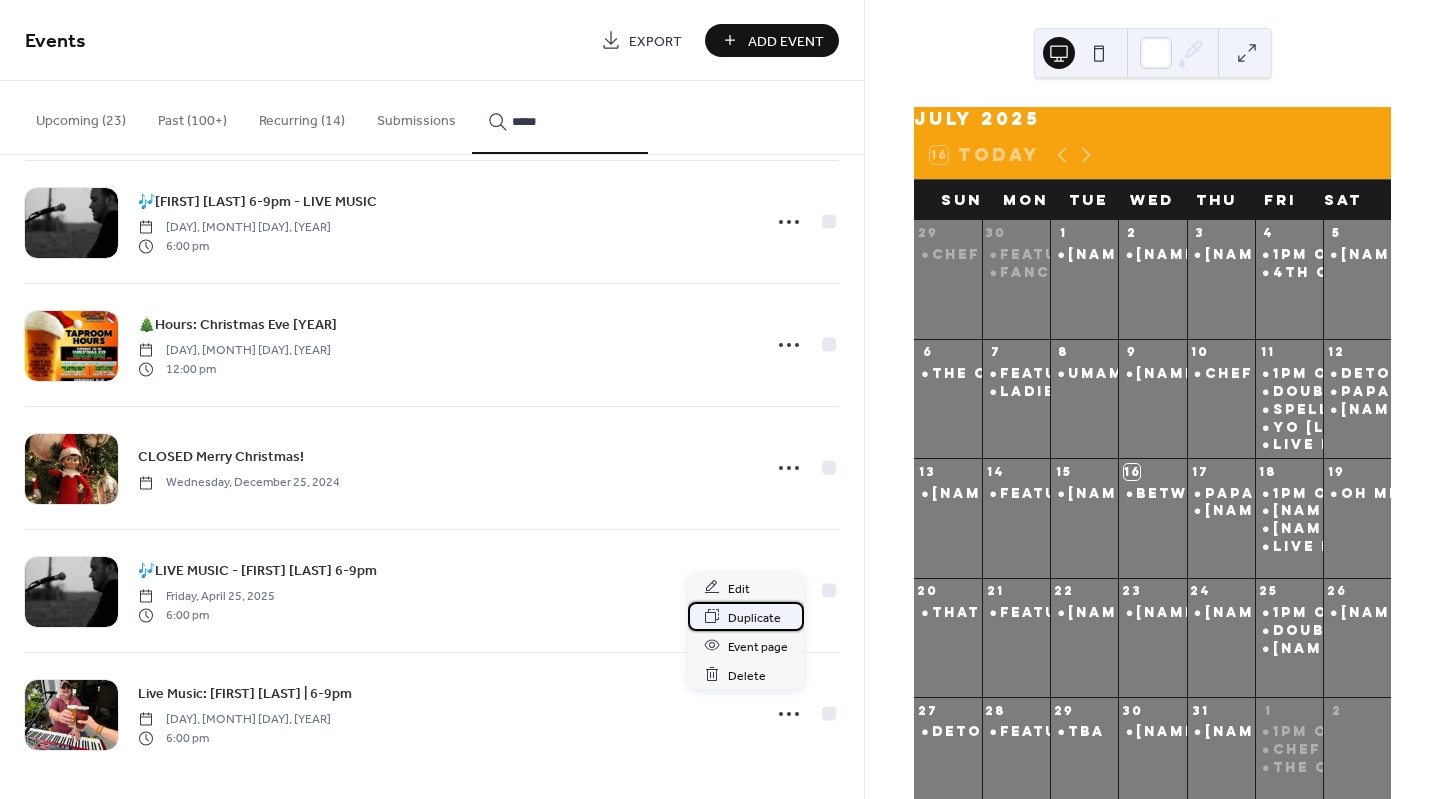 click on "Duplicate" at bounding box center (754, 617) 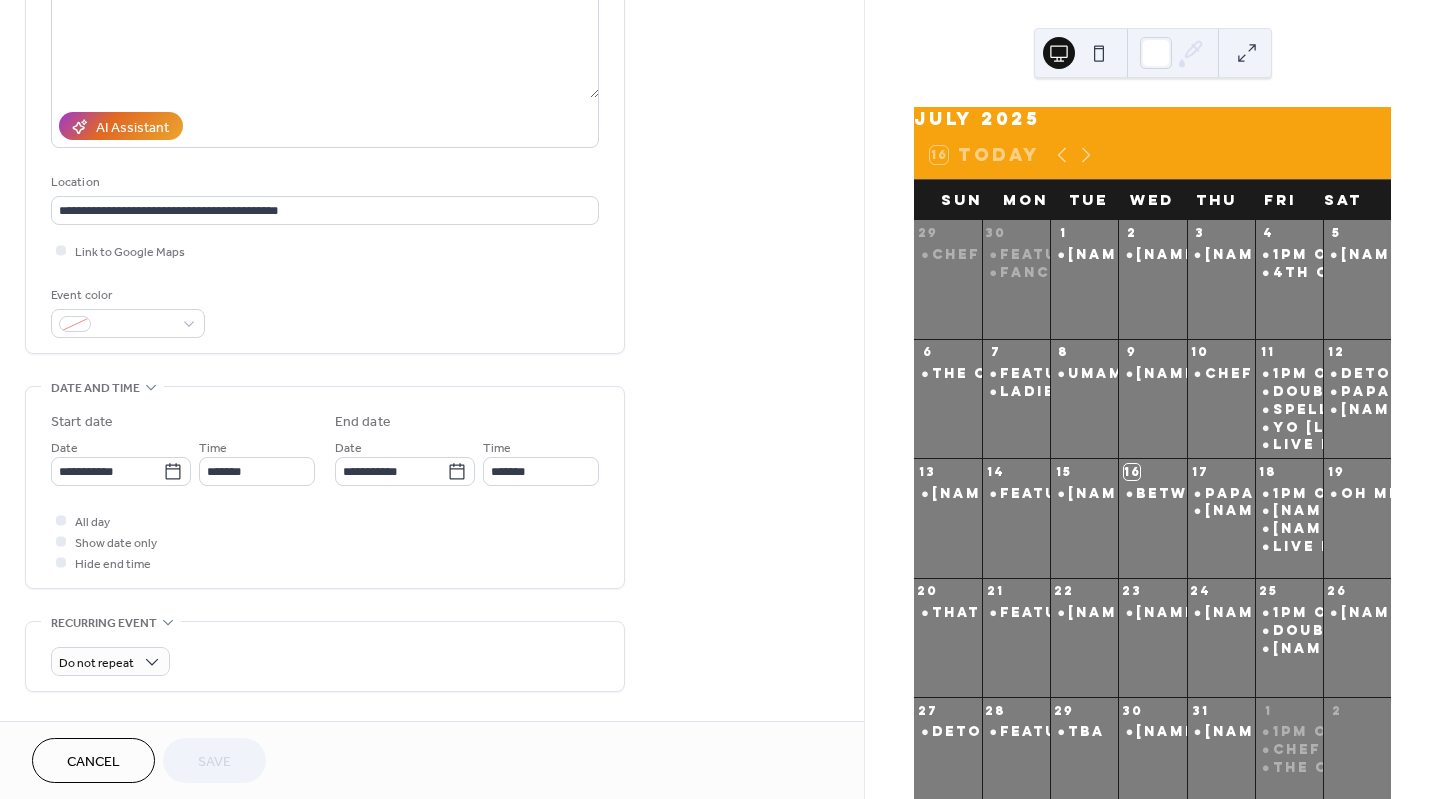 scroll, scrollTop: 266, scrollLeft: 0, axis: vertical 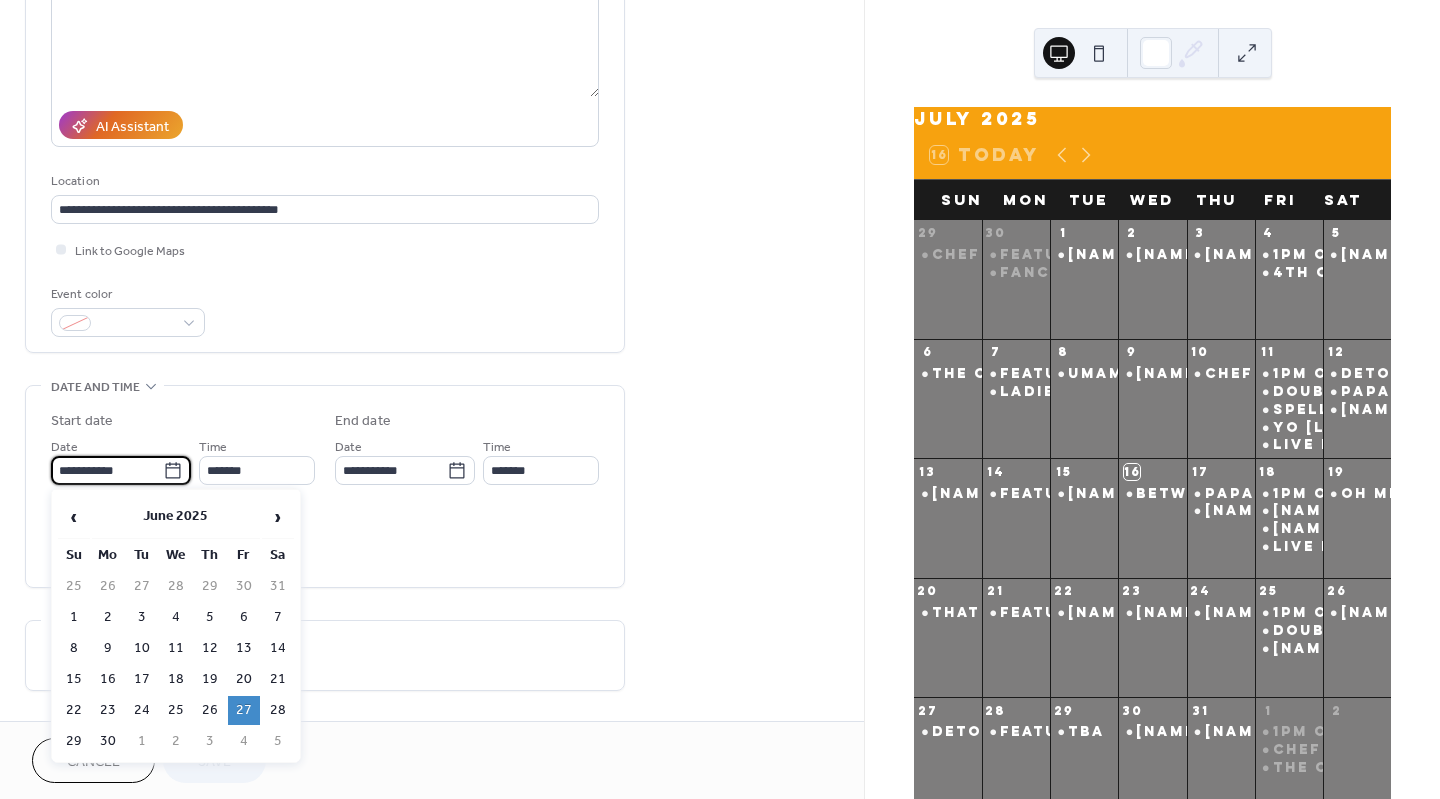 click on "**********" at bounding box center [107, 470] 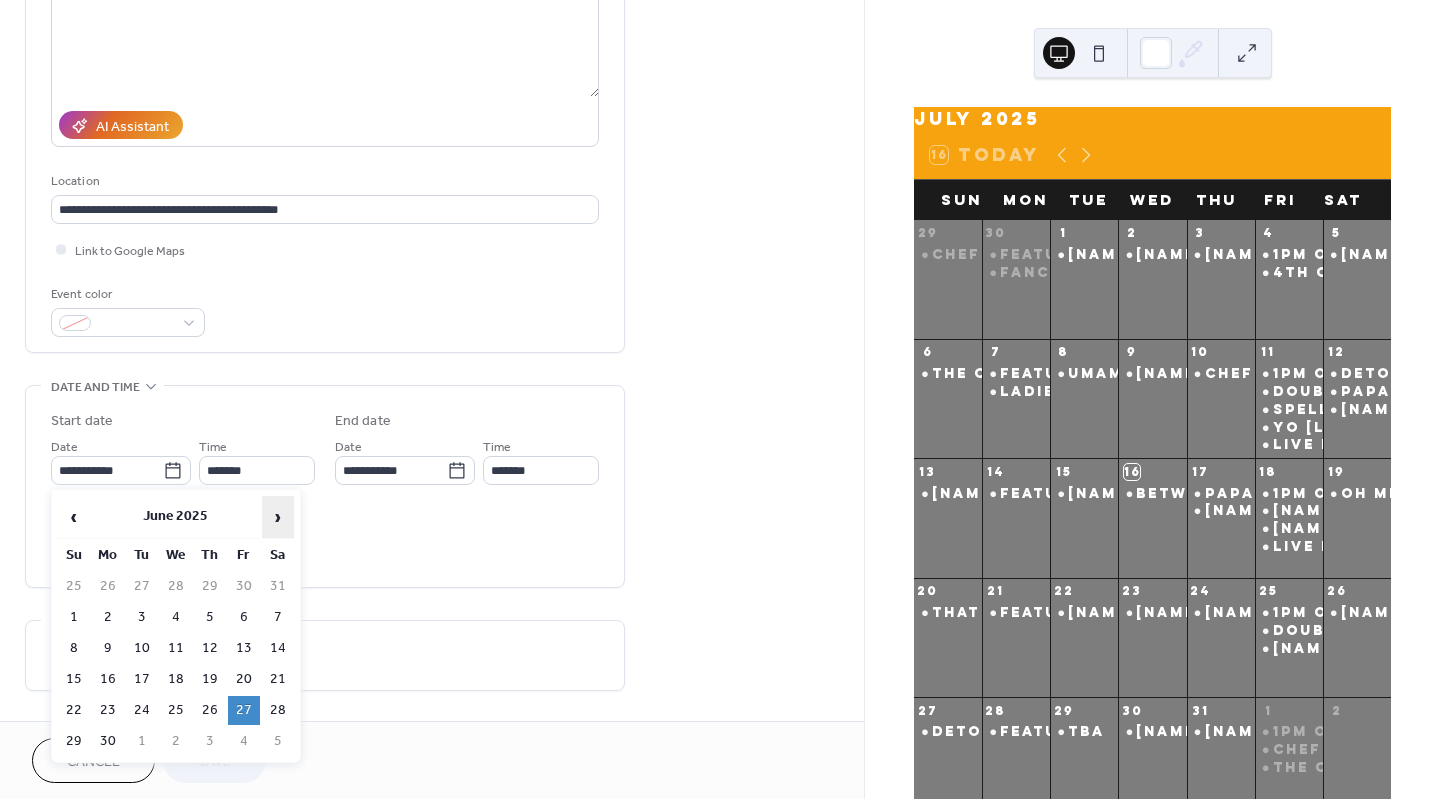 click on "›" at bounding box center (278, 517) 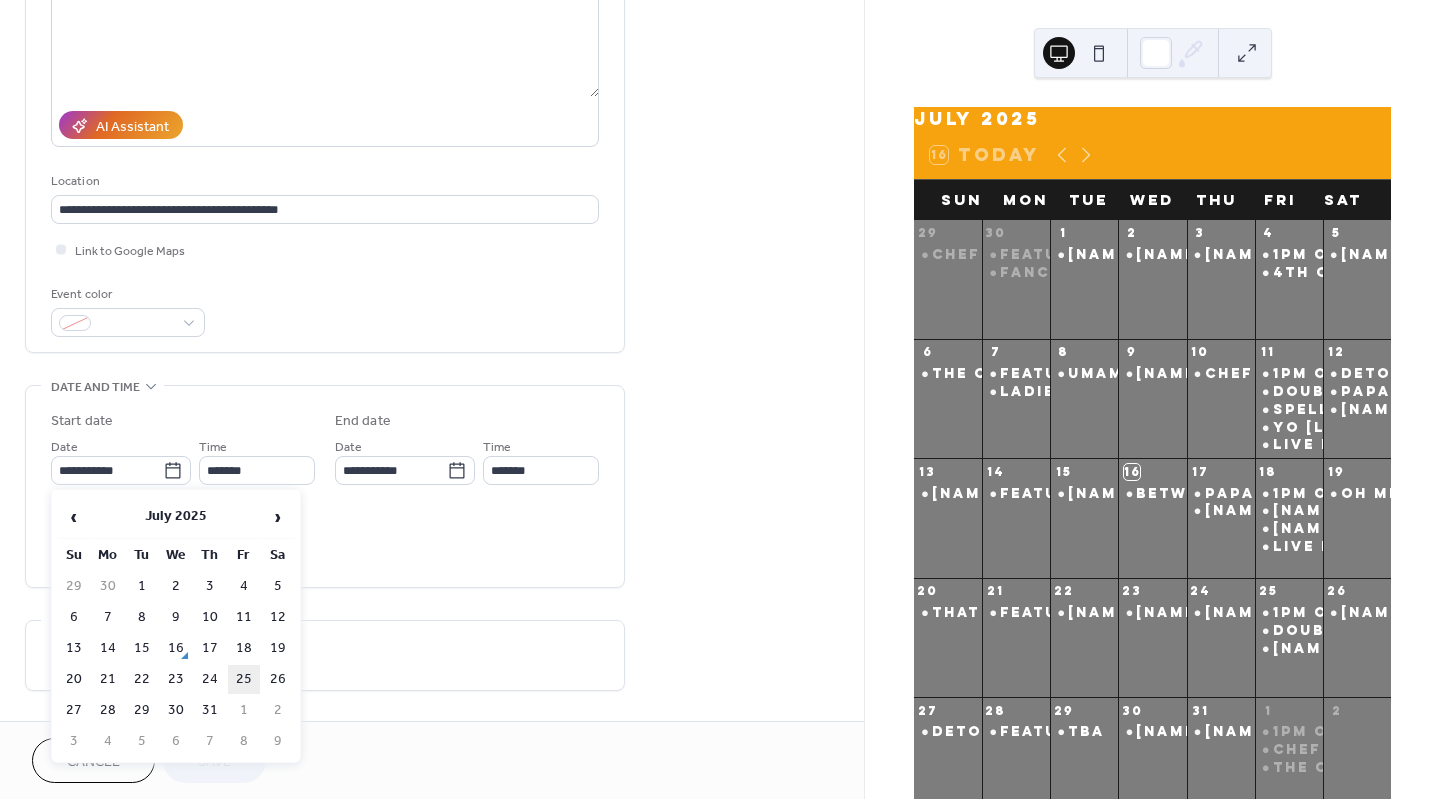 click on "25" at bounding box center [244, 679] 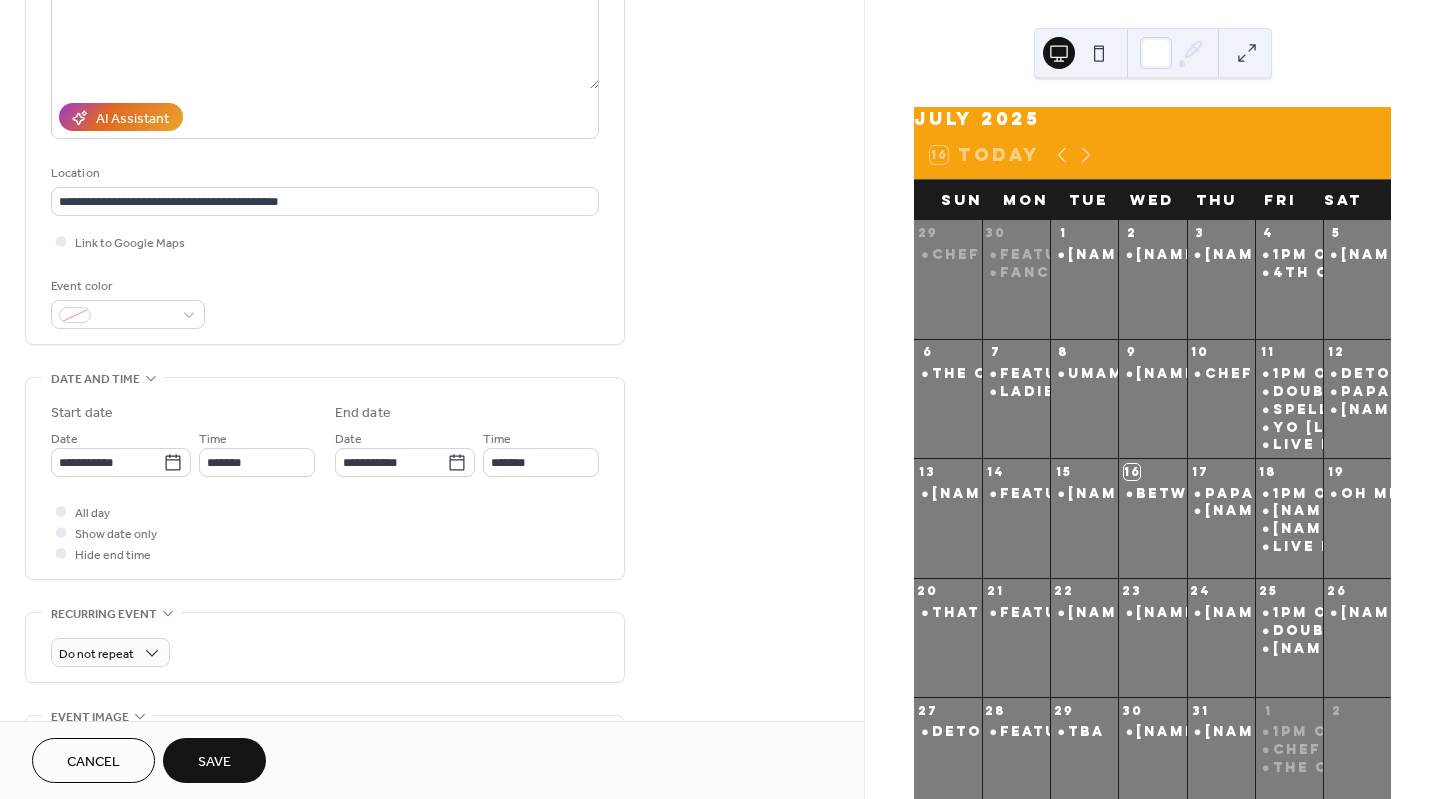scroll, scrollTop: 0, scrollLeft: 0, axis: both 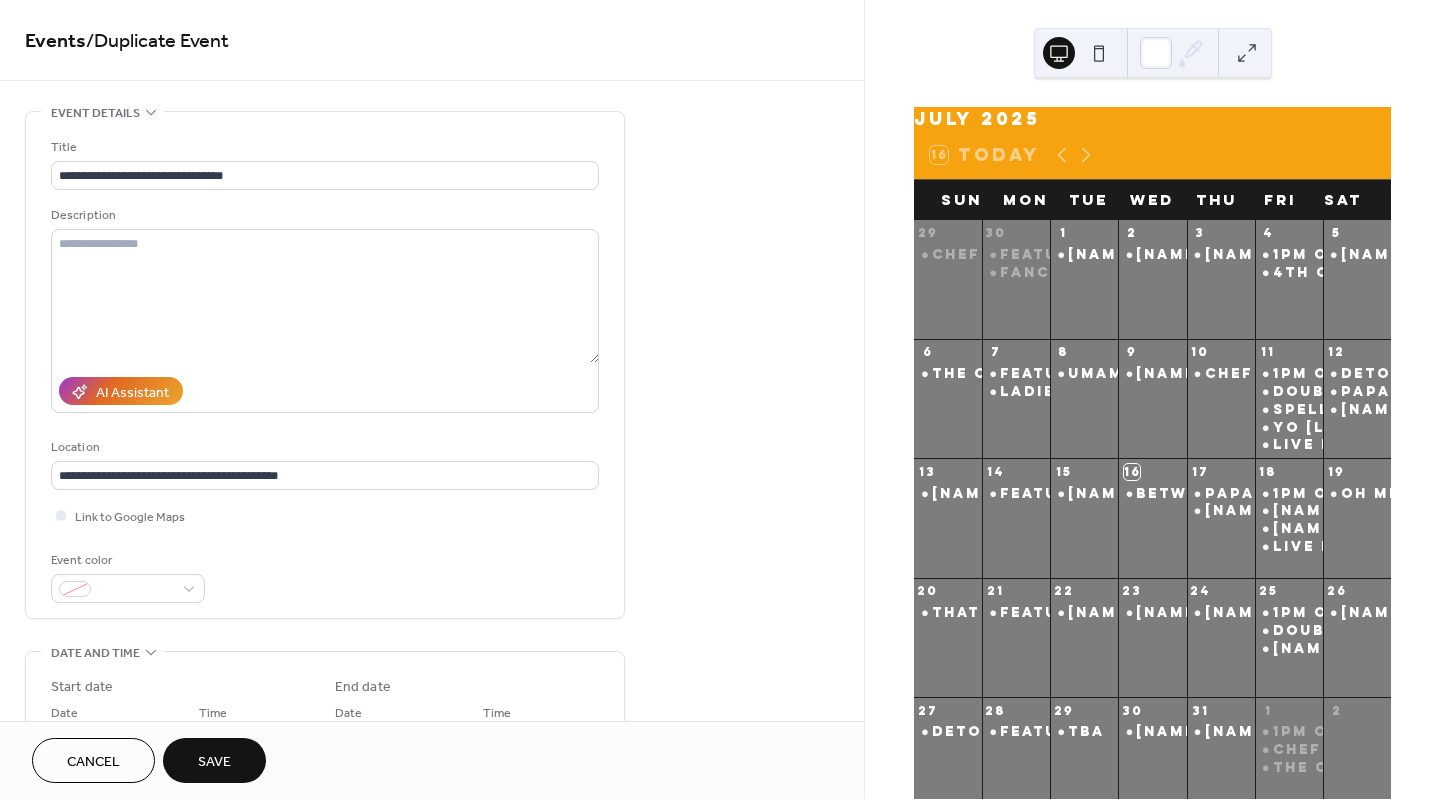click on "Save" at bounding box center (214, 762) 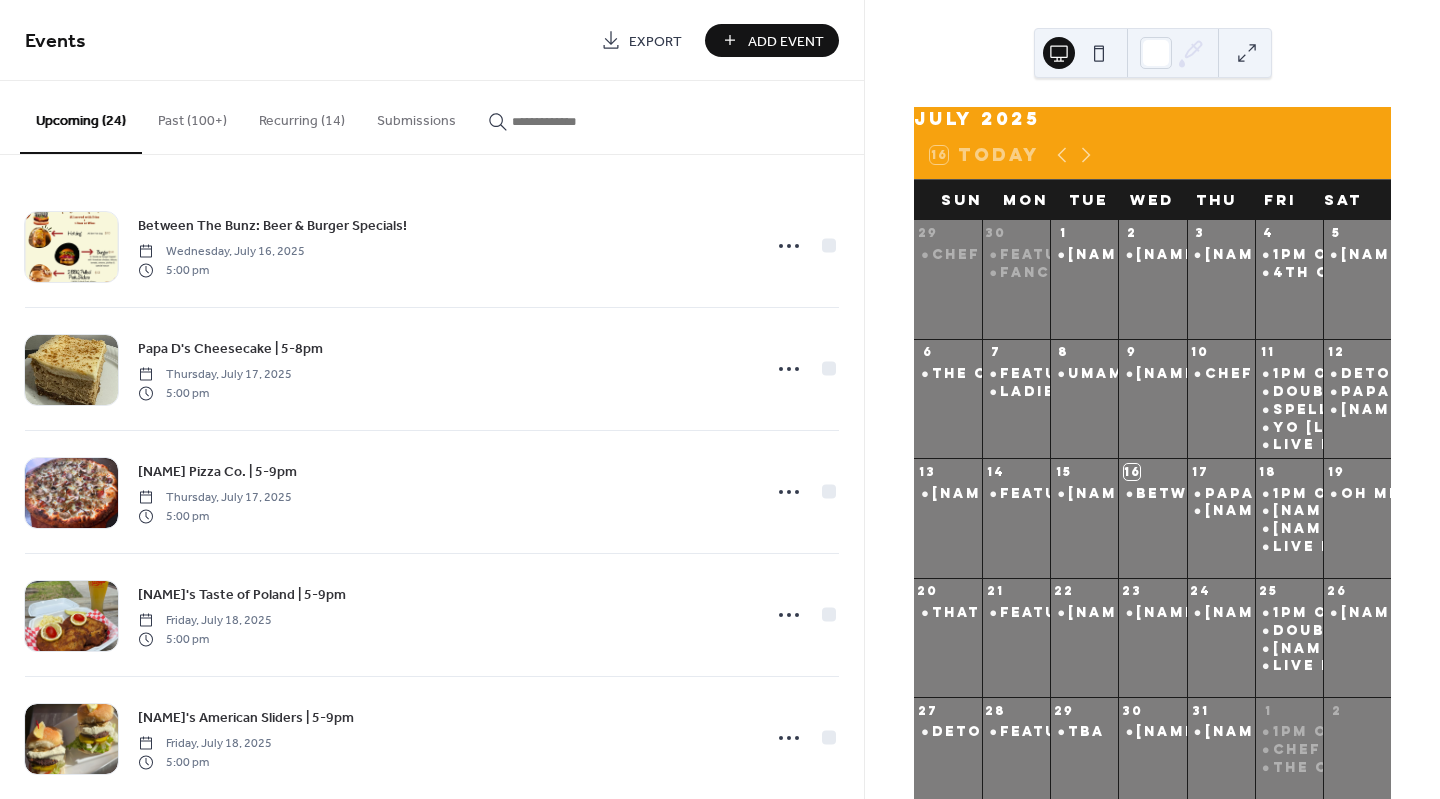 click at bounding box center (572, 121) 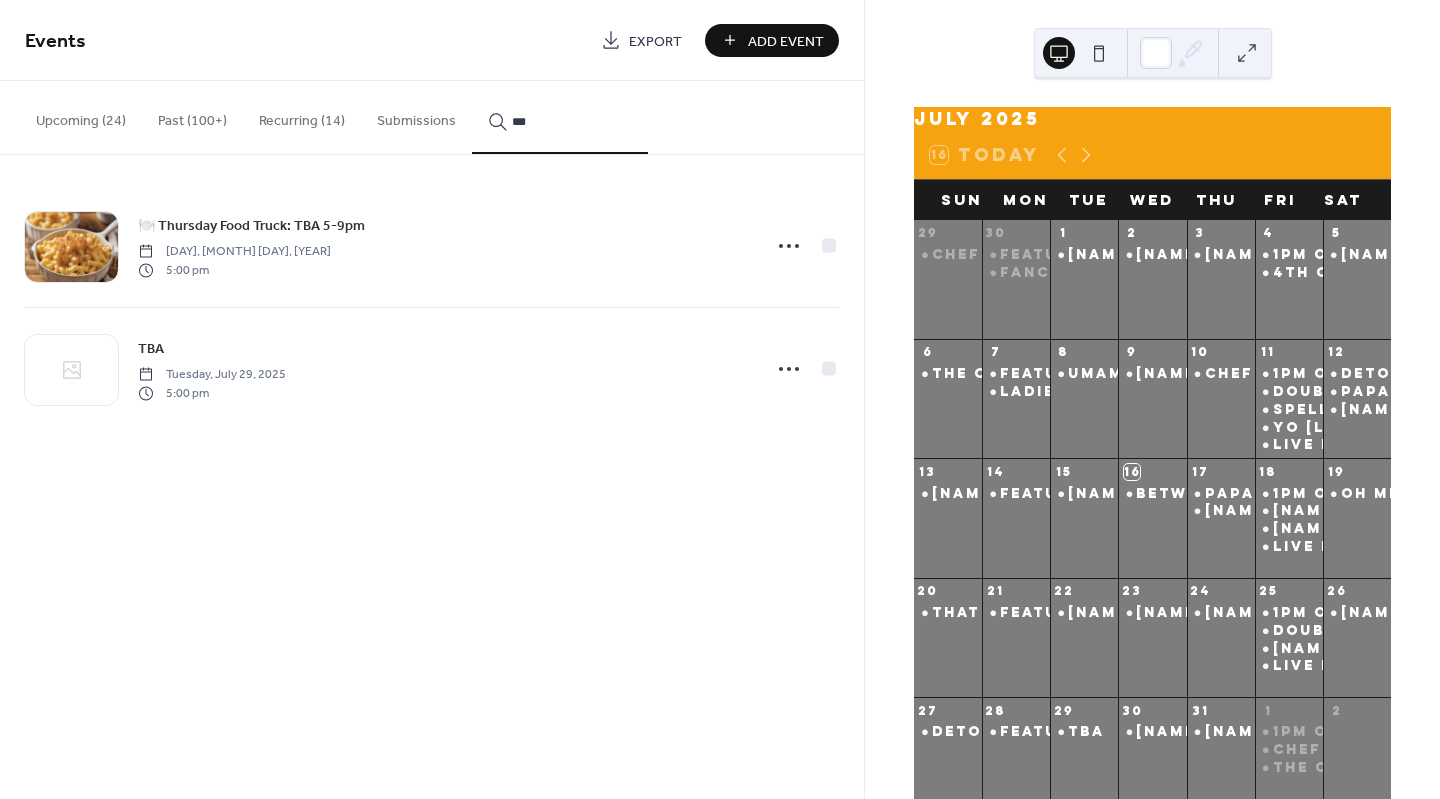 type on "***" 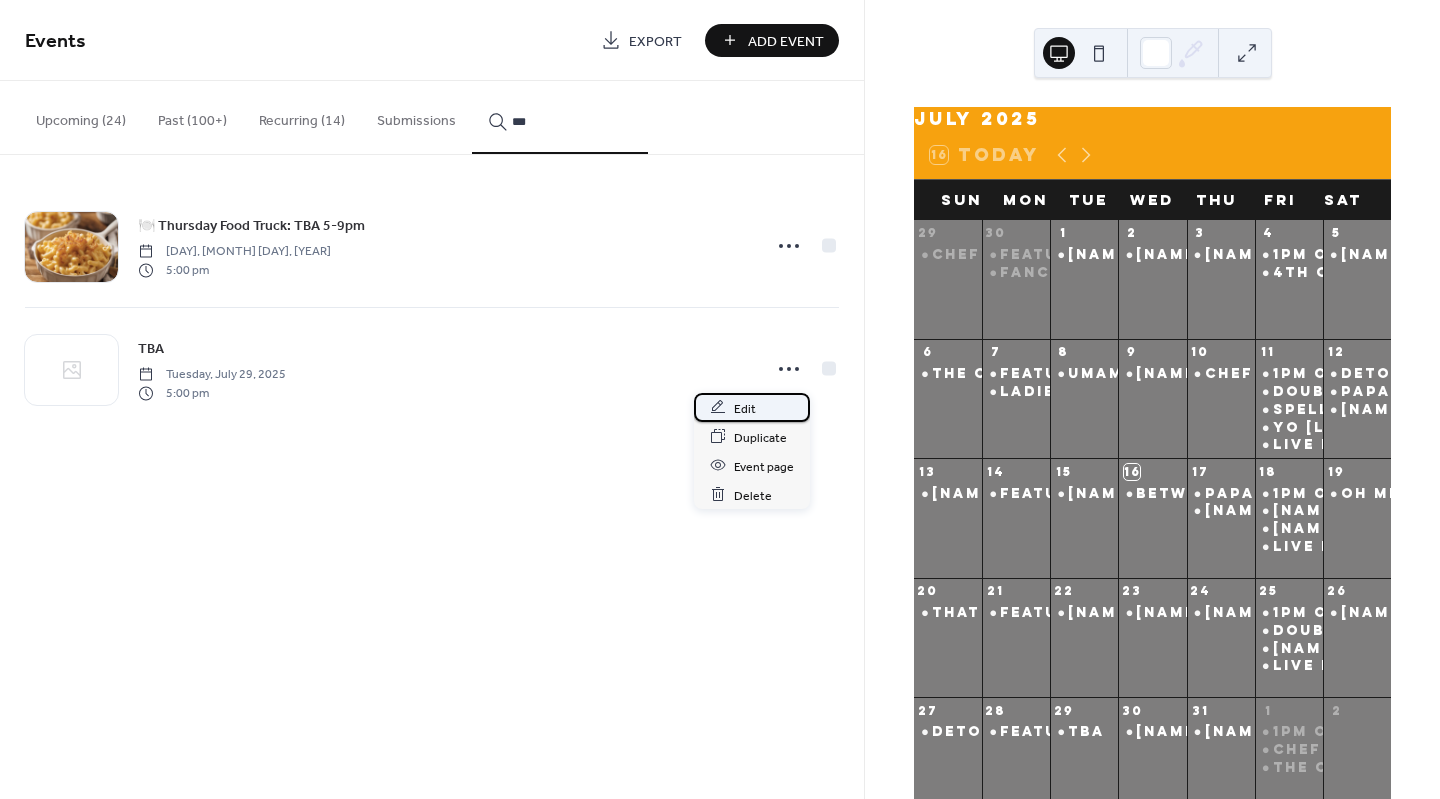 click on "Edit" at bounding box center (745, 408) 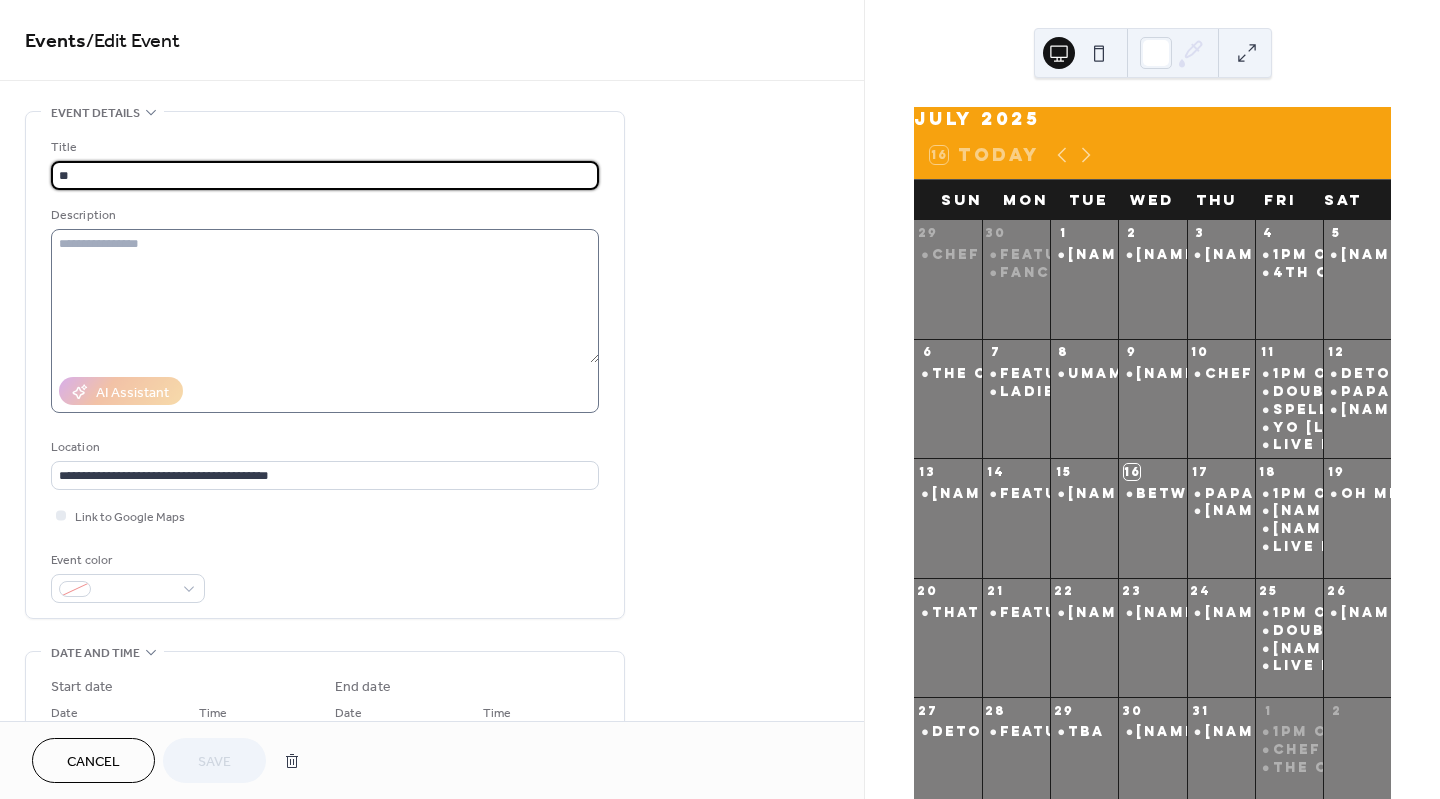 type on "*" 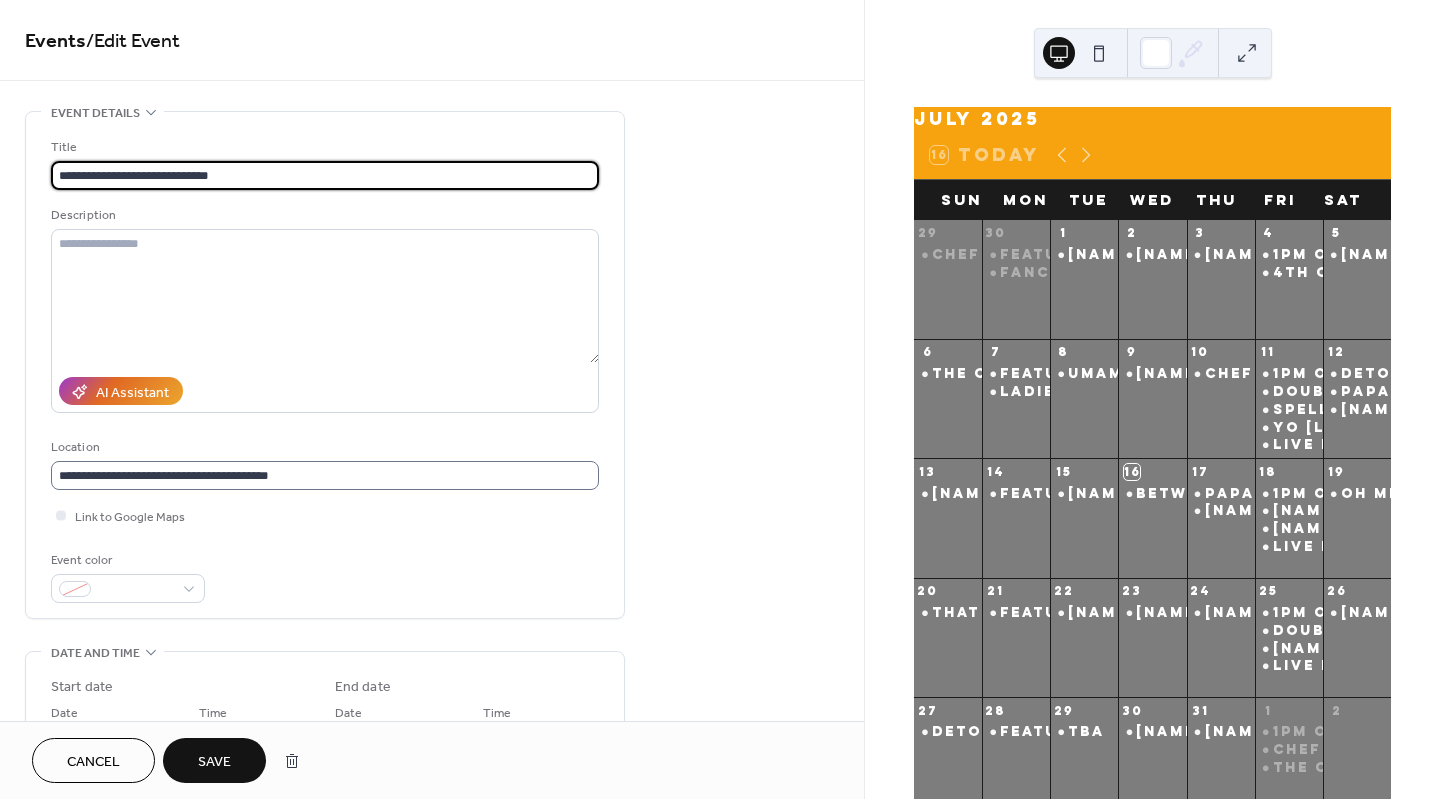 scroll, scrollTop: 0, scrollLeft: 0, axis: both 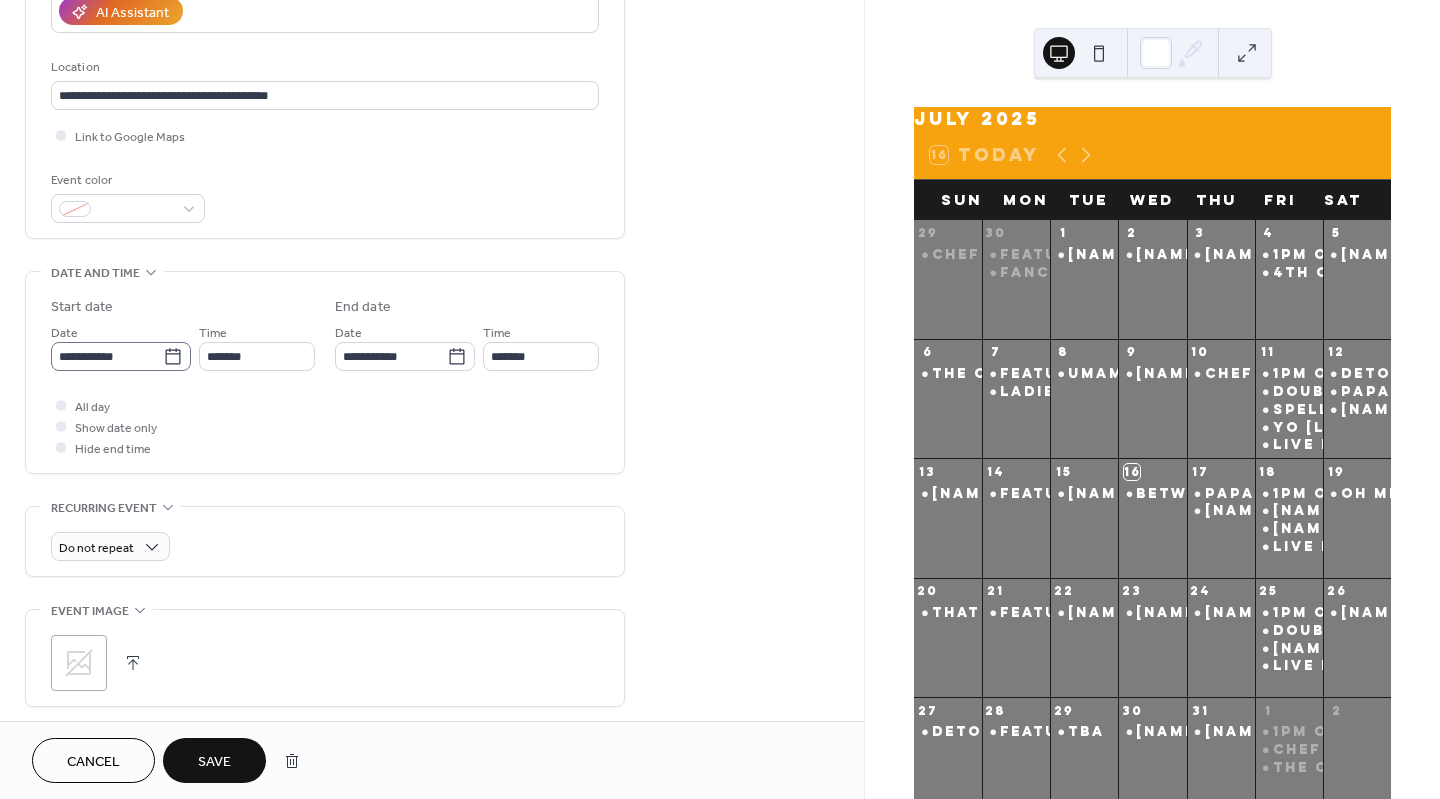 type on "**********" 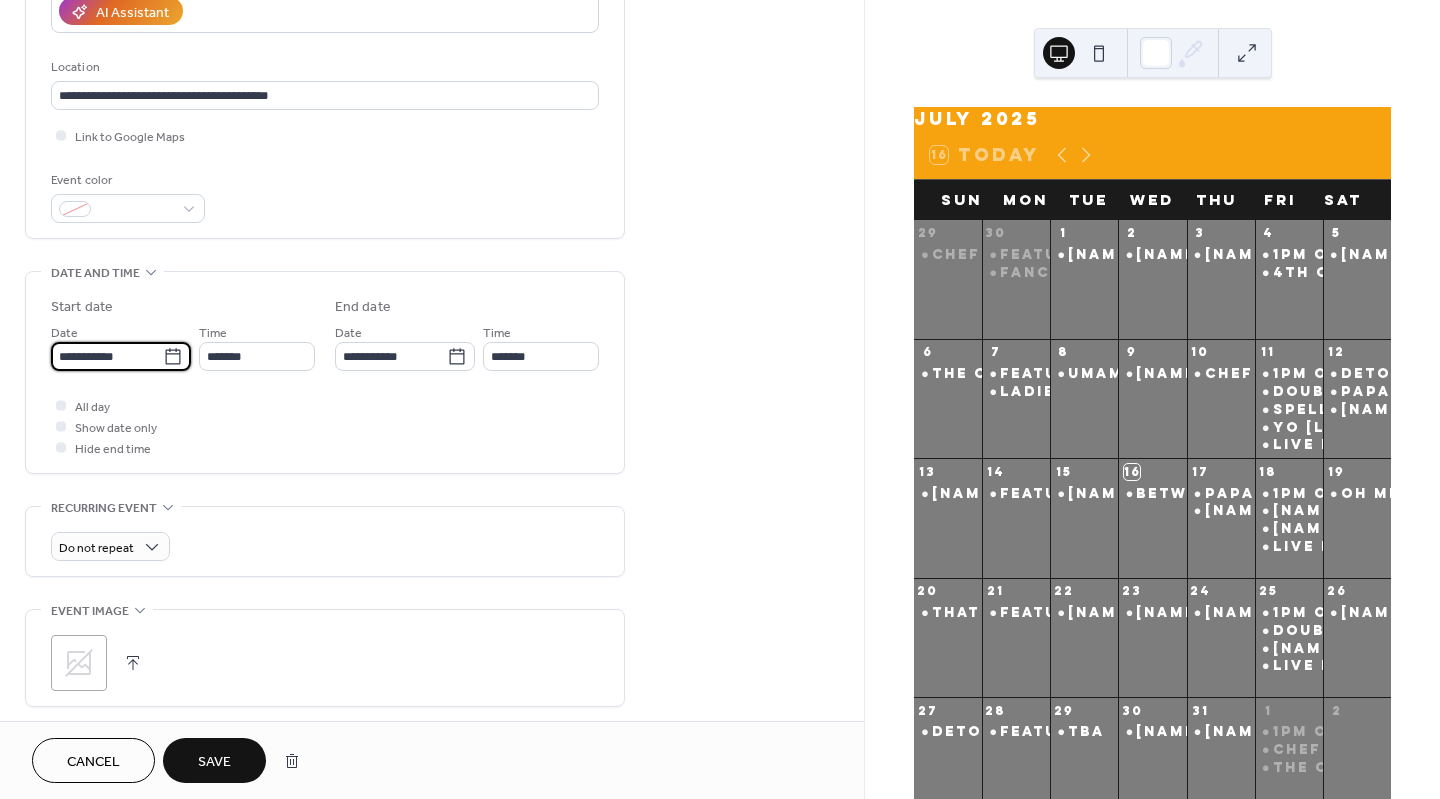 click on "**********" at bounding box center (107, 356) 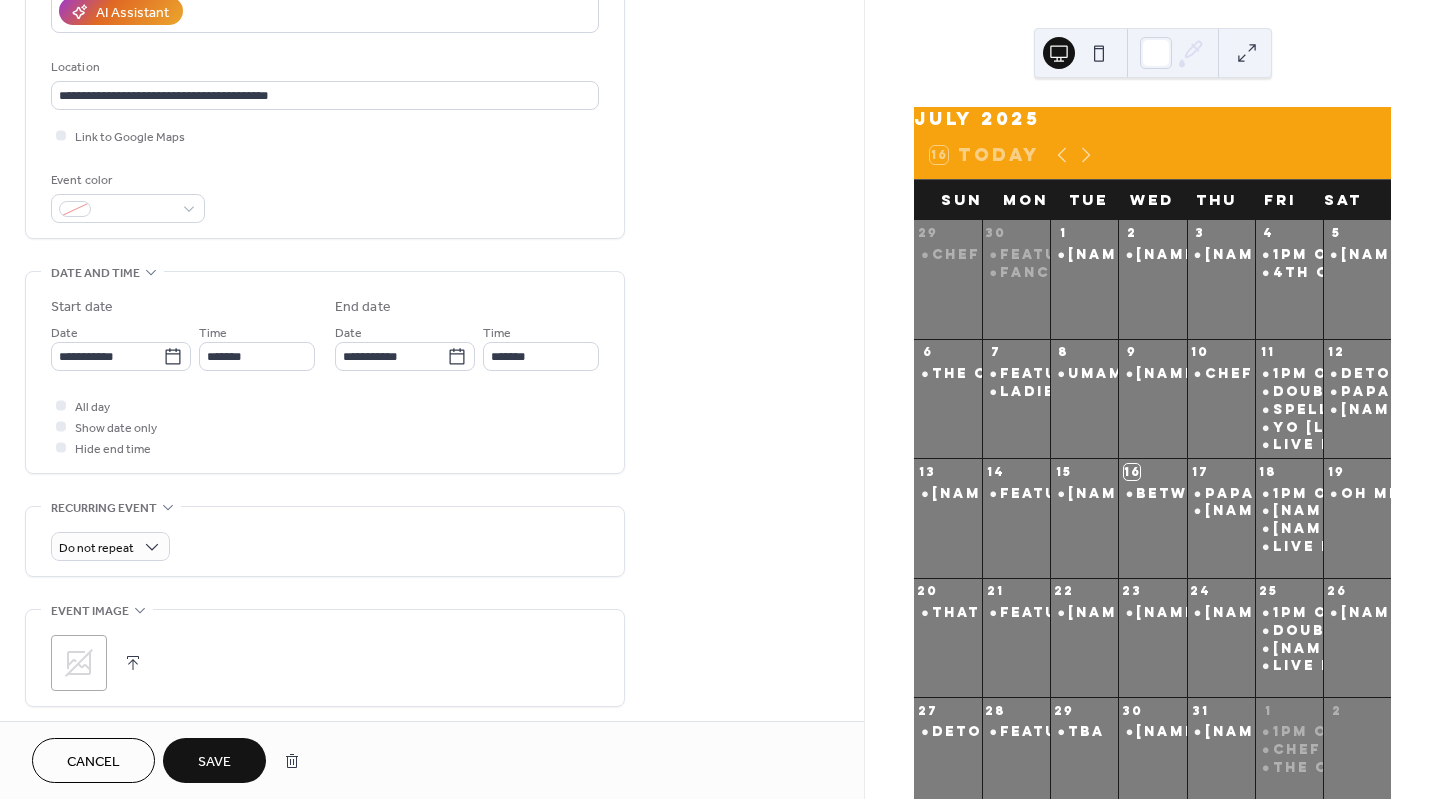 click on "**********" at bounding box center (325, 372) 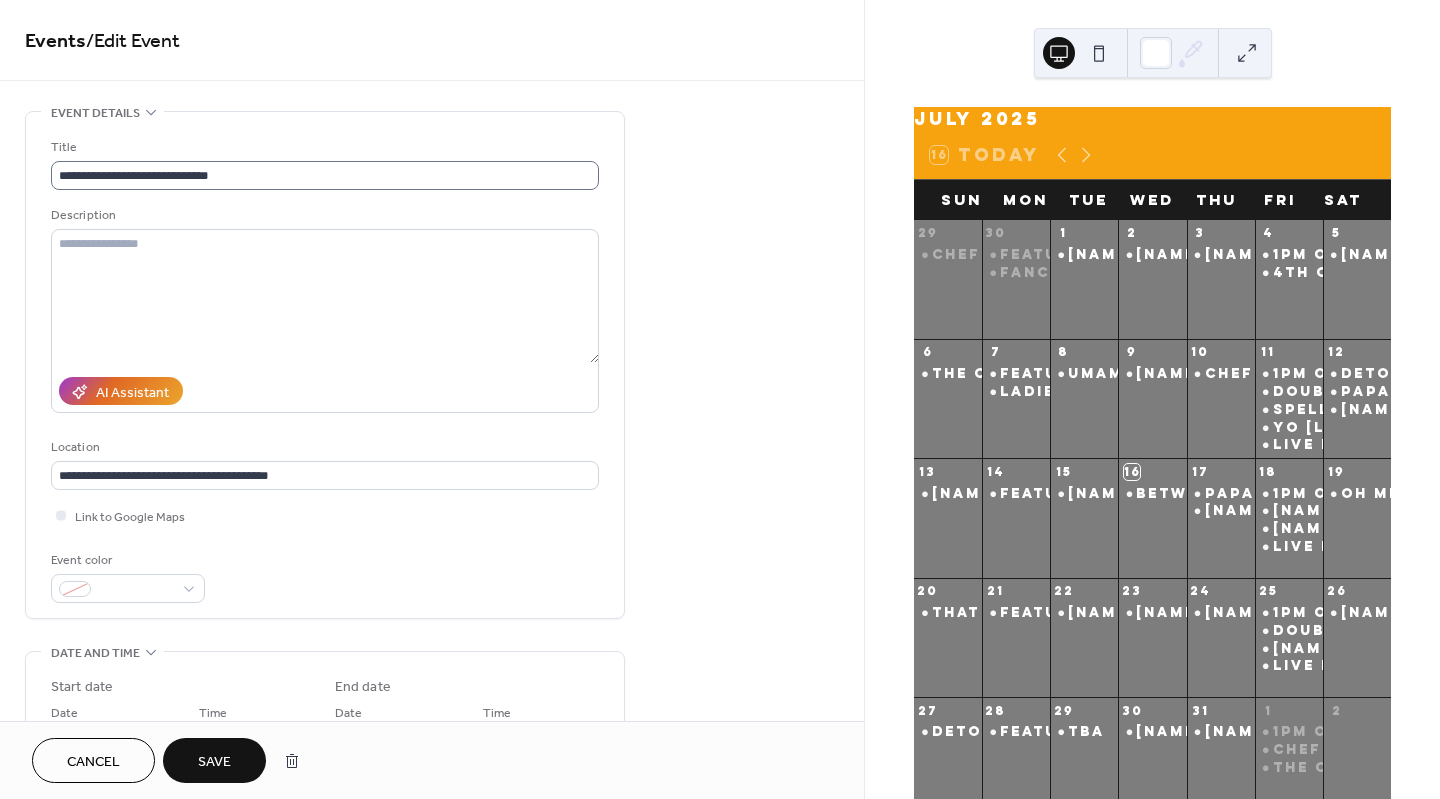 scroll, scrollTop: 0, scrollLeft: 0, axis: both 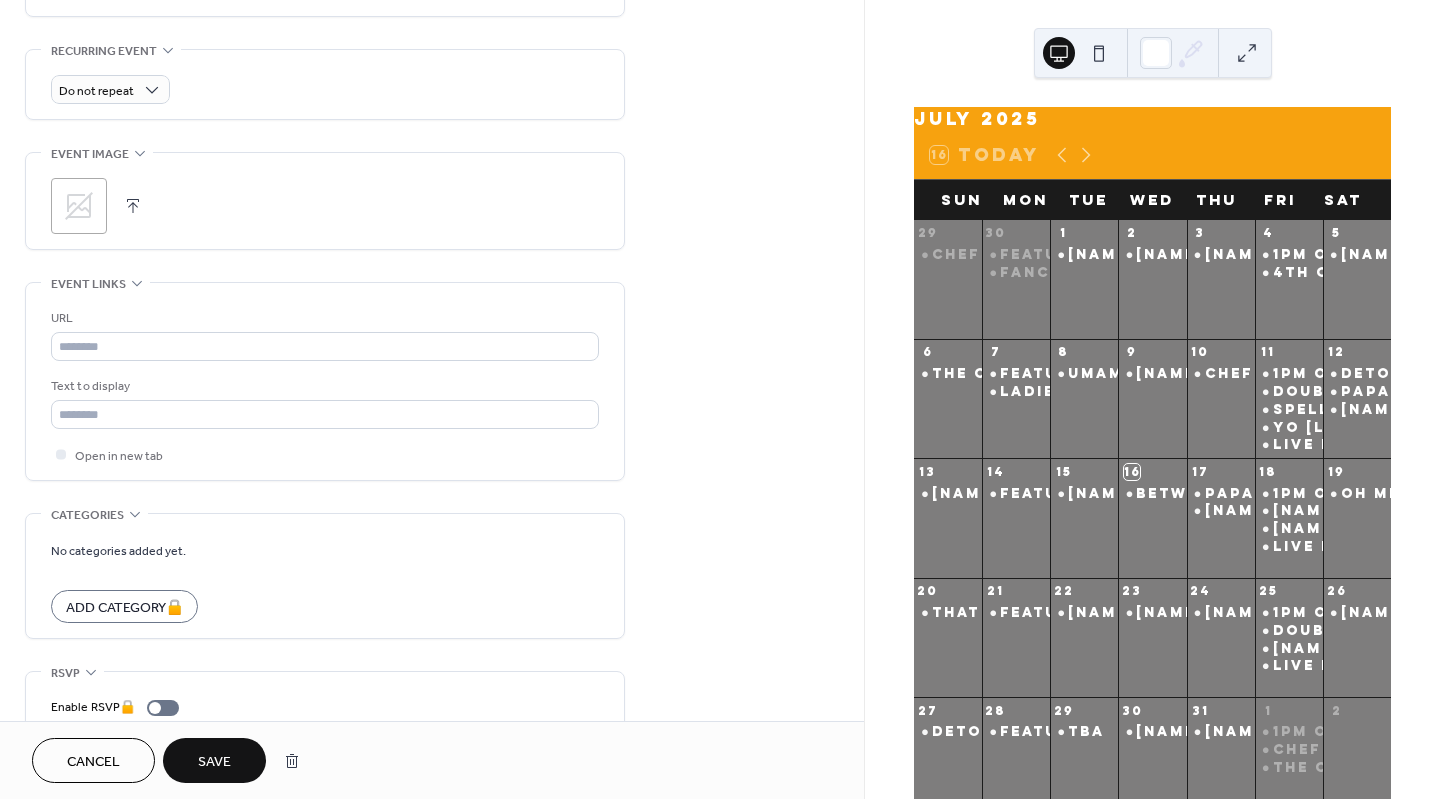 click 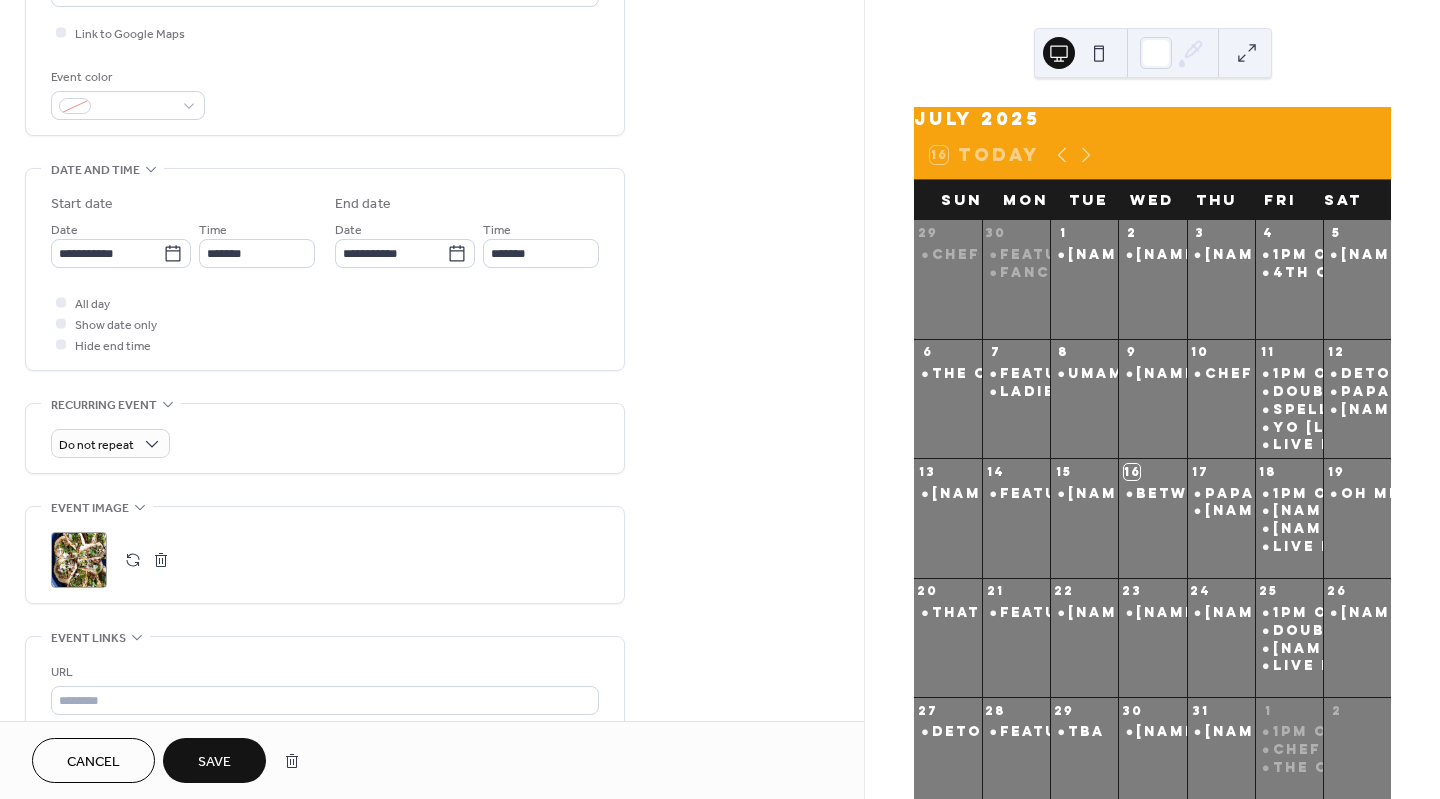 scroll, scrollTop: 485, scrollLeft: 0, axis: vertical 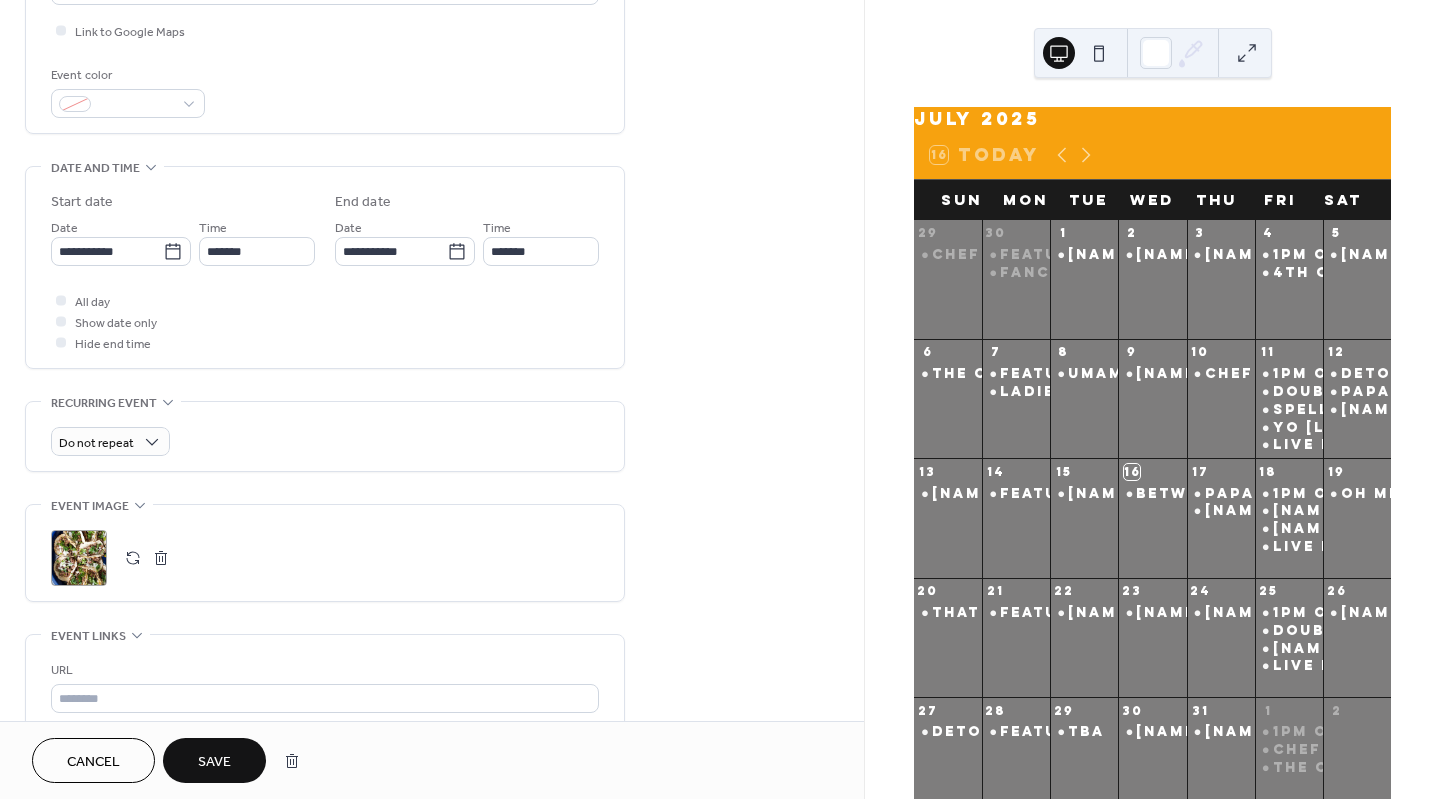 click on "Save" at bounding box center (214, 762) 